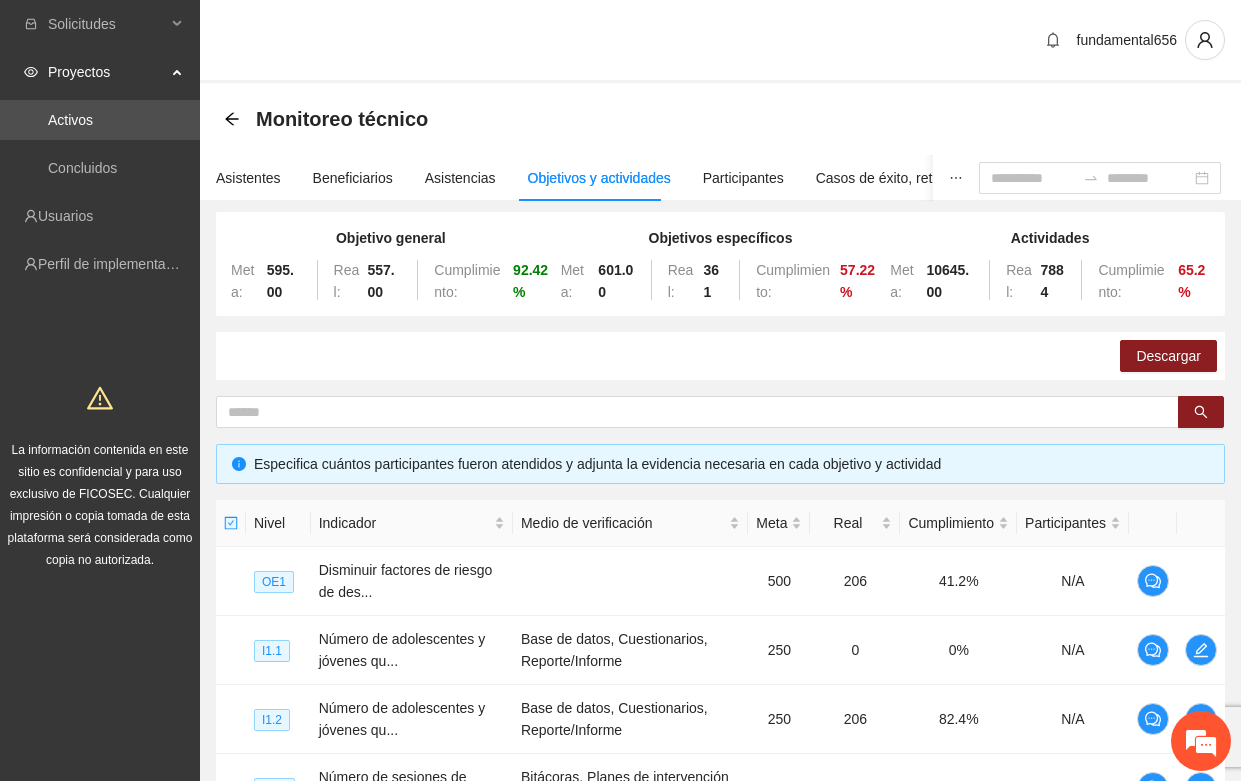 scroll, scrollTop: 275, scrollLeft: 0, axis: vertical 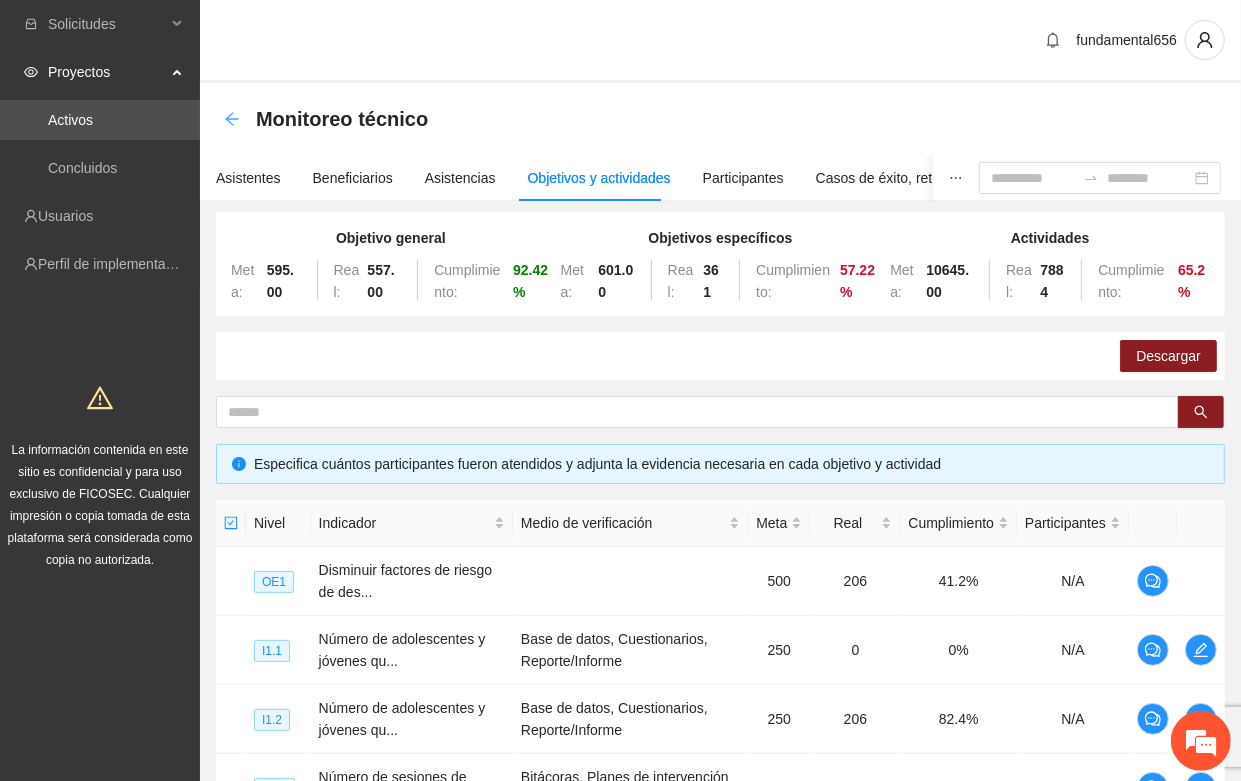 click 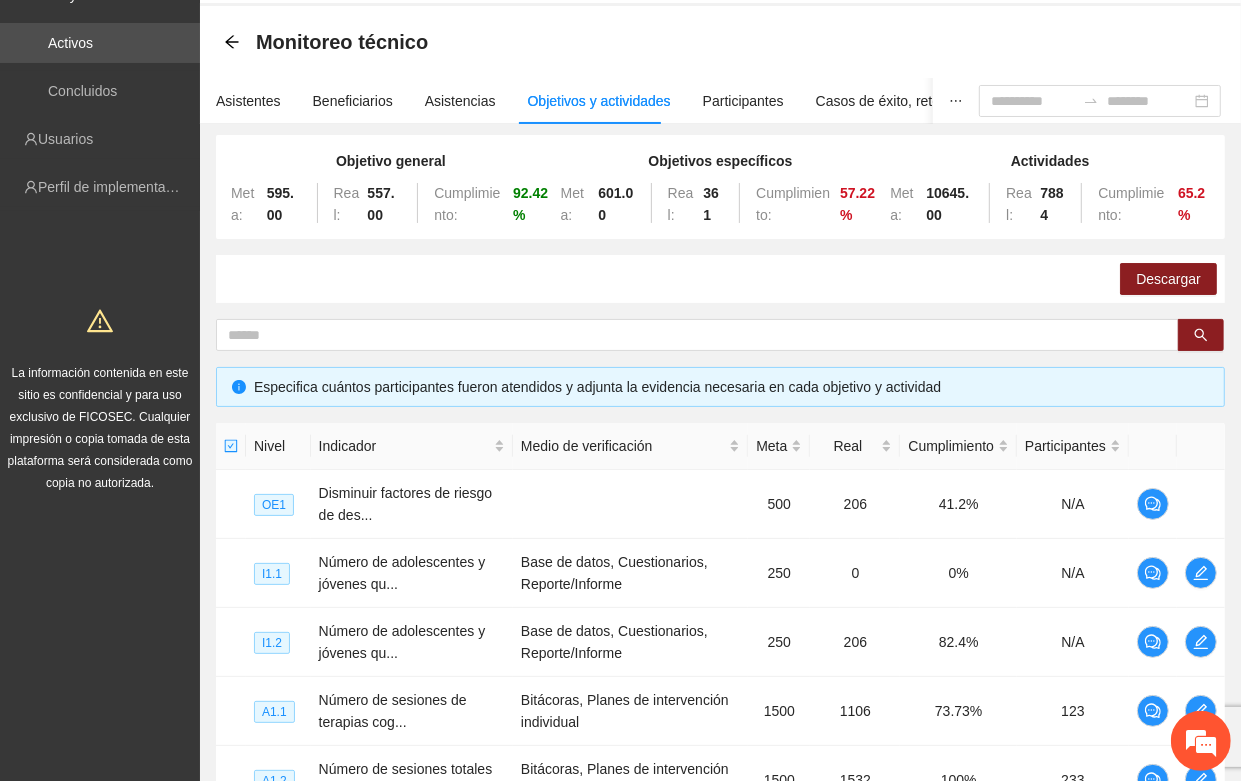scroll, scrollTop: 0, scrollLeft: 0, axis: both 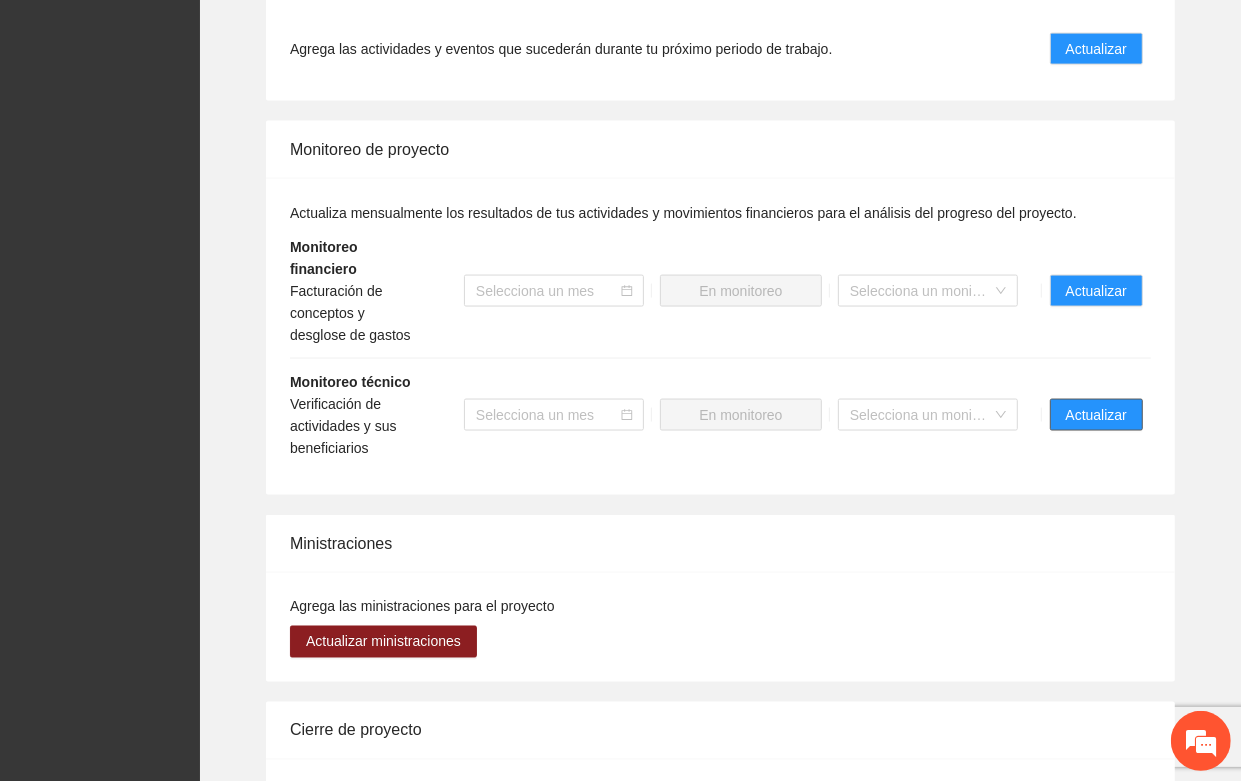 click on "Actualizar" at bounding box center (1096, 415) 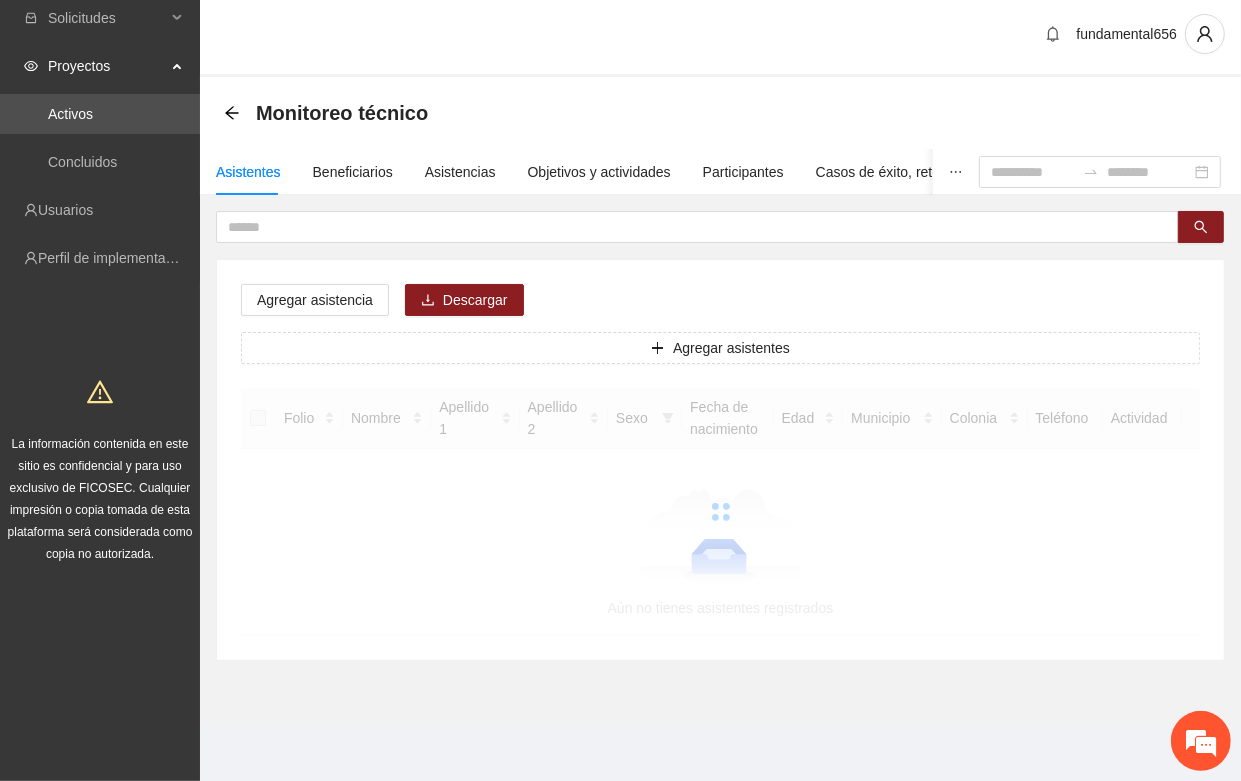 scroll, scrollTop: 0, scrollLeft: 0, axis: both 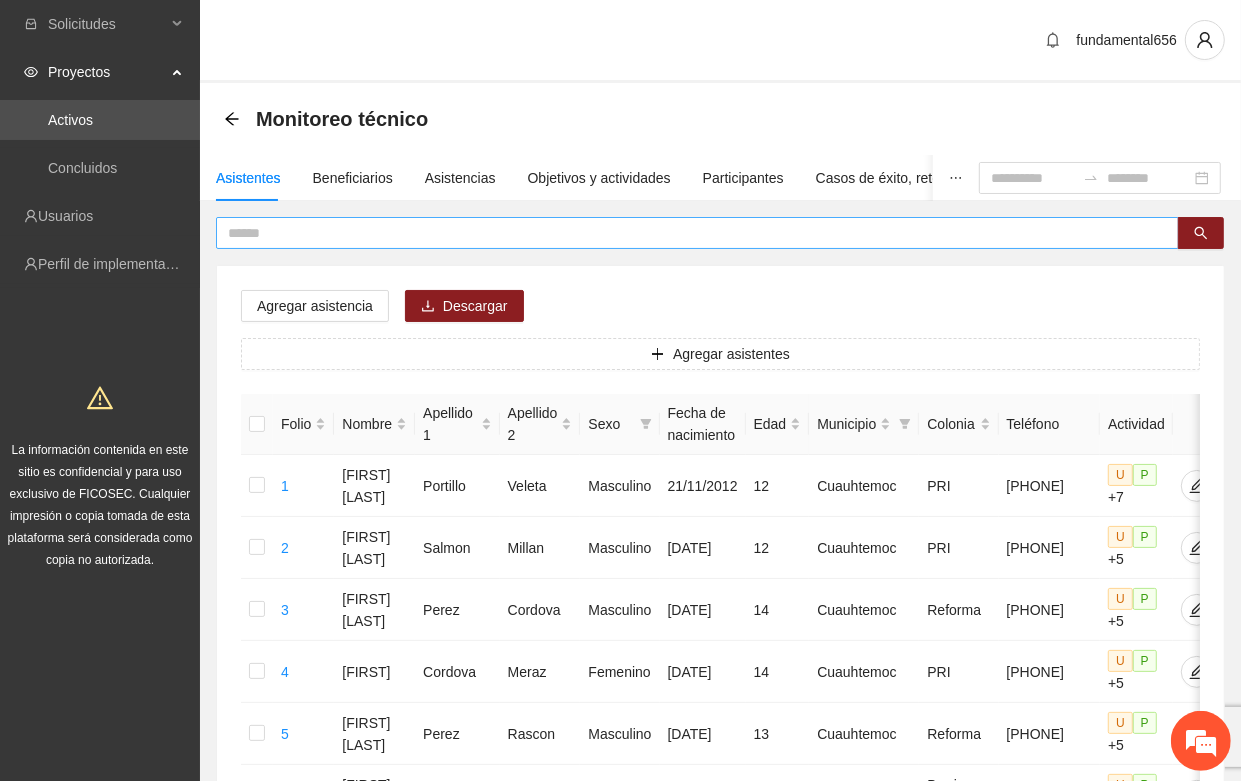click at bounding box center (689, 233) 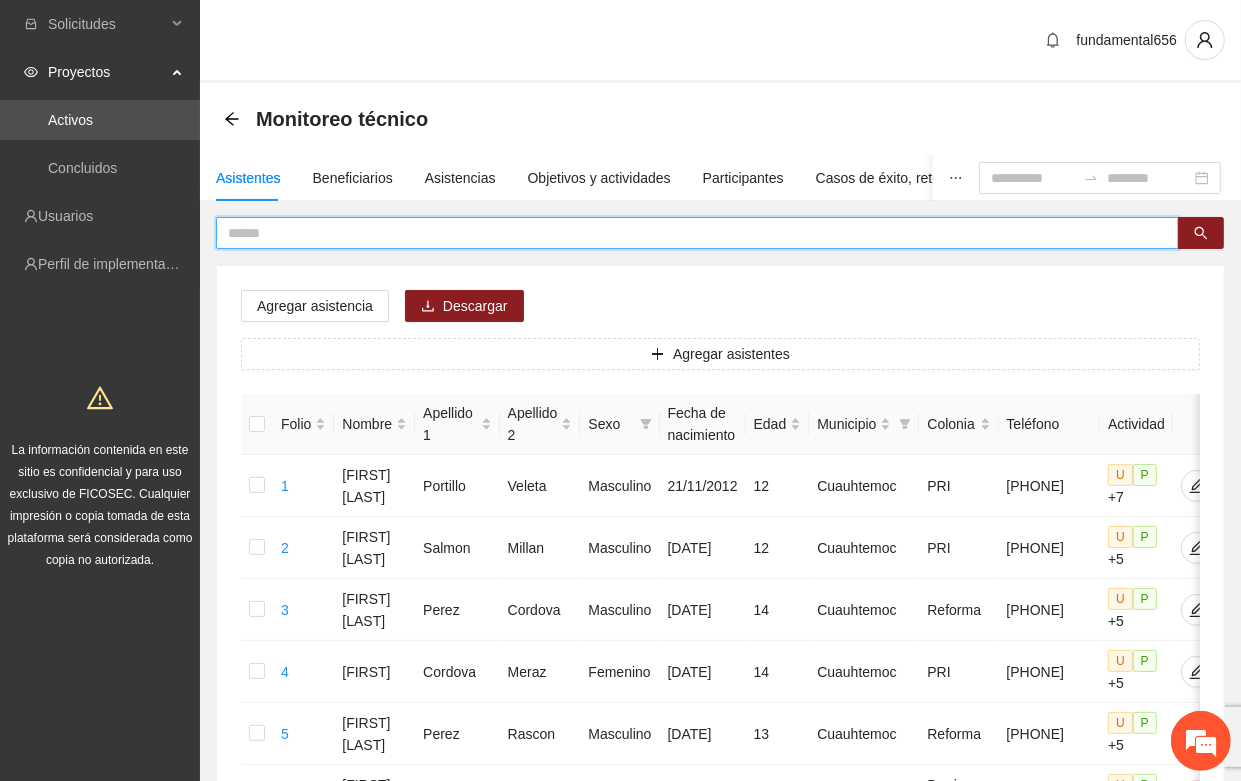 paste on "**********" 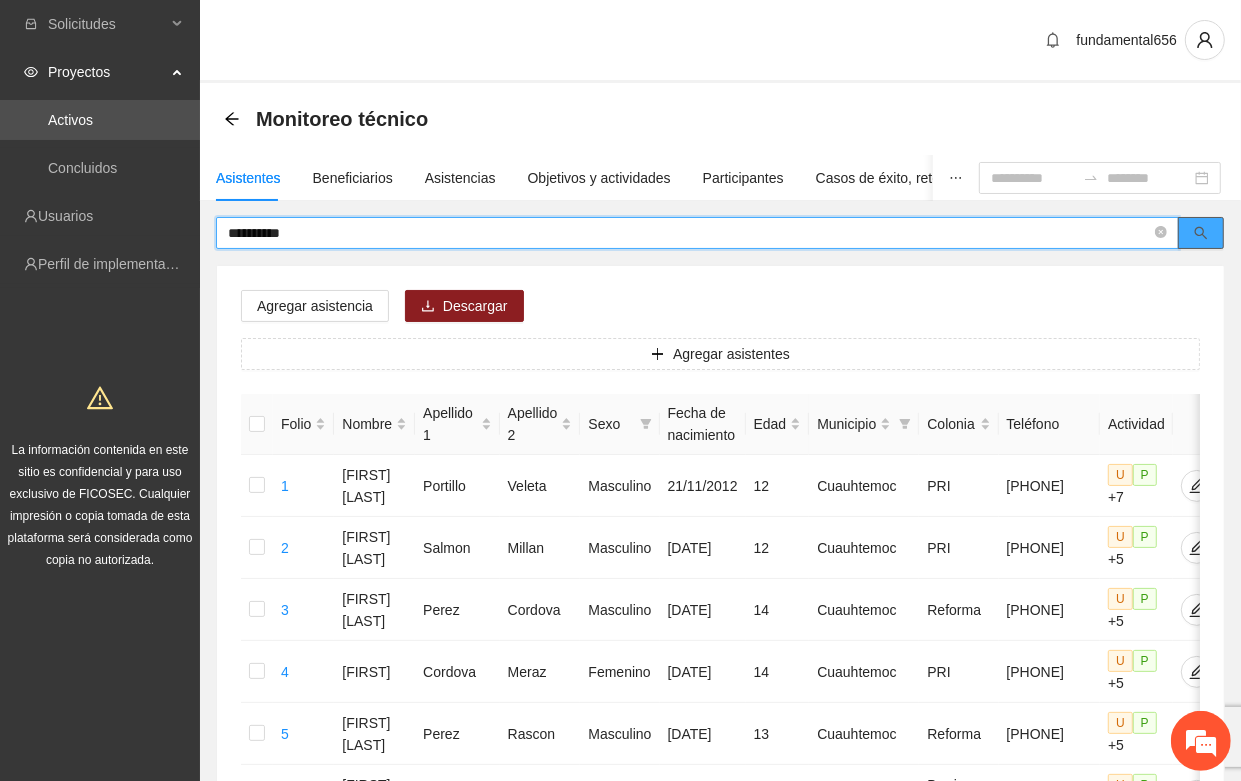 click 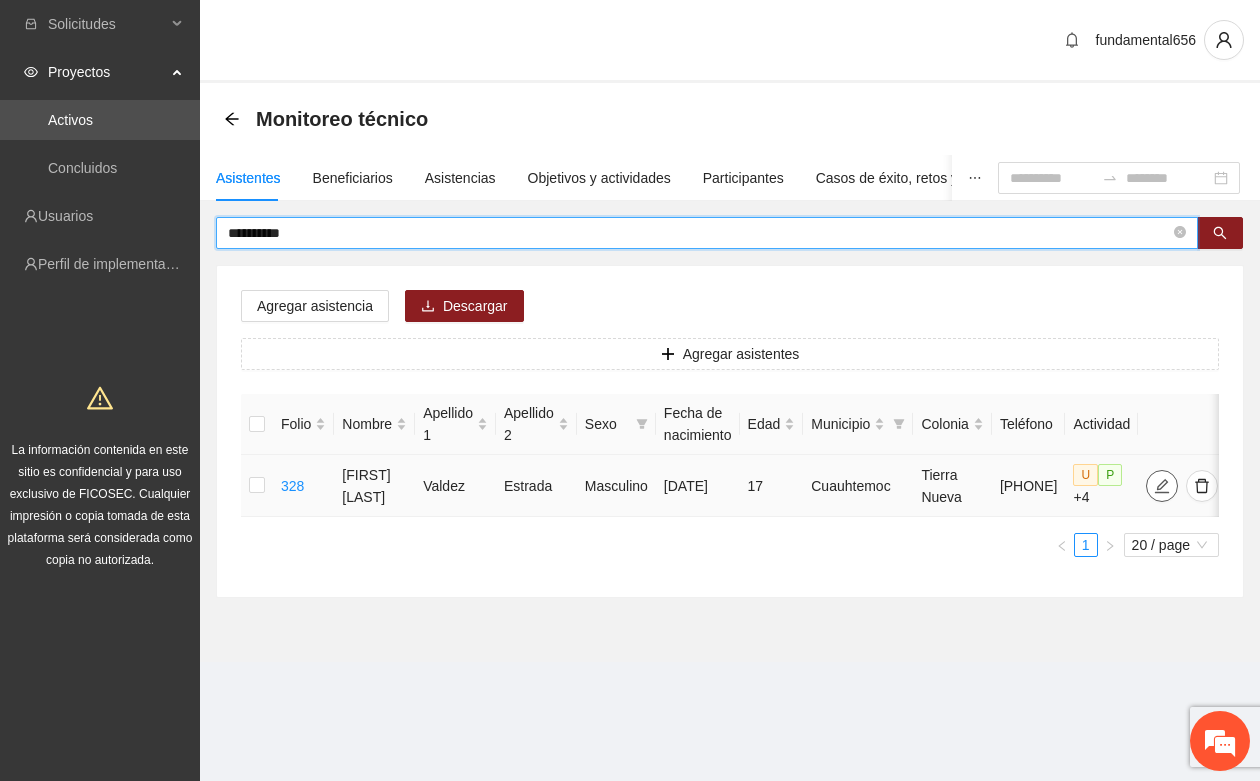 click 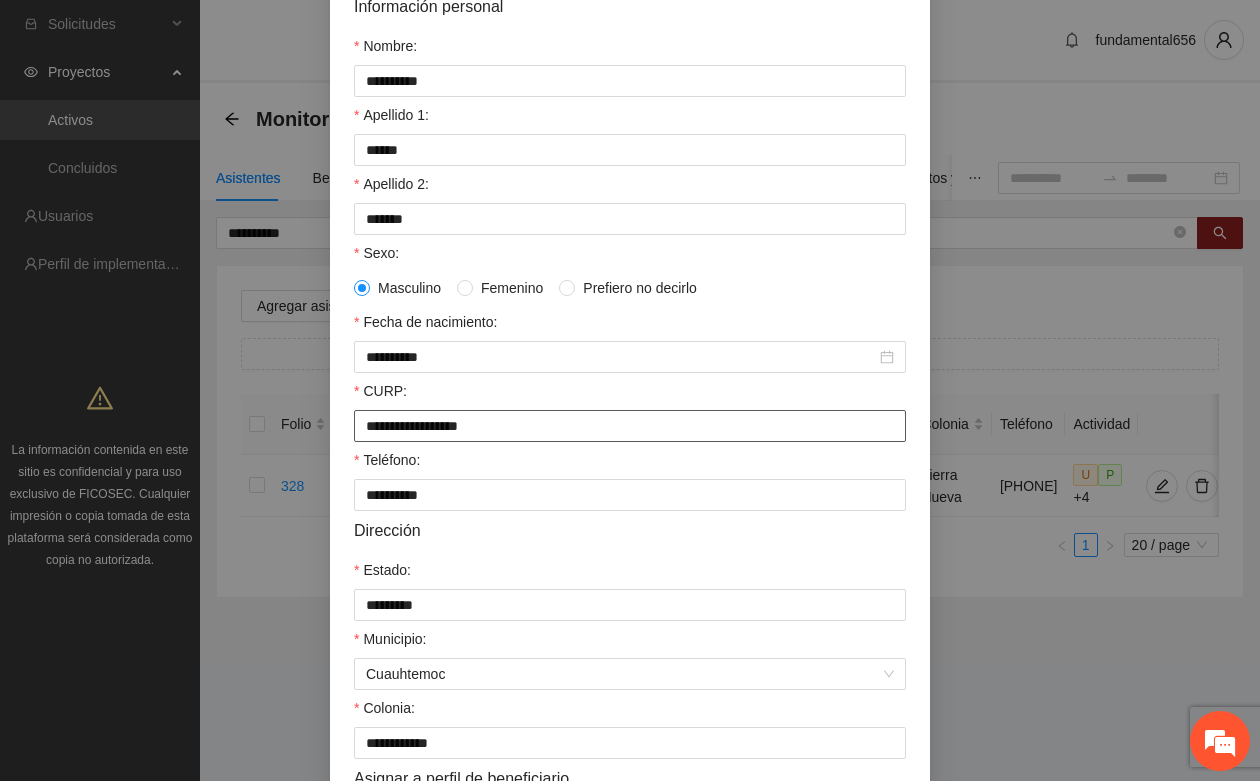 scroll, scrollTop: 396, scrollLeft: 0, axis: vertical 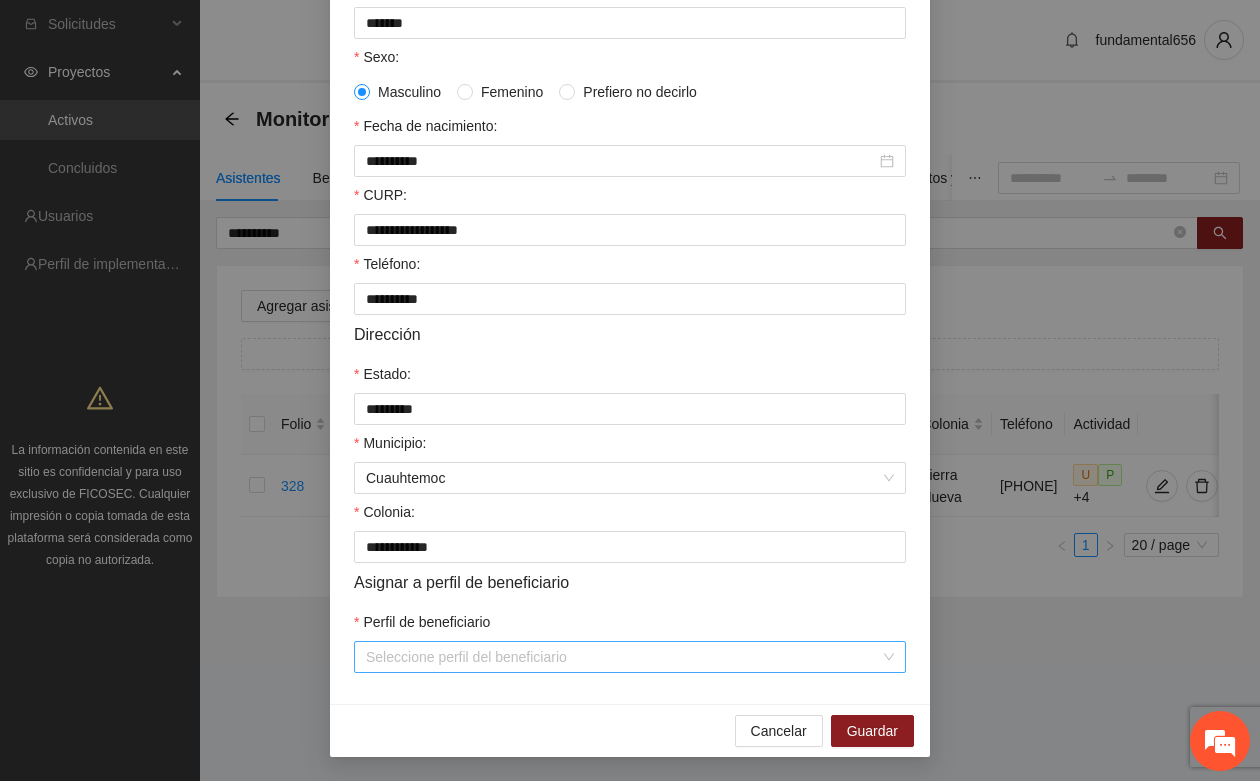 click on "Perfil de beneficiario" at bounding box center [623, 657] 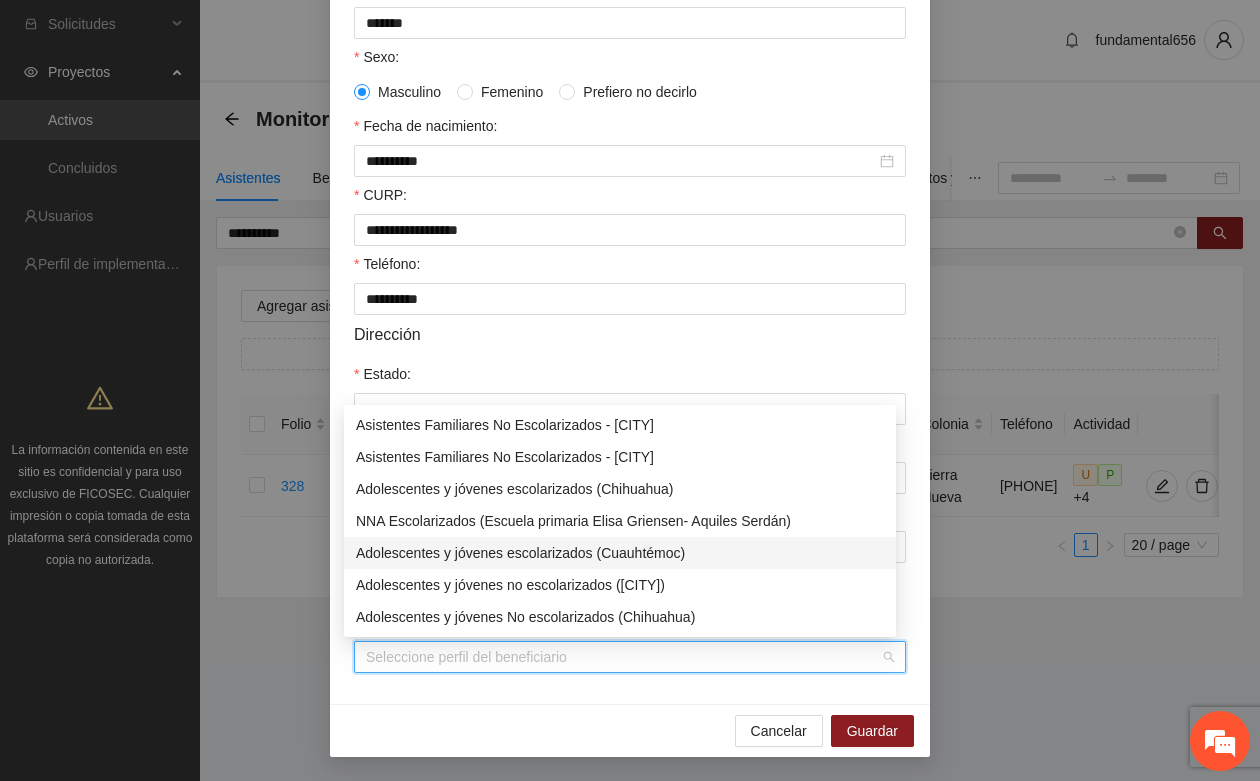 click on "Adolescentes y jóvenes escolarizados (Cuauhtémoc)" at bounding box center [620, 553] 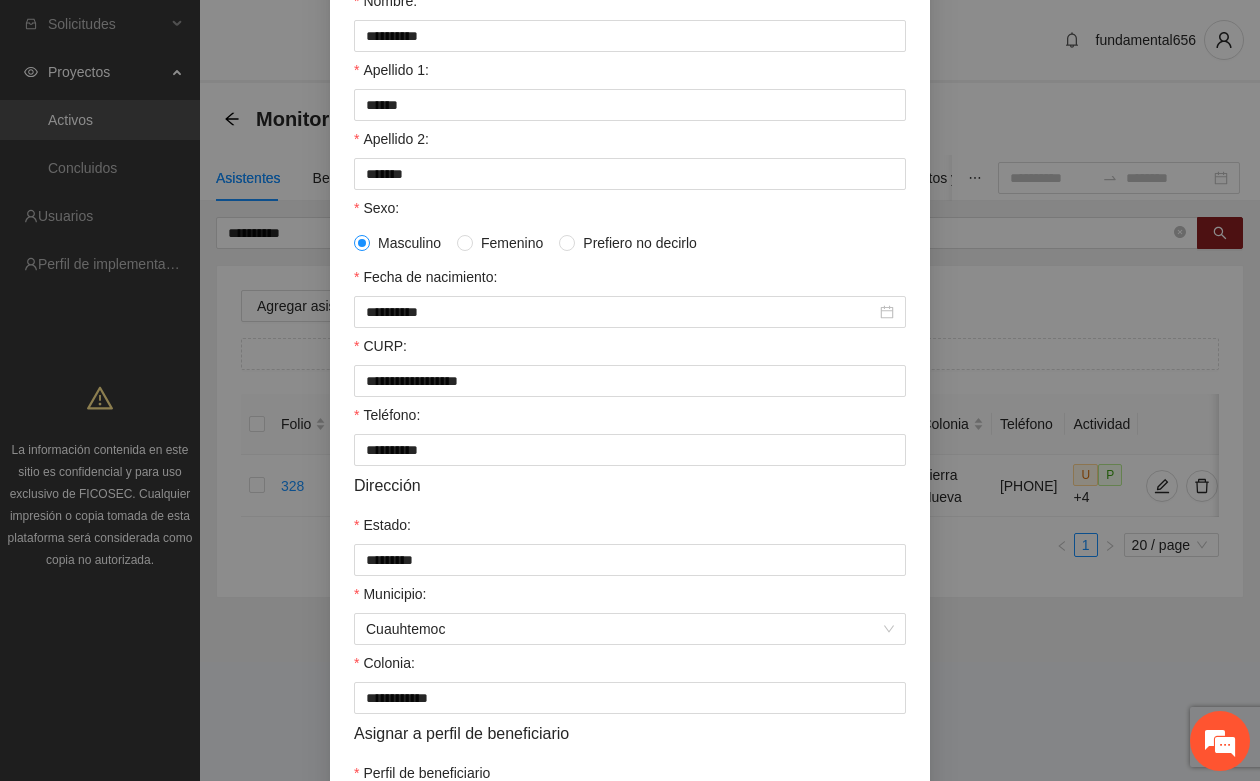scroll, scrollTop: 21, scrollLeft: 0, axis: vertical 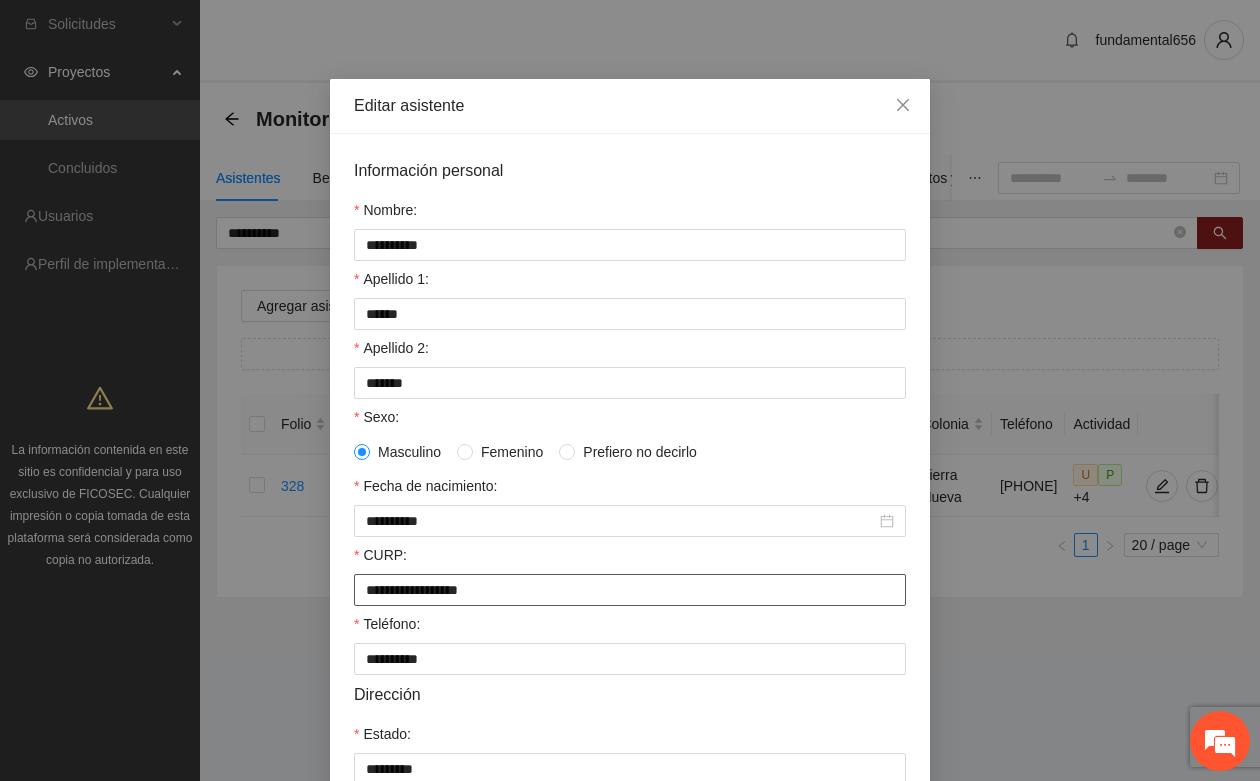 drag, startPoint x: 351, startPoint y: 608, endPoint x: 535, endPoint y: 606, distance: 184.01086 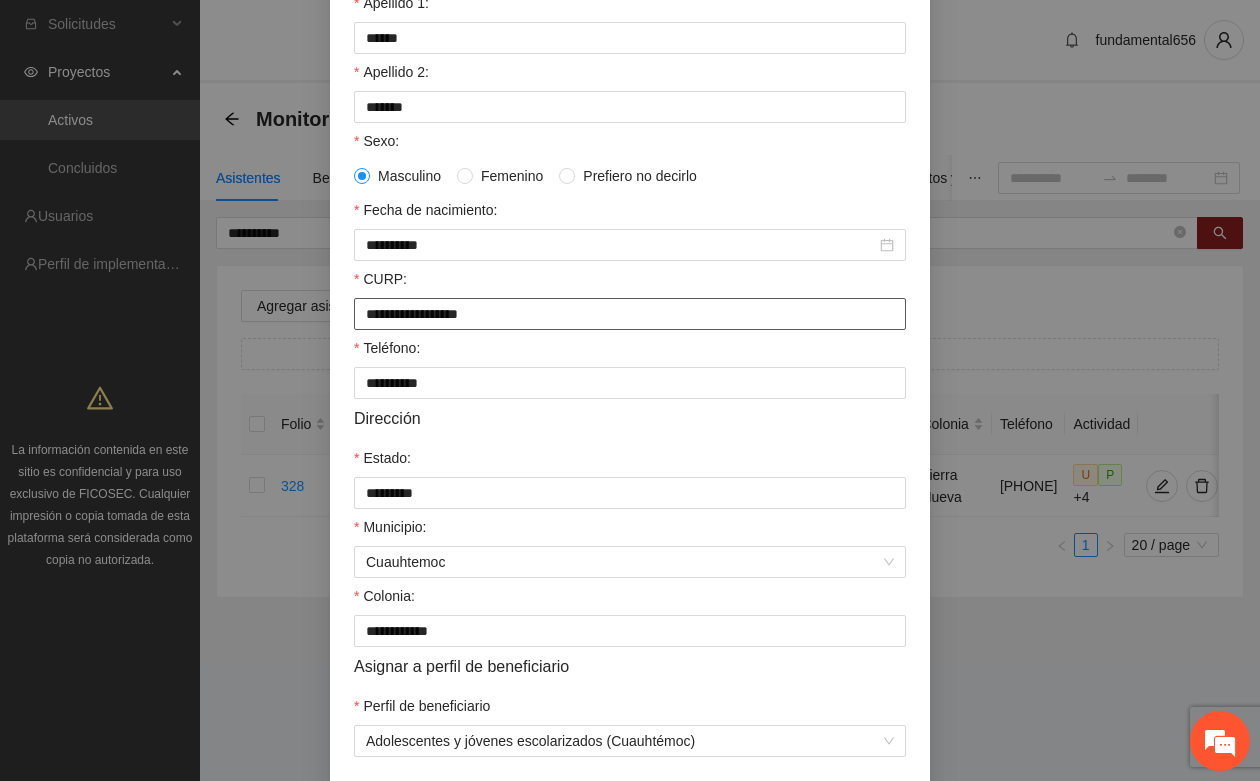 scroll, scrollTop: 396, scrollLeft: 0, axis: vertical 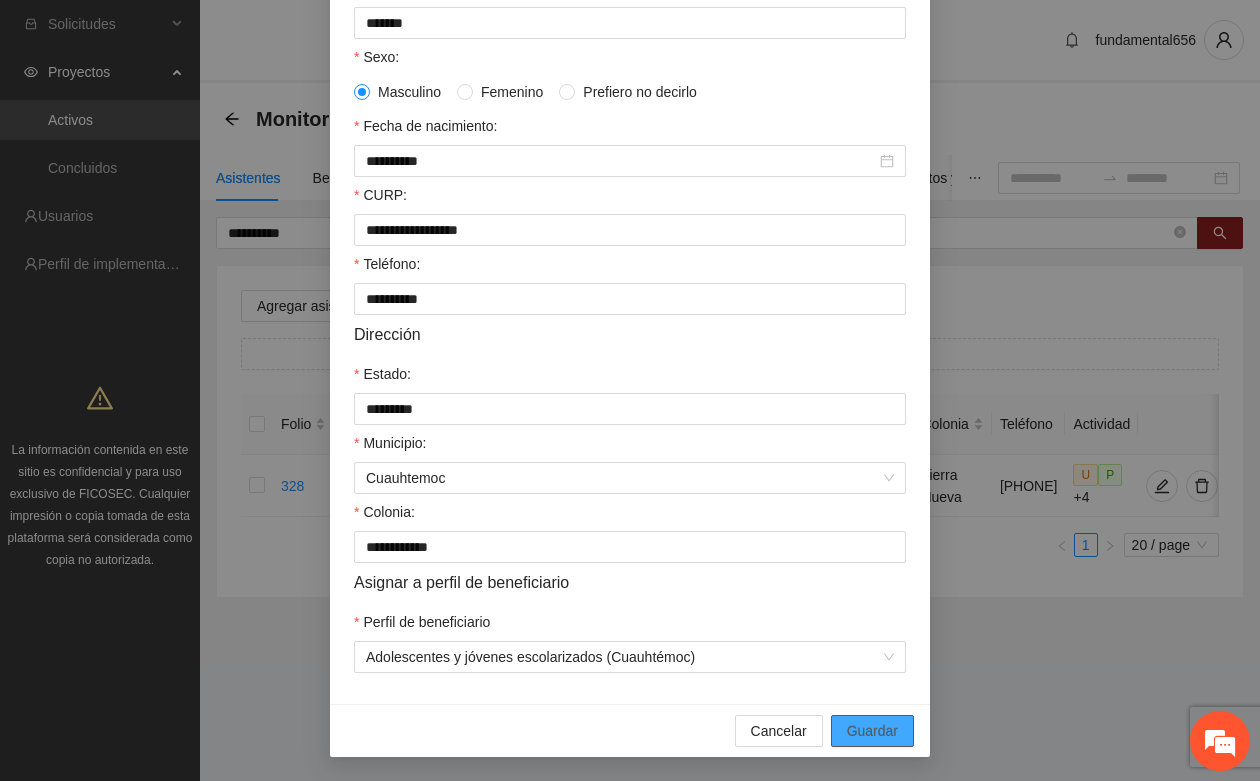 click on "Guardar" at bounding box center [872, 731] 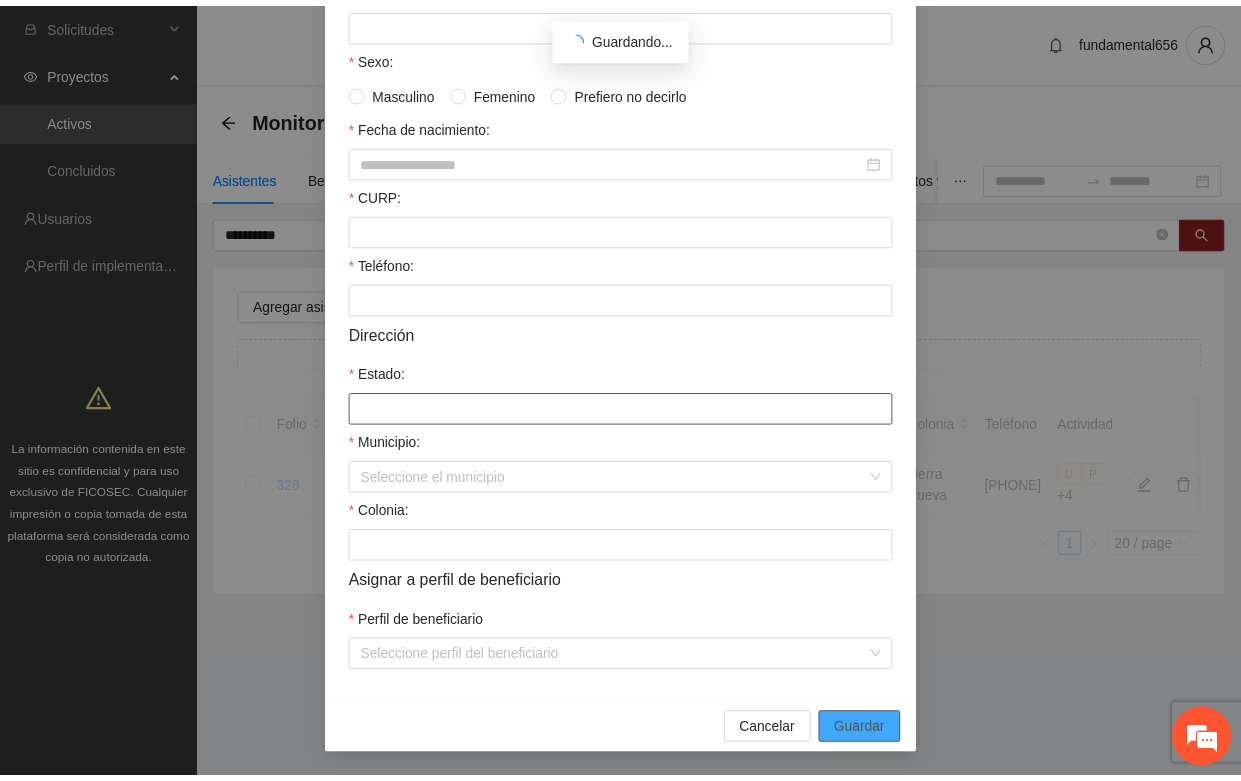 scroll, scrollTop: 296, scrollLeft: 0, axis: vertical 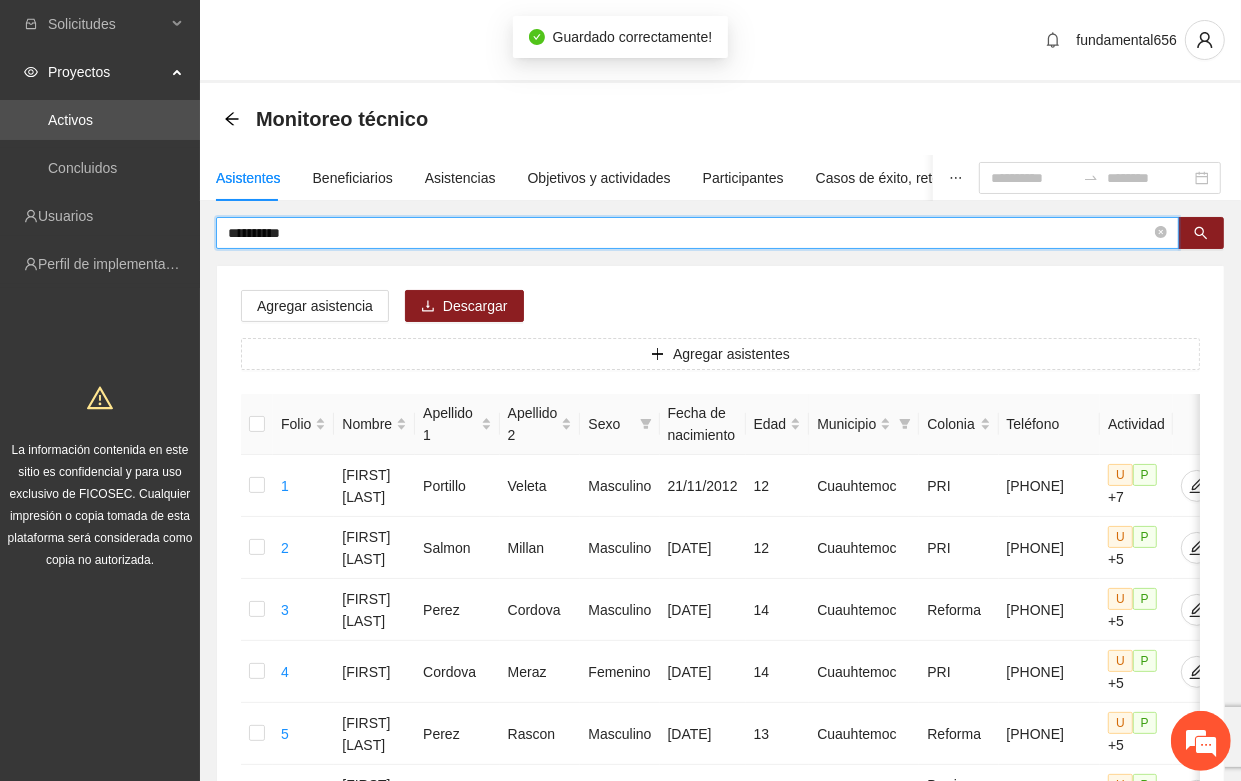 drag, startPoint x: 355, startPoint y: 241, endPoint x: 215, endPoint y: 250, distance: 140.28899 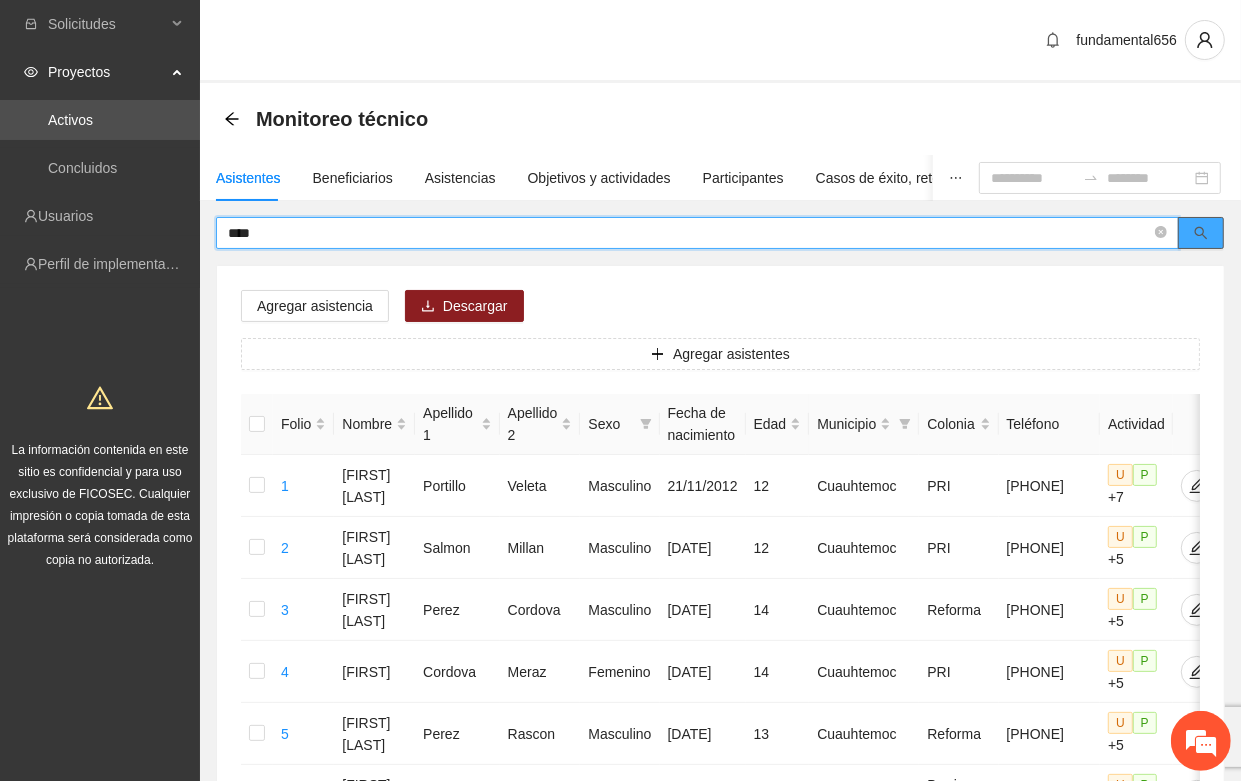 click 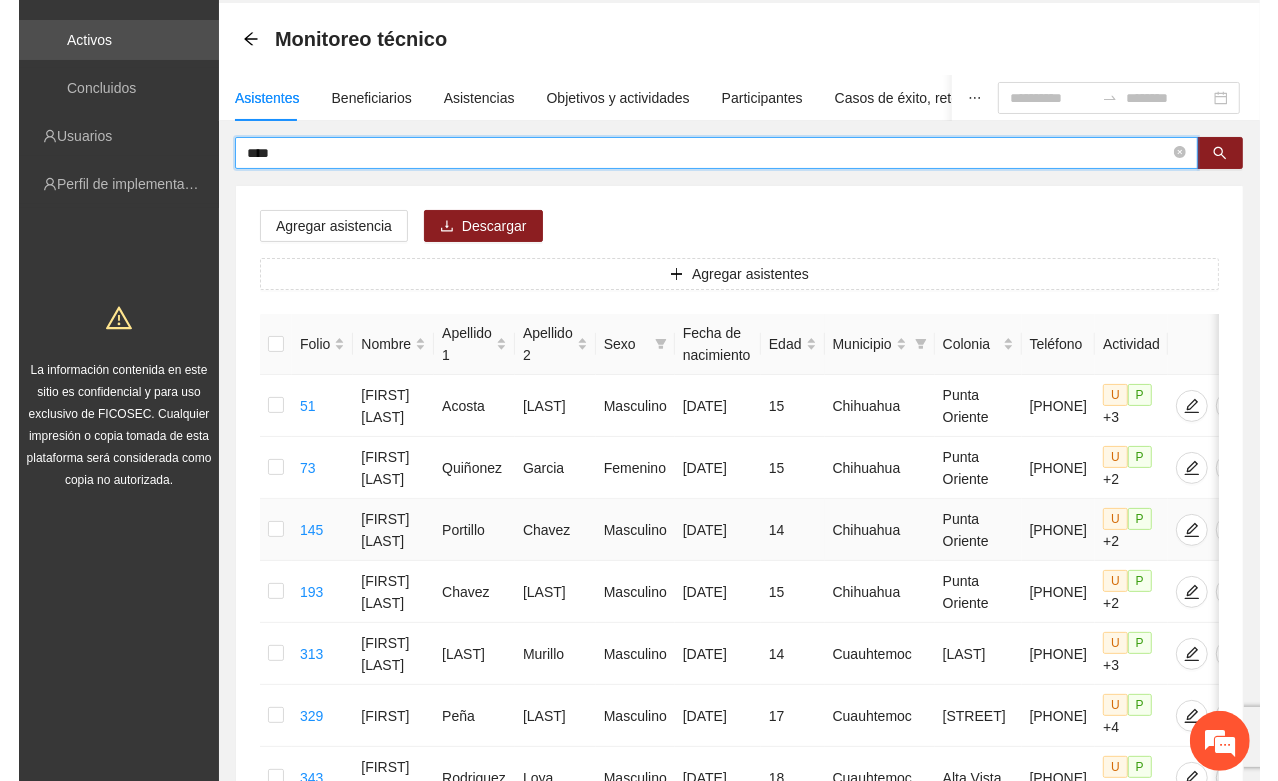 scroll, scrollTop: 125, scrollLeft: 0, axis: vertical 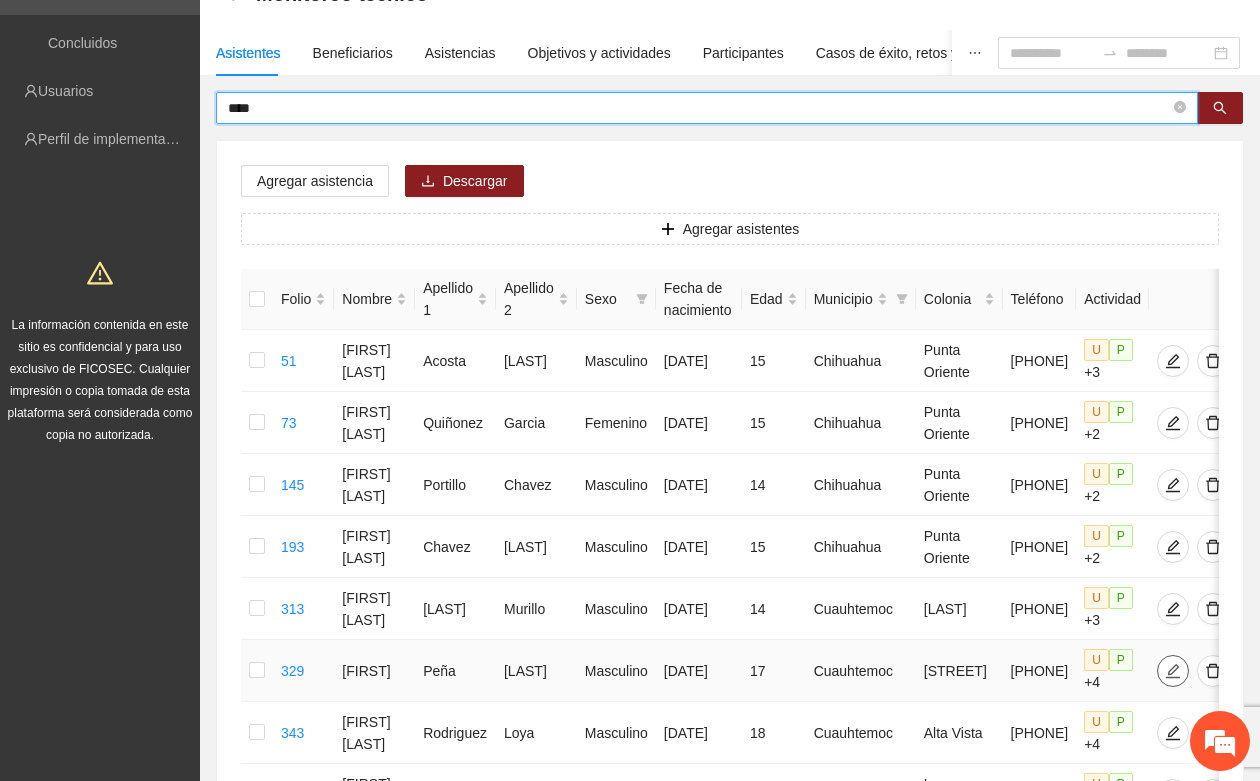 click 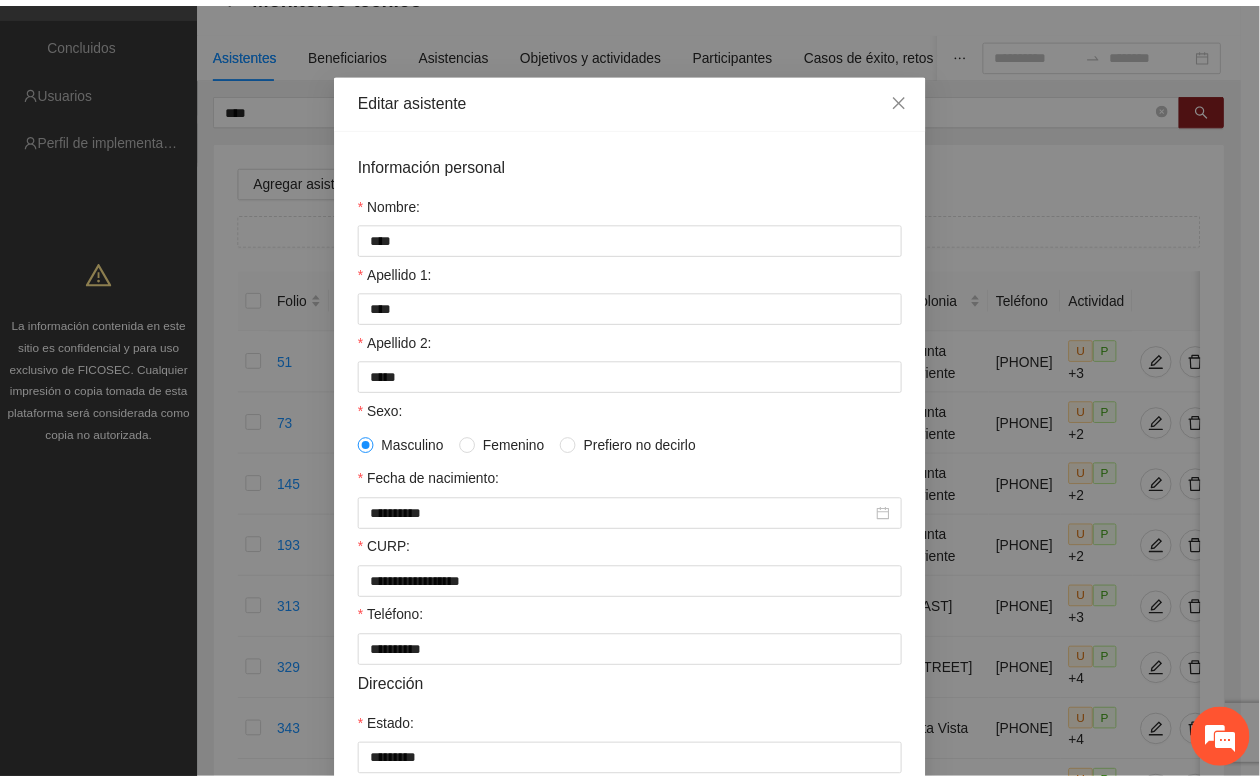 scroll, scrollTop: 21, scrollLeft: 0, axis: vertical 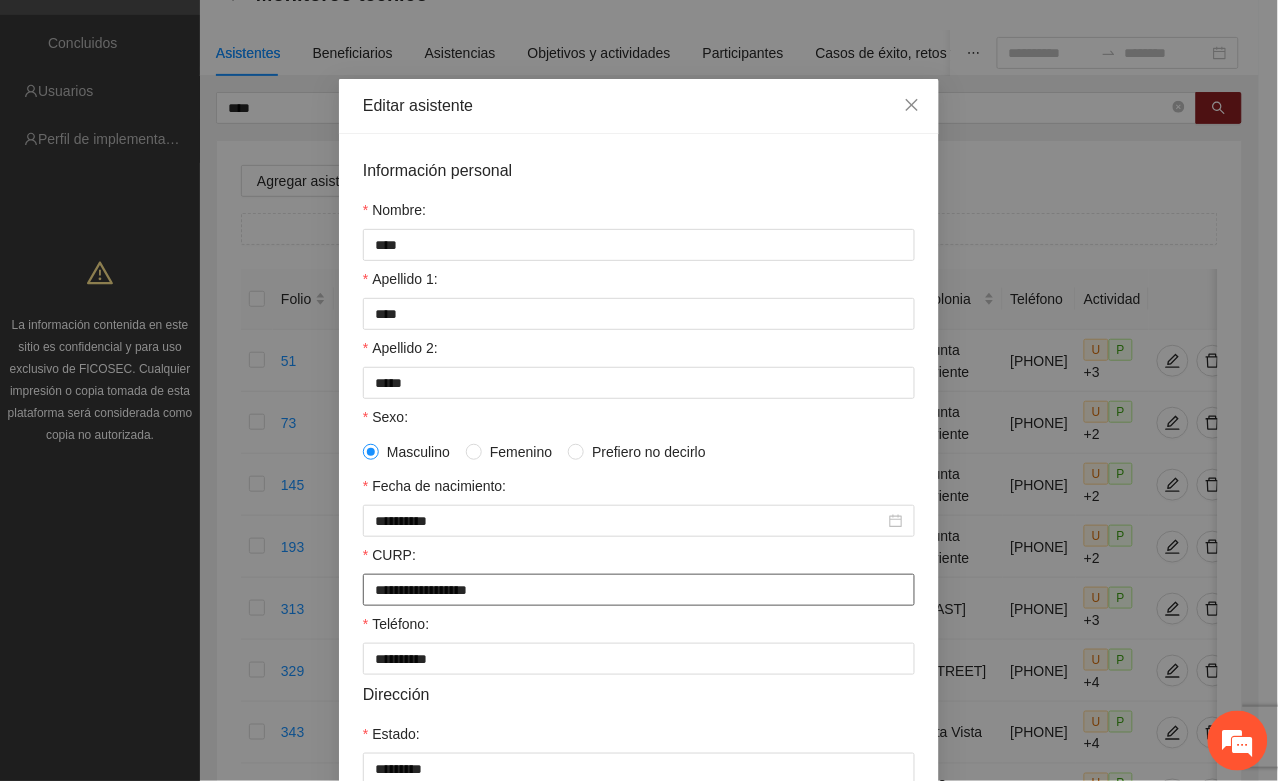 drag, startPoint x: 361, startPoint y: 597, endPoint x: 550, endPoint y: 596, distance: 189.00264 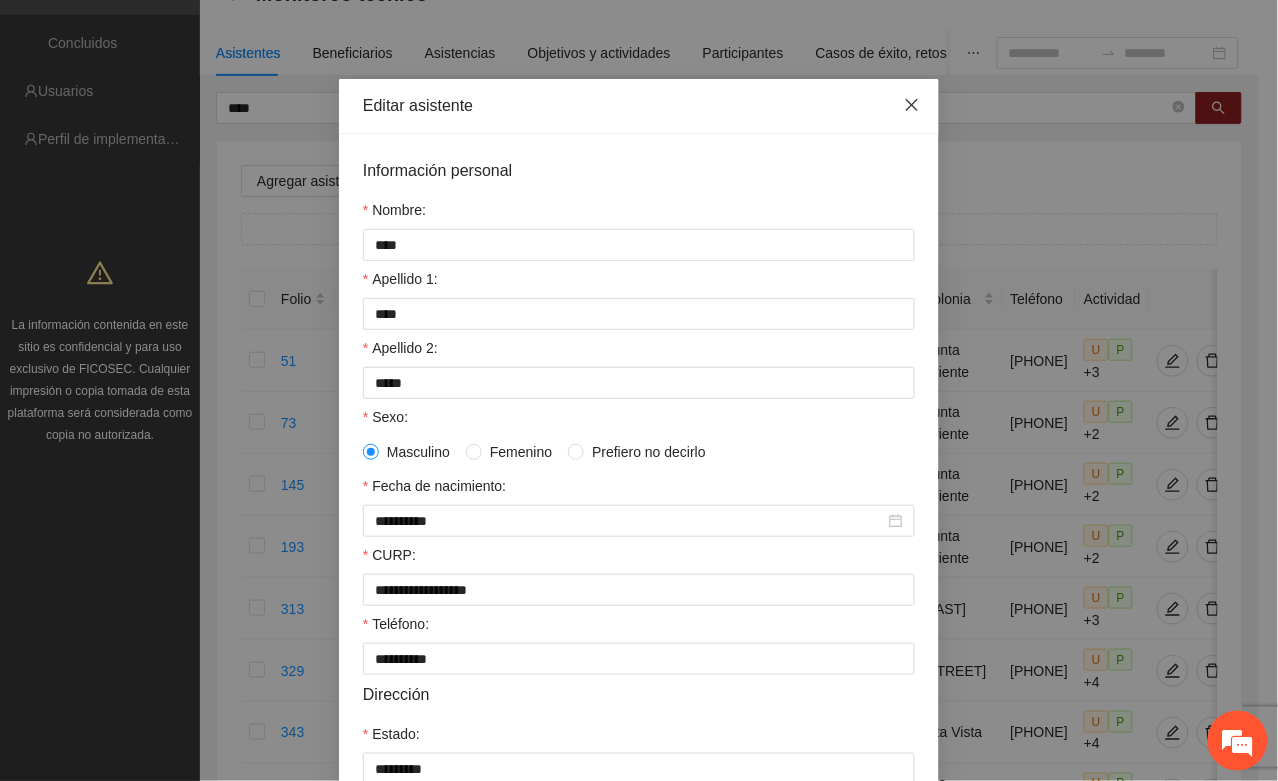 click 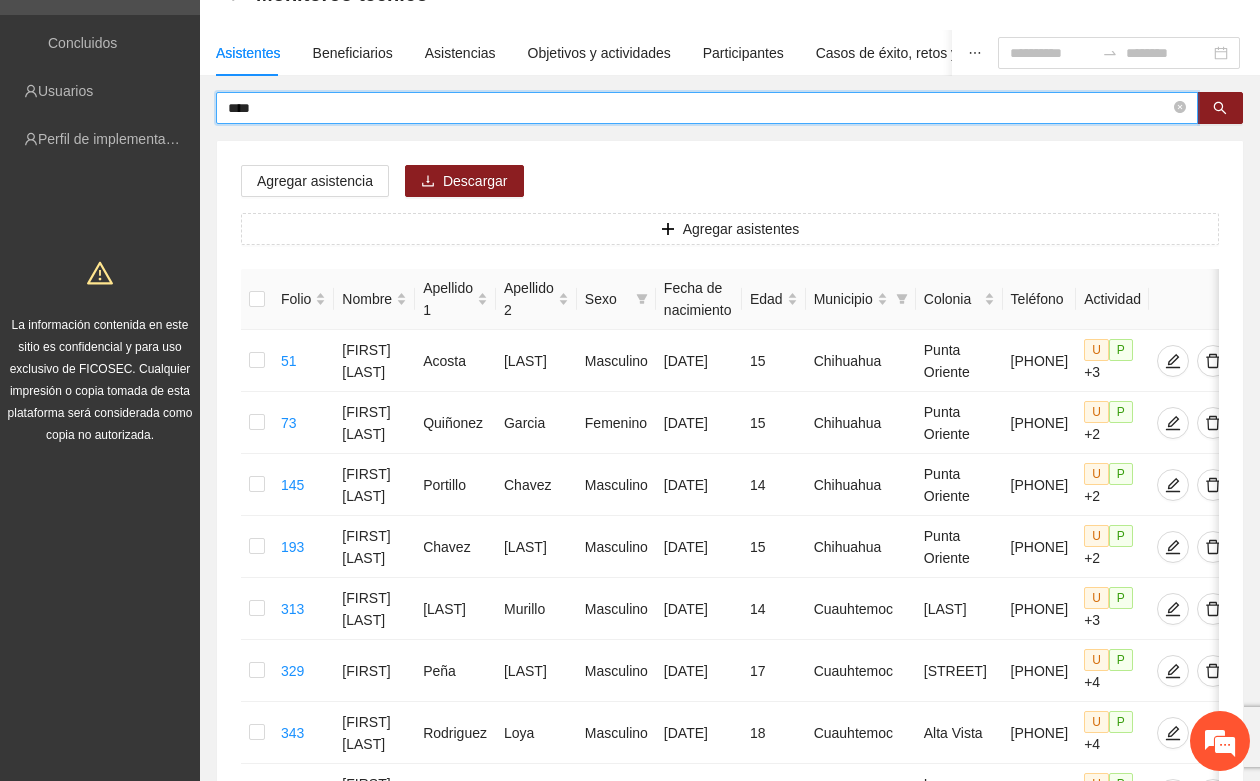 drag, startPoint x: 286, startPoint y: 110, endPoint x: 197, endPoint y: 117, distance: 89.27486 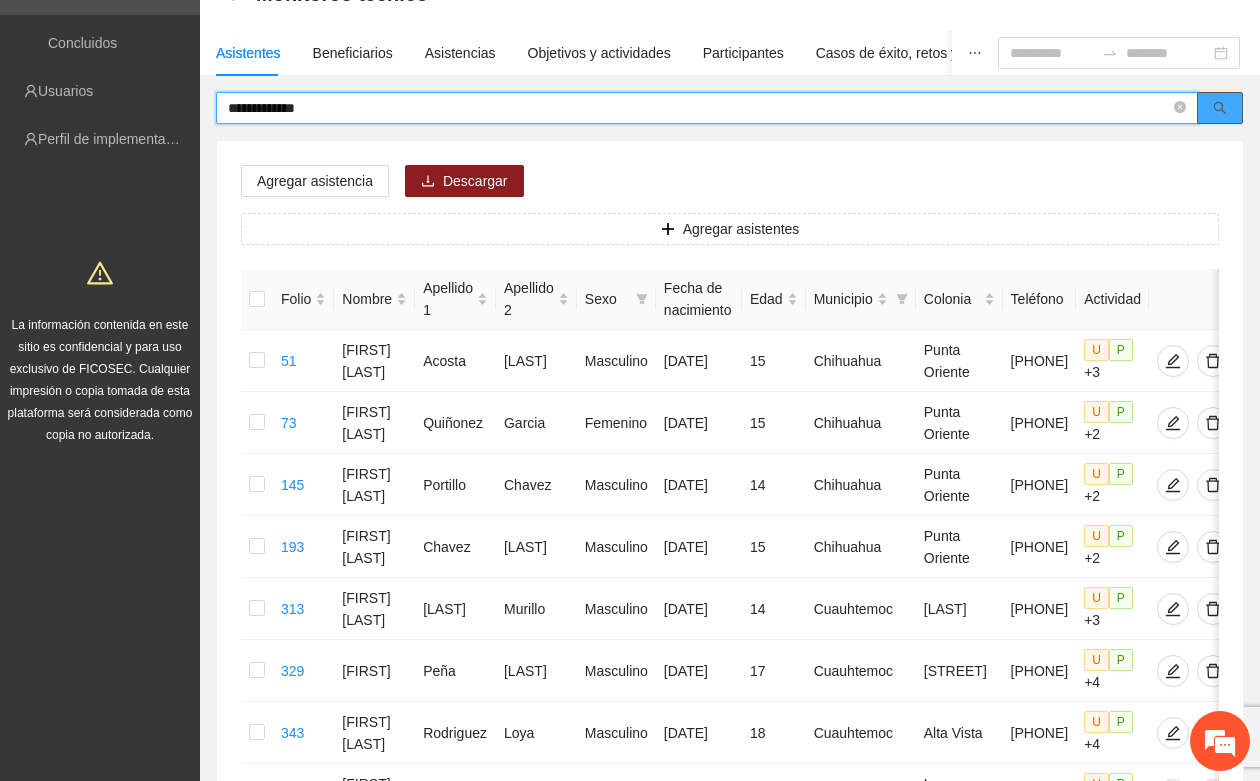 click at bounding box center (1220, 109) 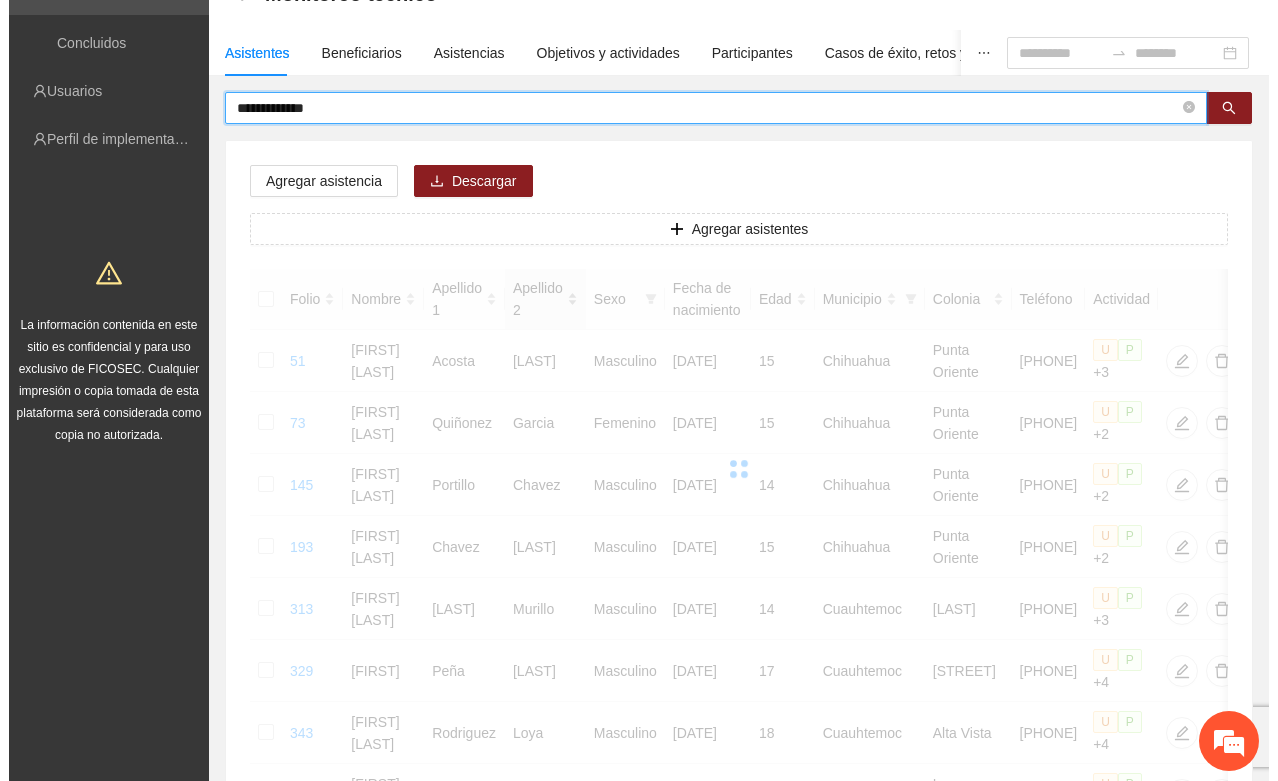 scroll, scrollTop: 0, scrollLeft: 0, axis: both 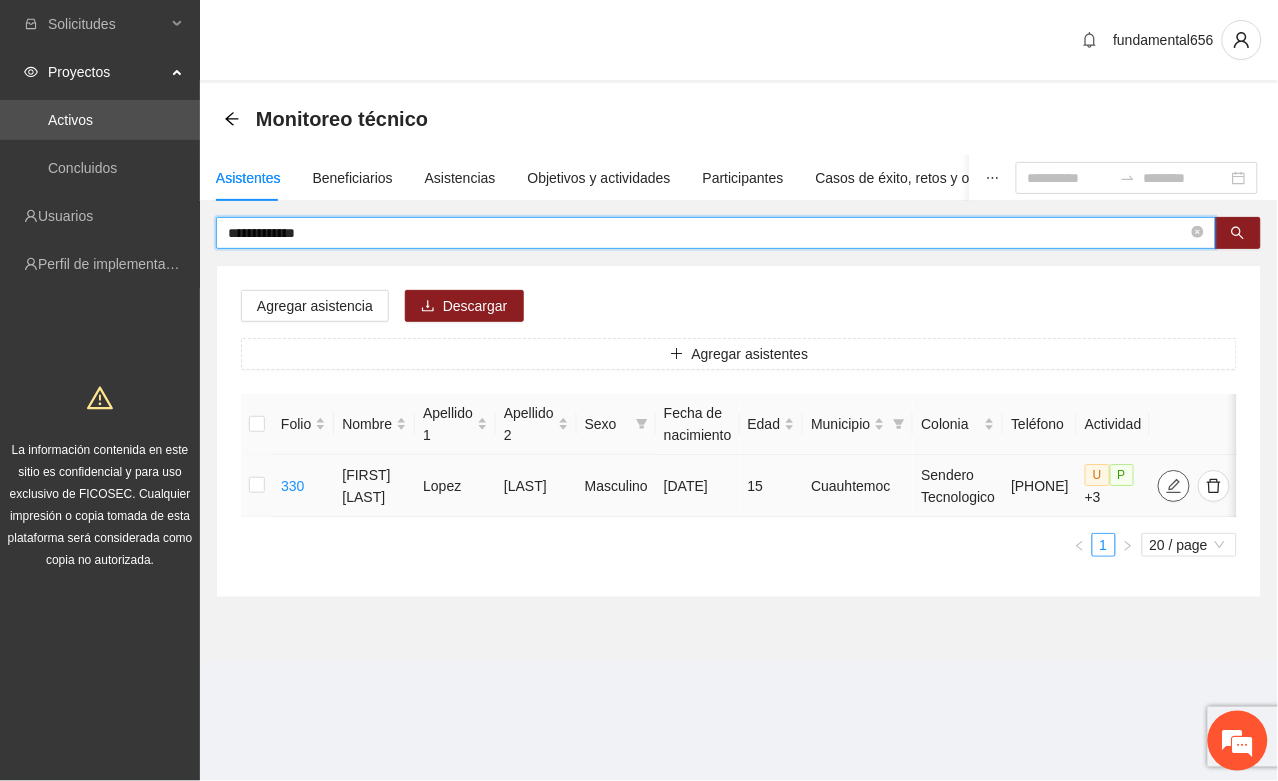 click 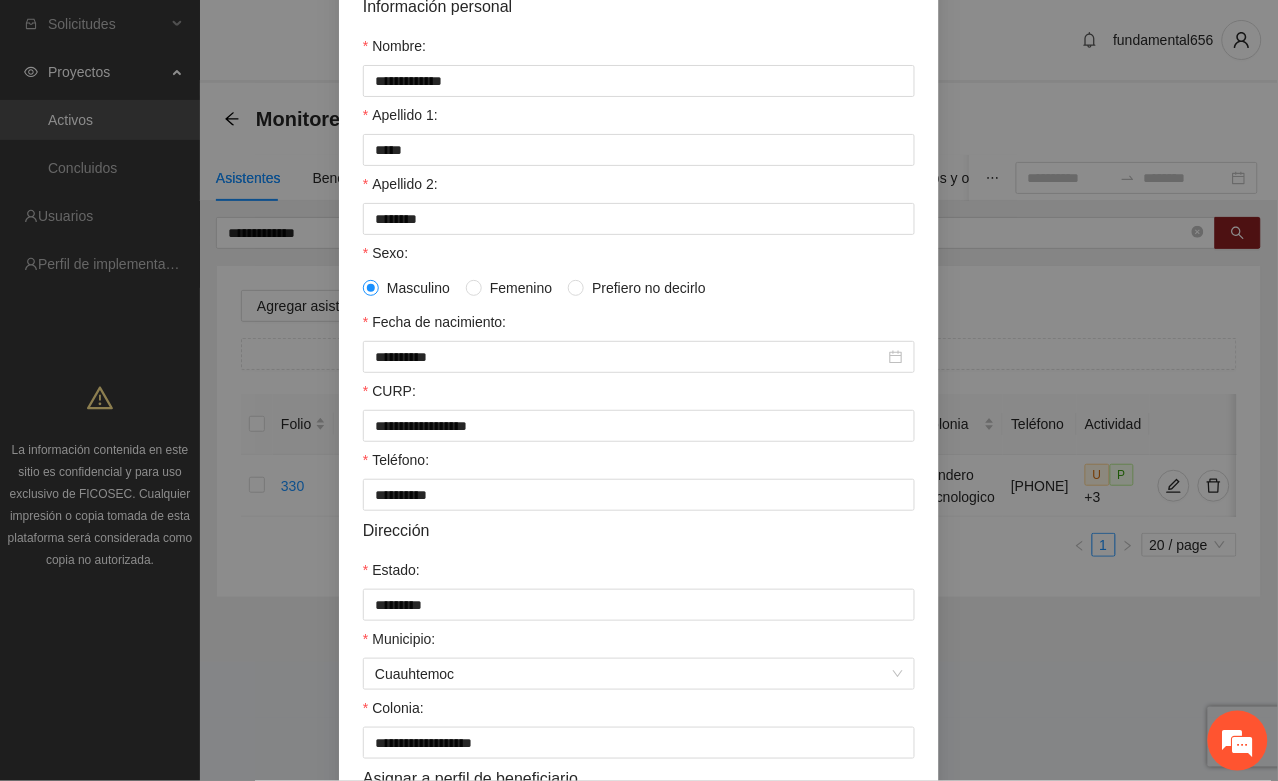 scroll, scrollTop: 396, scrollLeft: 0, axis: vertical 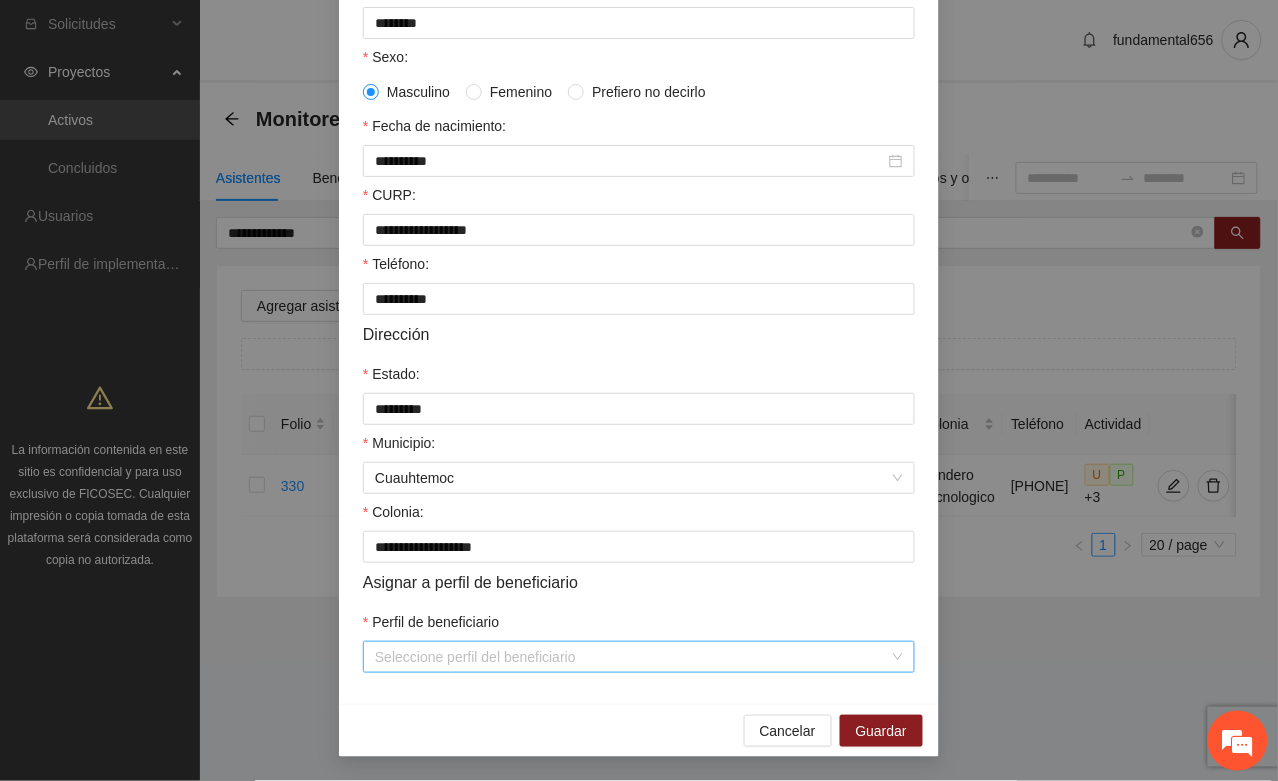 click on "Perfil de beneficiario" at bounding box center (632, 657) 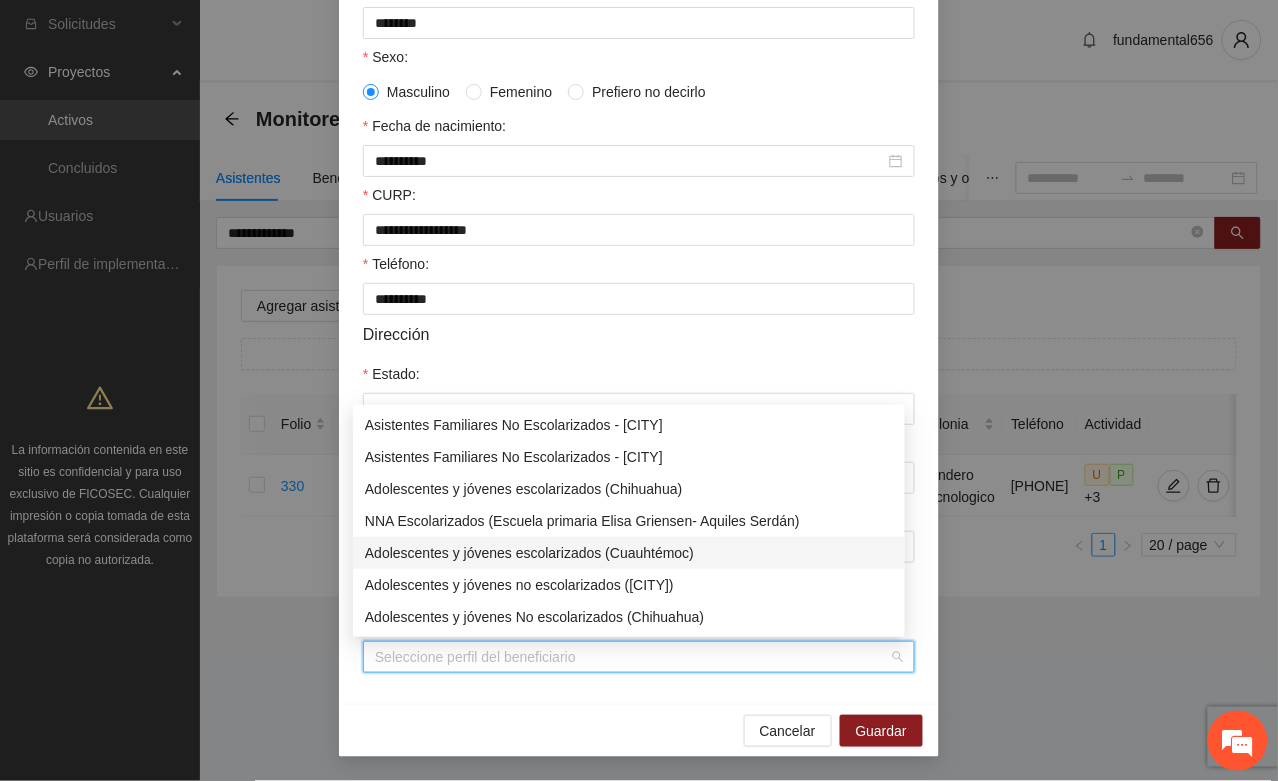 click on "Adolescentes y jóvenes escolarizados (Cuauhtémoc)" at bounding box center [629, 553] 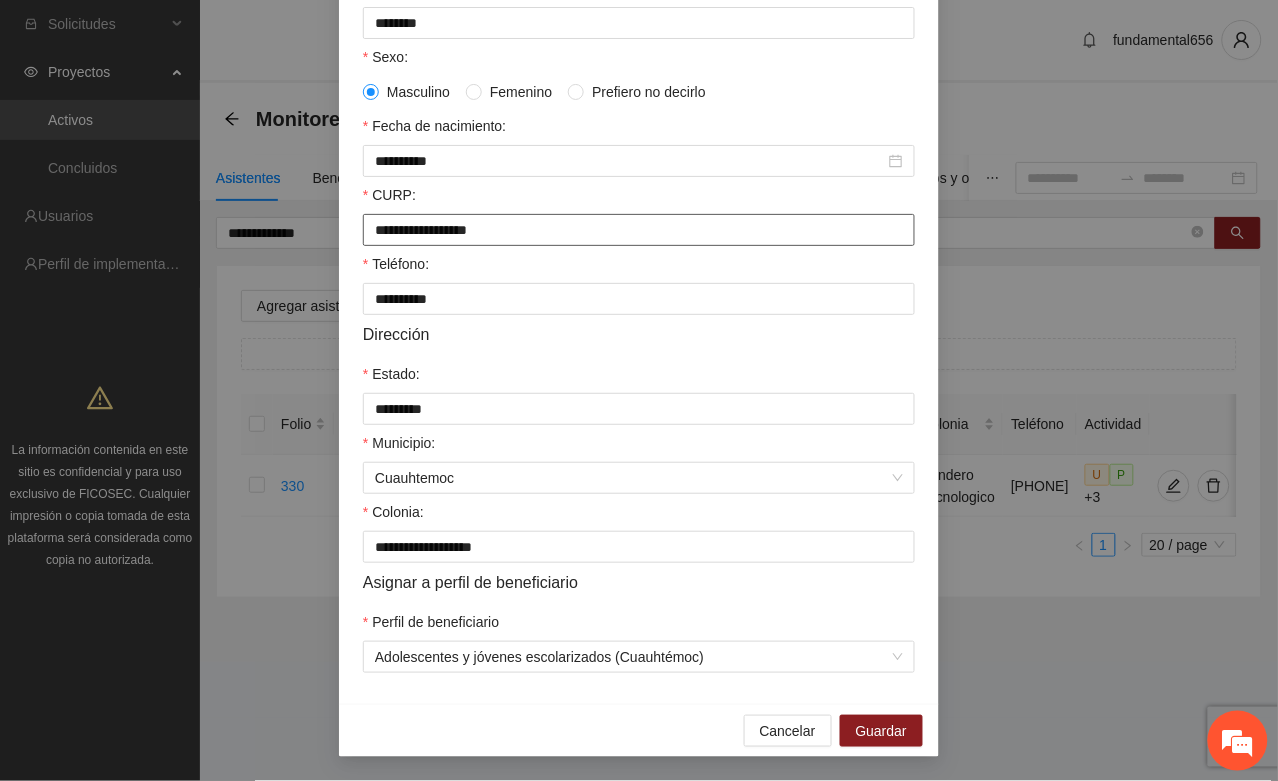 drag, startPoint x: 358, startPoint y: 227, endPoint x: 540, endPoint y: 228, distance: 182.00275 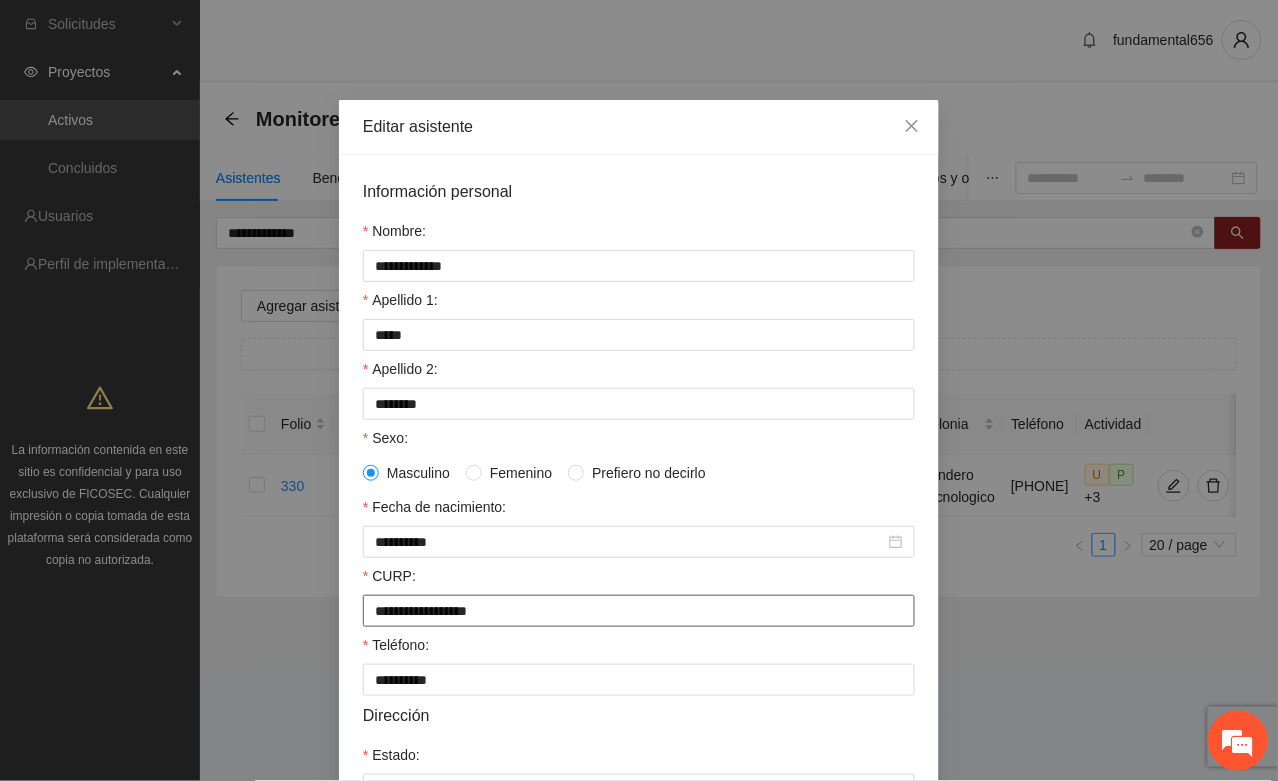 scroll, scrollTop: 396, scrollLeft: 0, axis: vertical 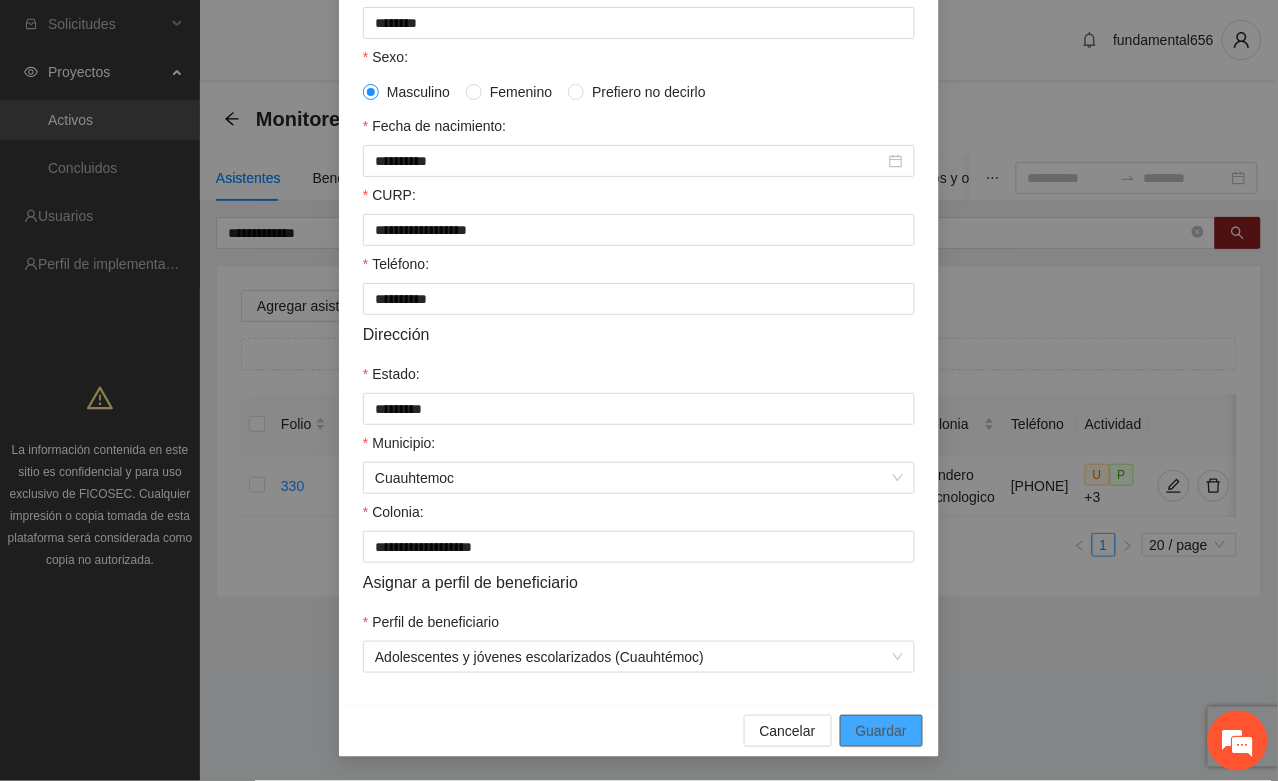 click on "Guardar" at bounding box center [881, 731] 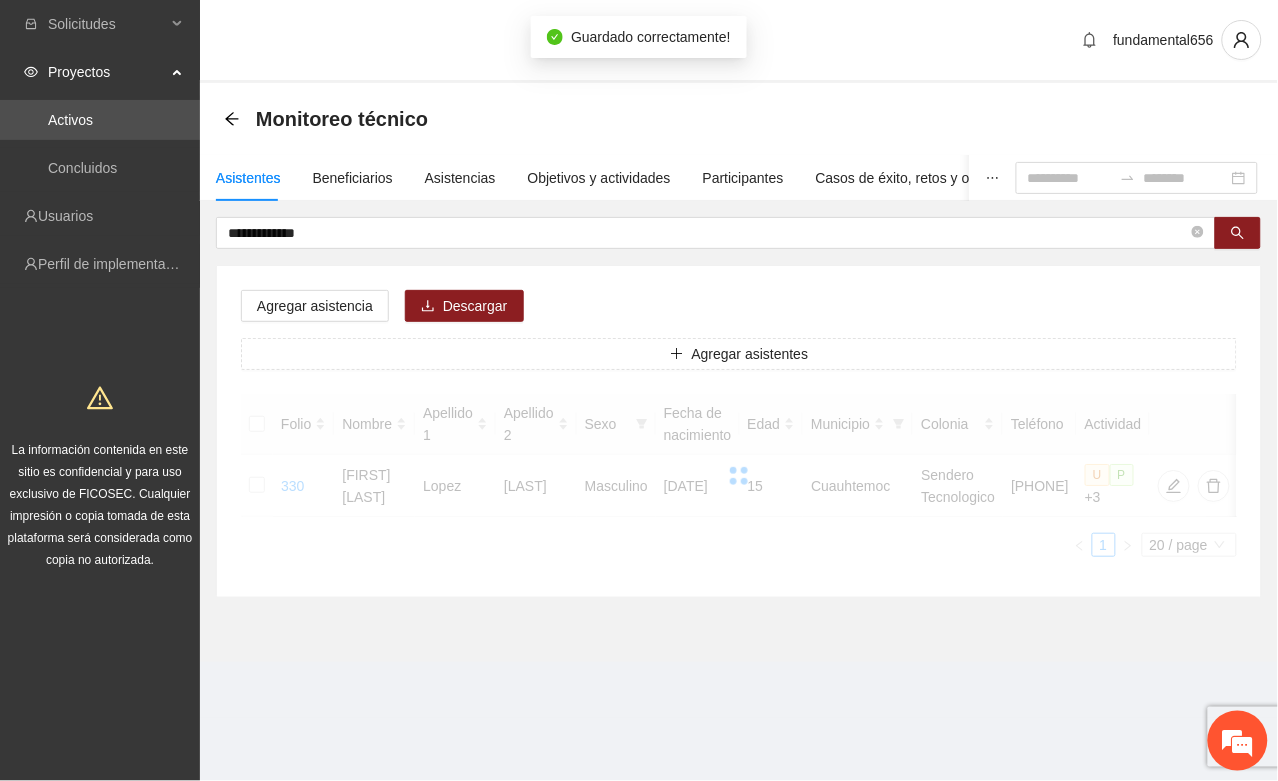 scroll, scrollTop: 296, scrollLeft: 0, axis: vertical 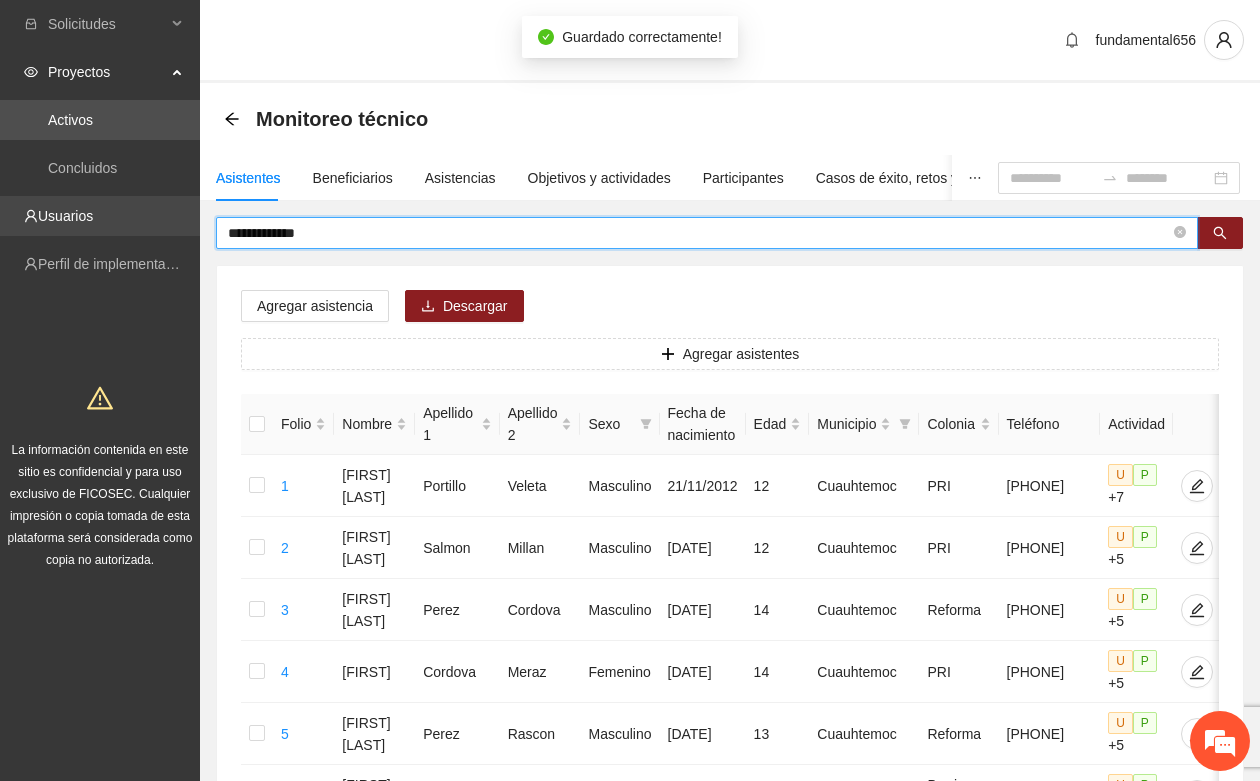 drag, startPoint x: 328, startPoint y: 233, endPoint x: 198, endPoint y: 230, distance: 130.0346 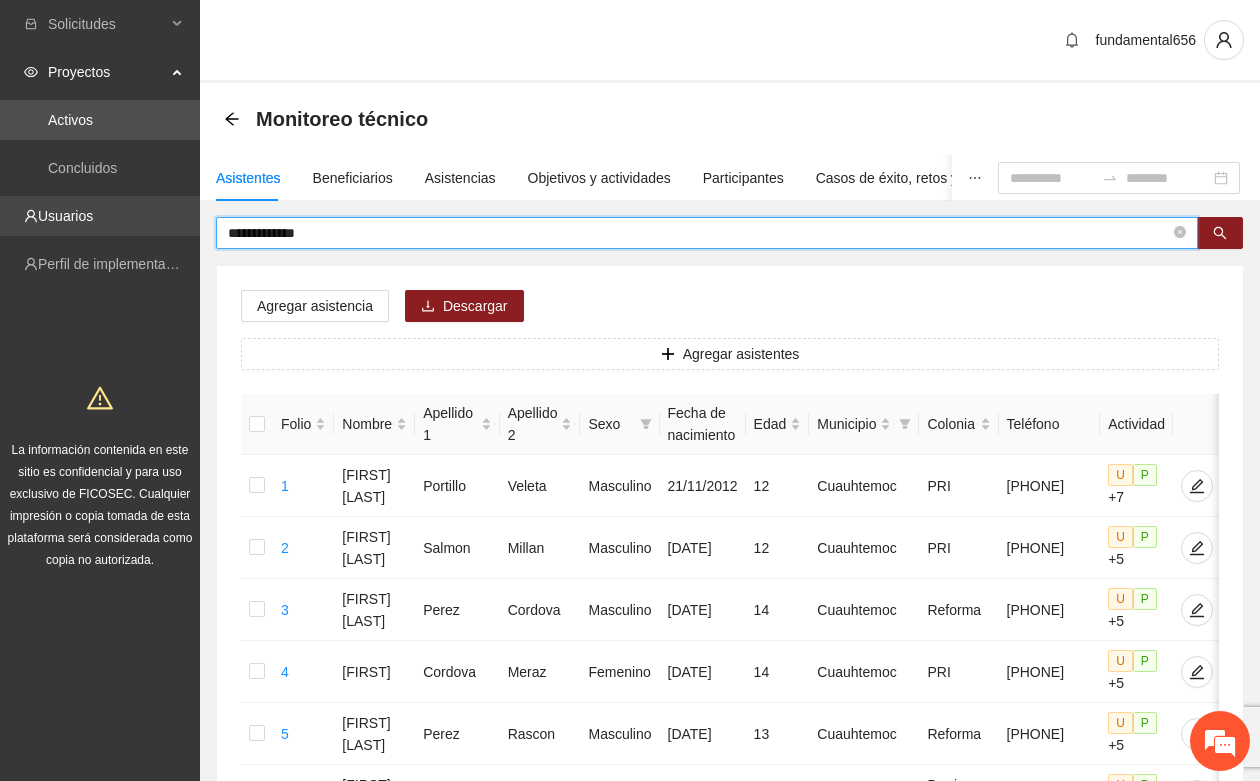 paste 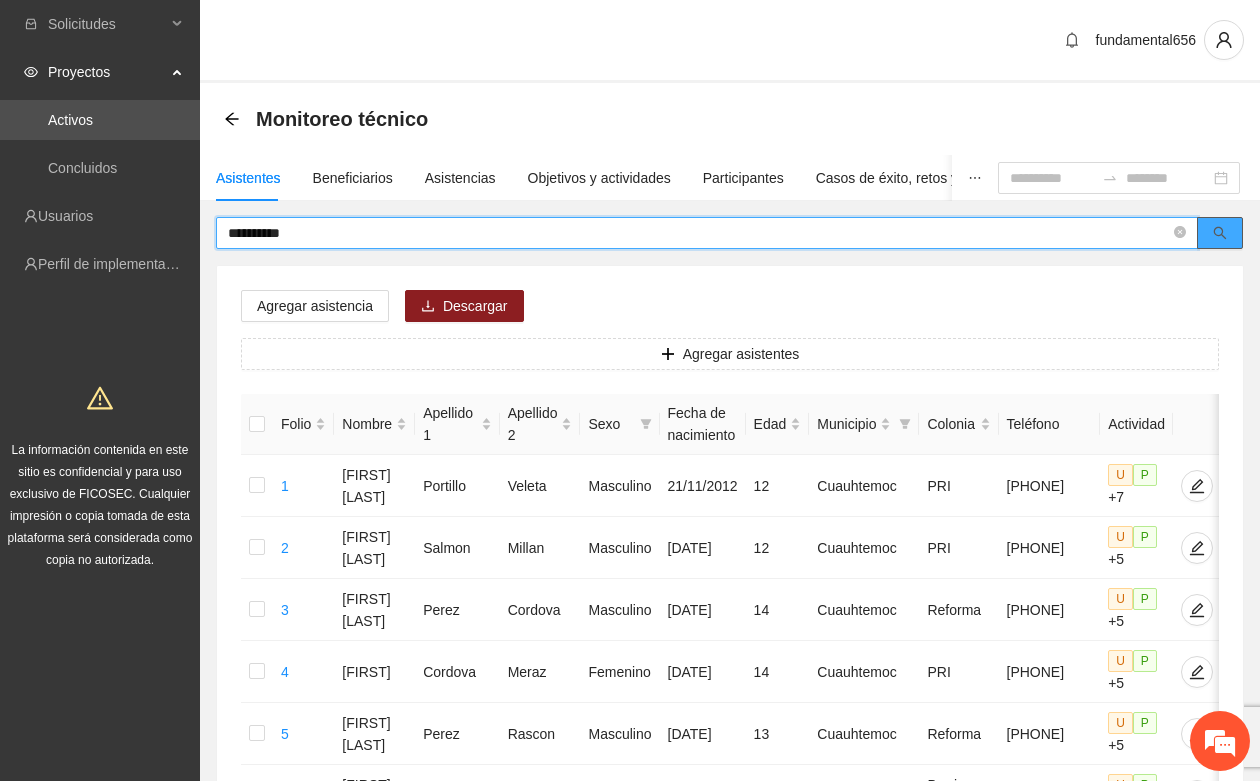 click at bounding box center [1220, 233] 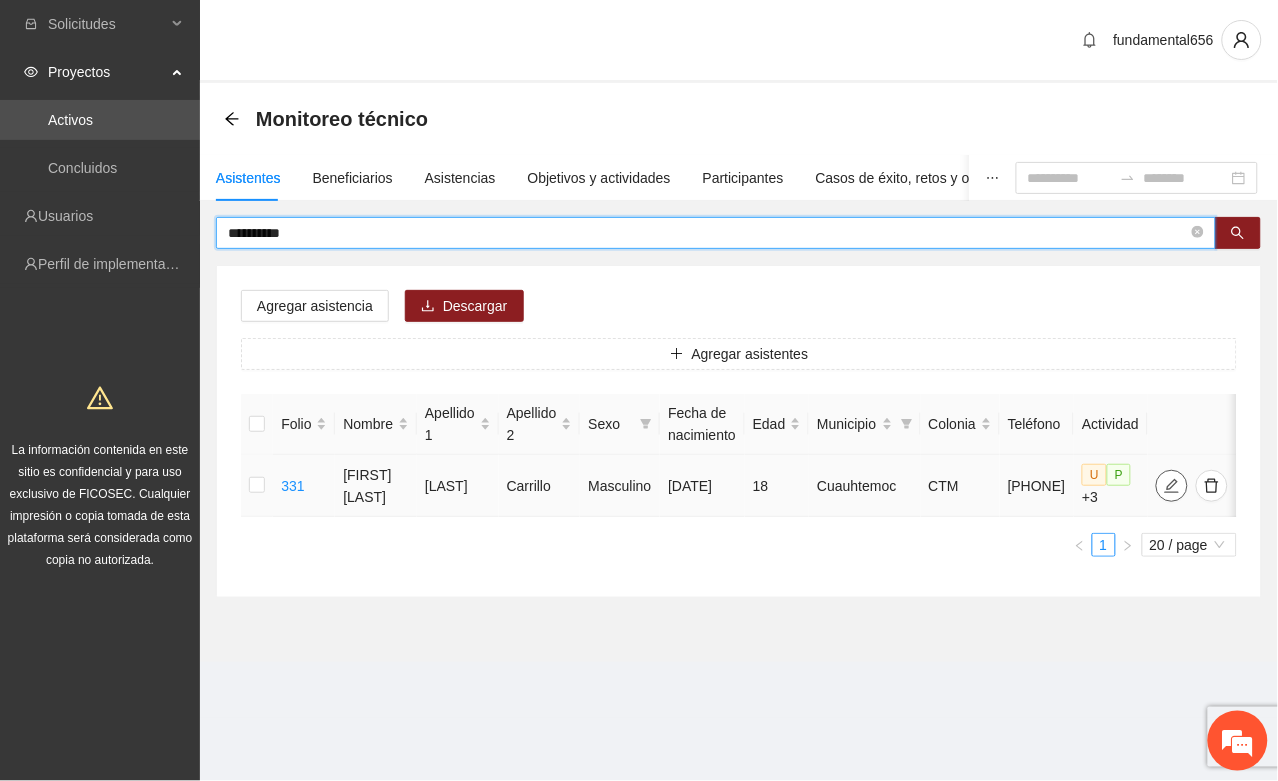 click 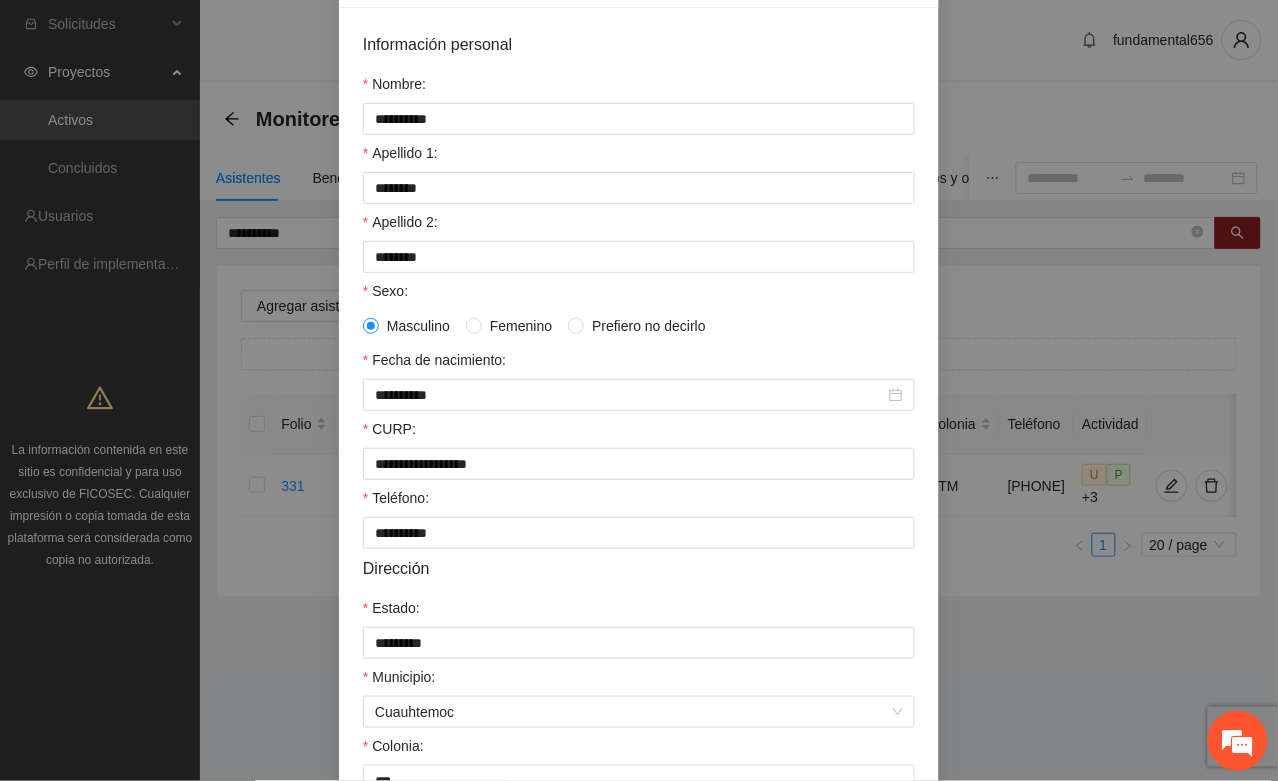 scroll, scrollTop: 396, scrollLeft: 0, axis: vertical 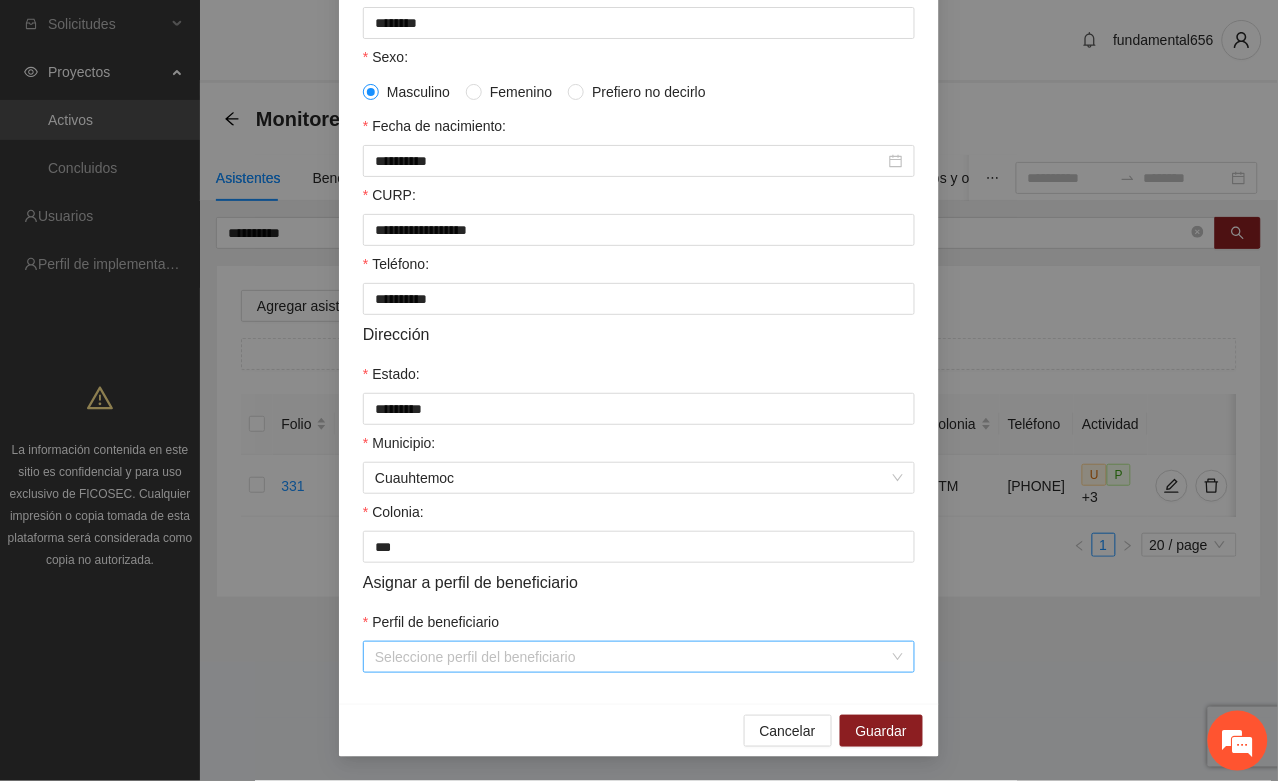 click on "Perfil de beneficiario" at bounding box center (632, 657) 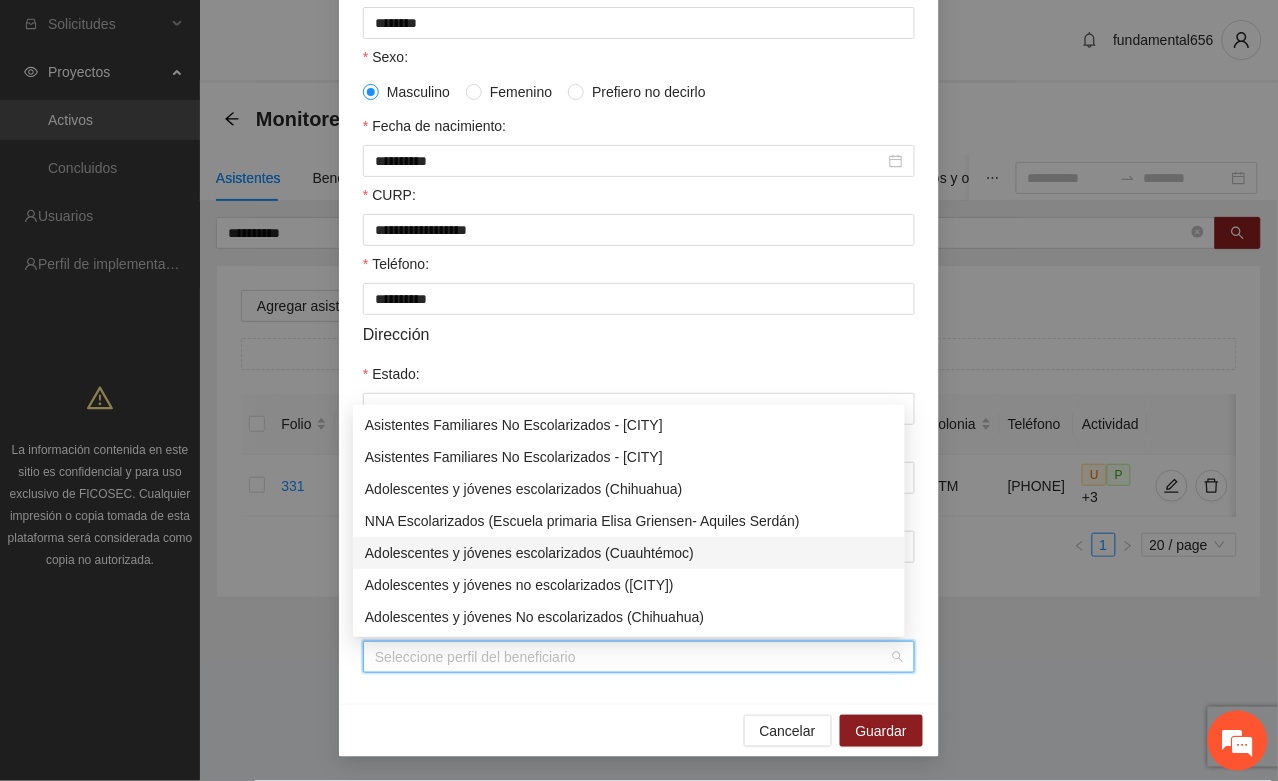 click on "Adolescentes y jóvenes escolarizados (Cuauhtémoc)" at bounding box center [629, 553] 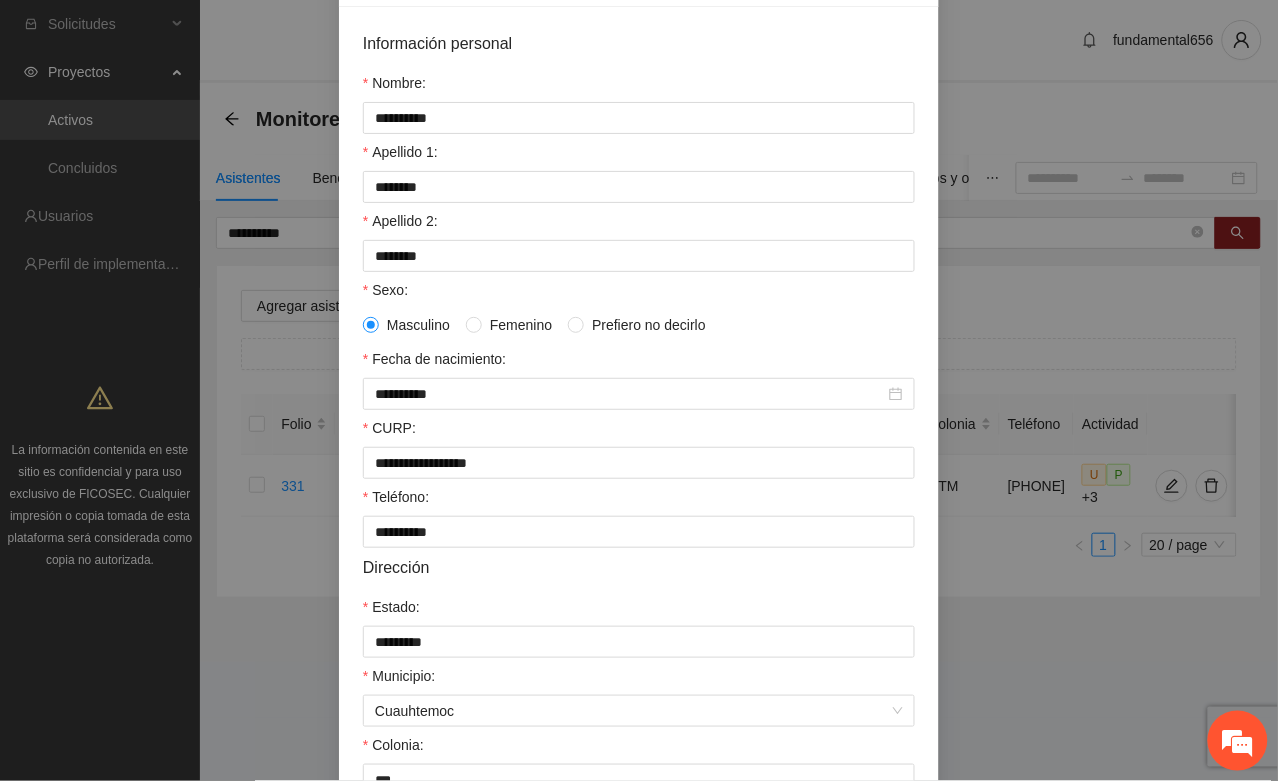 scroll, scrollTop: 146, scrollLeft: 0, axis: vertical 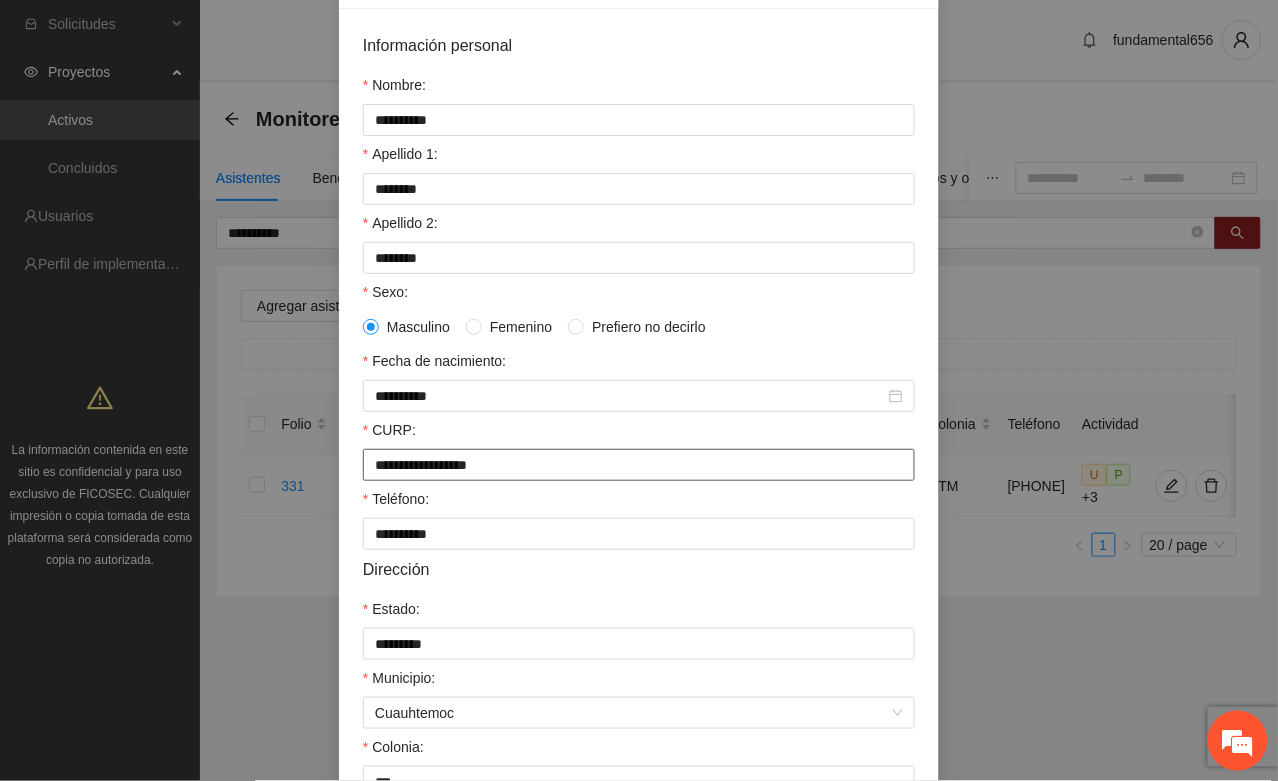 drag, startPoint x: 521, startPoint y: 470, endPoint x: 348, endPoint y: 475, distance: 173.07224 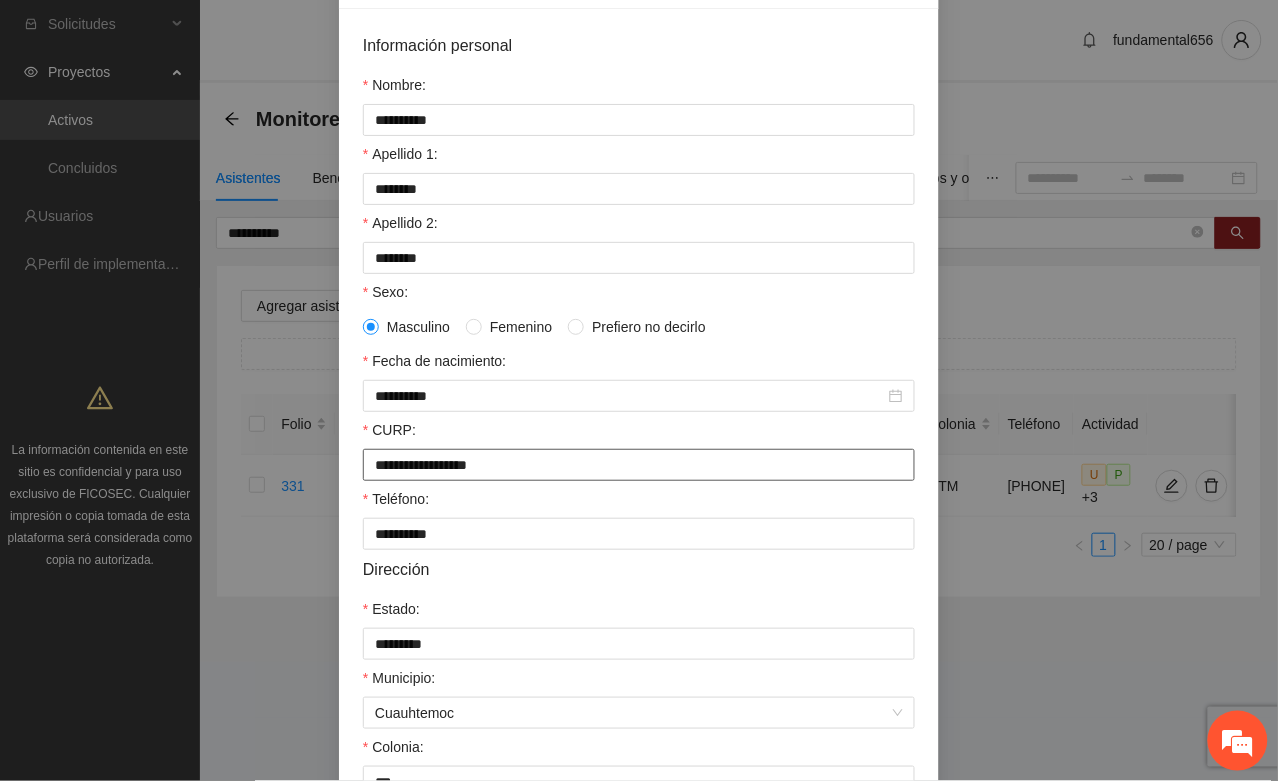 scroll, scrollTop: 396, scrollLeft: 0, axis: vertical 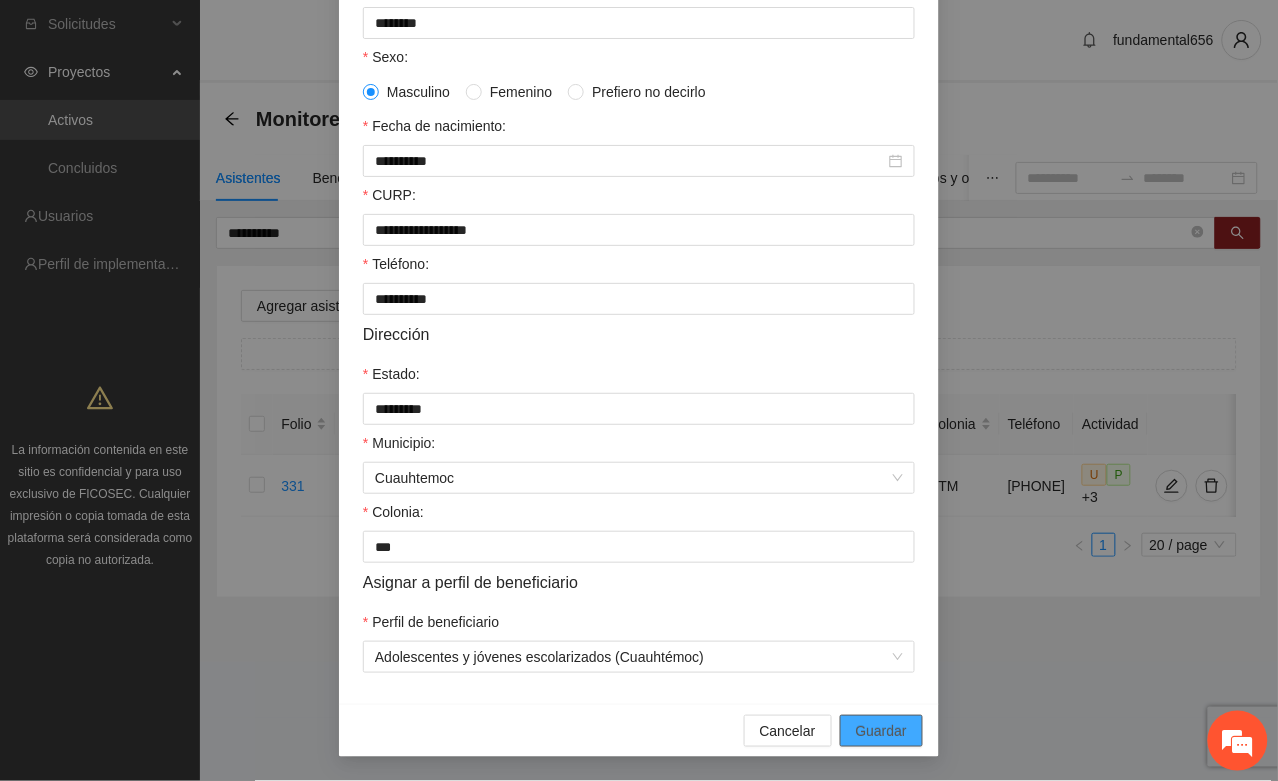 click on "Guardar" at bounding box center [881, 731] 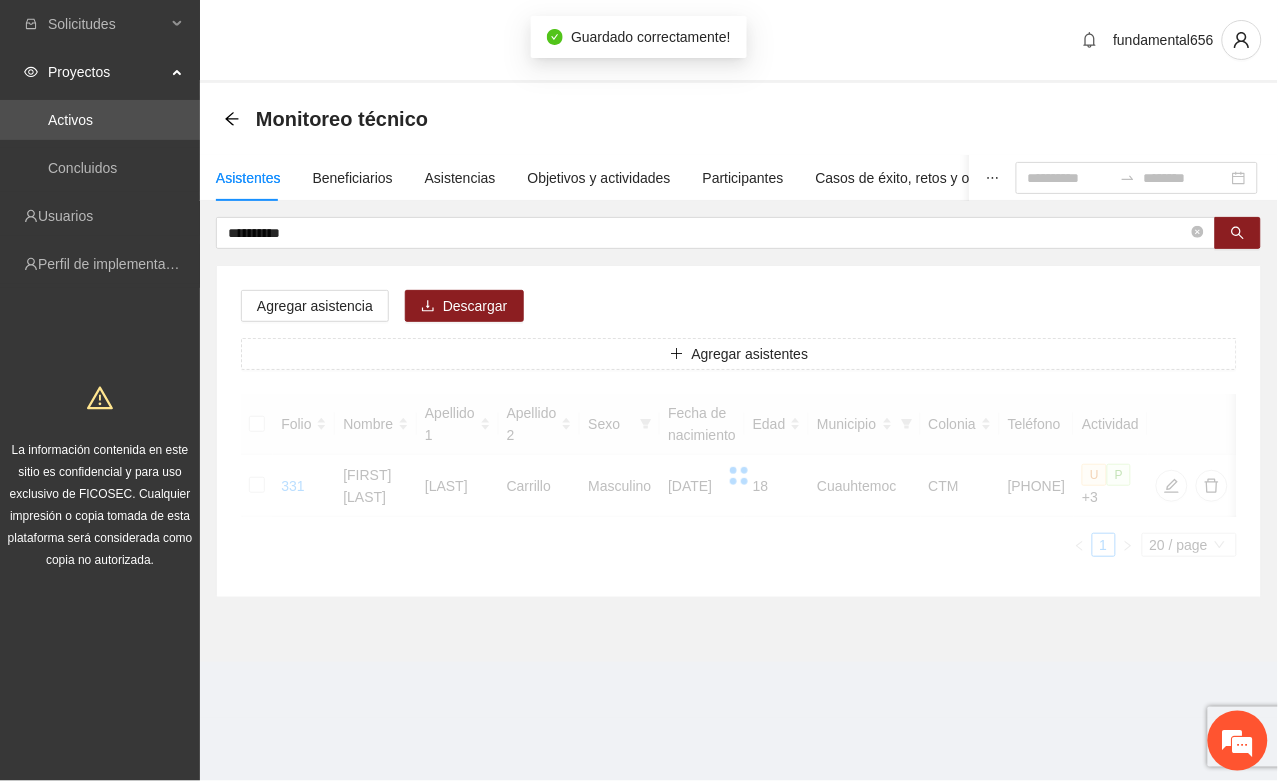 scroll, scrollTop: 296, scrollLeft: 0, axis: vertical 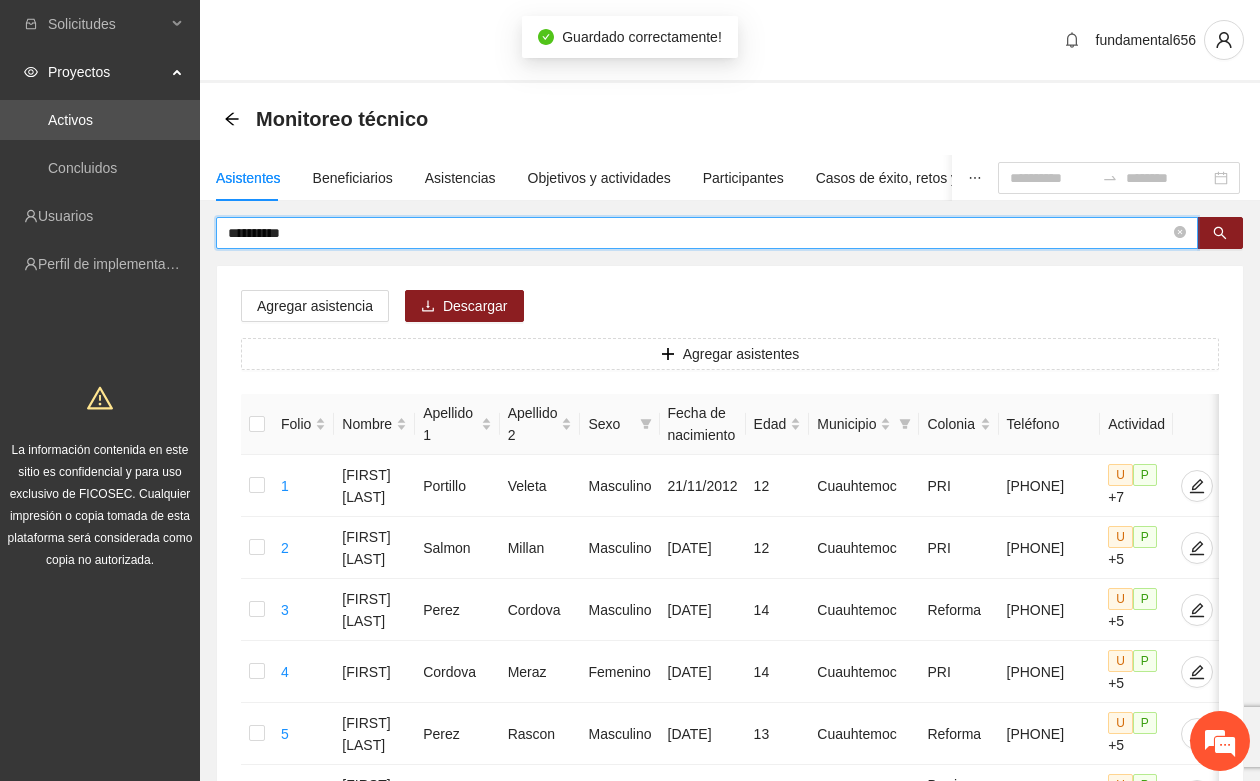 drag, startPoint x: 316, startPoint y: 231, endPoint x: 210, endPoint y: 230, distance: 106.004715 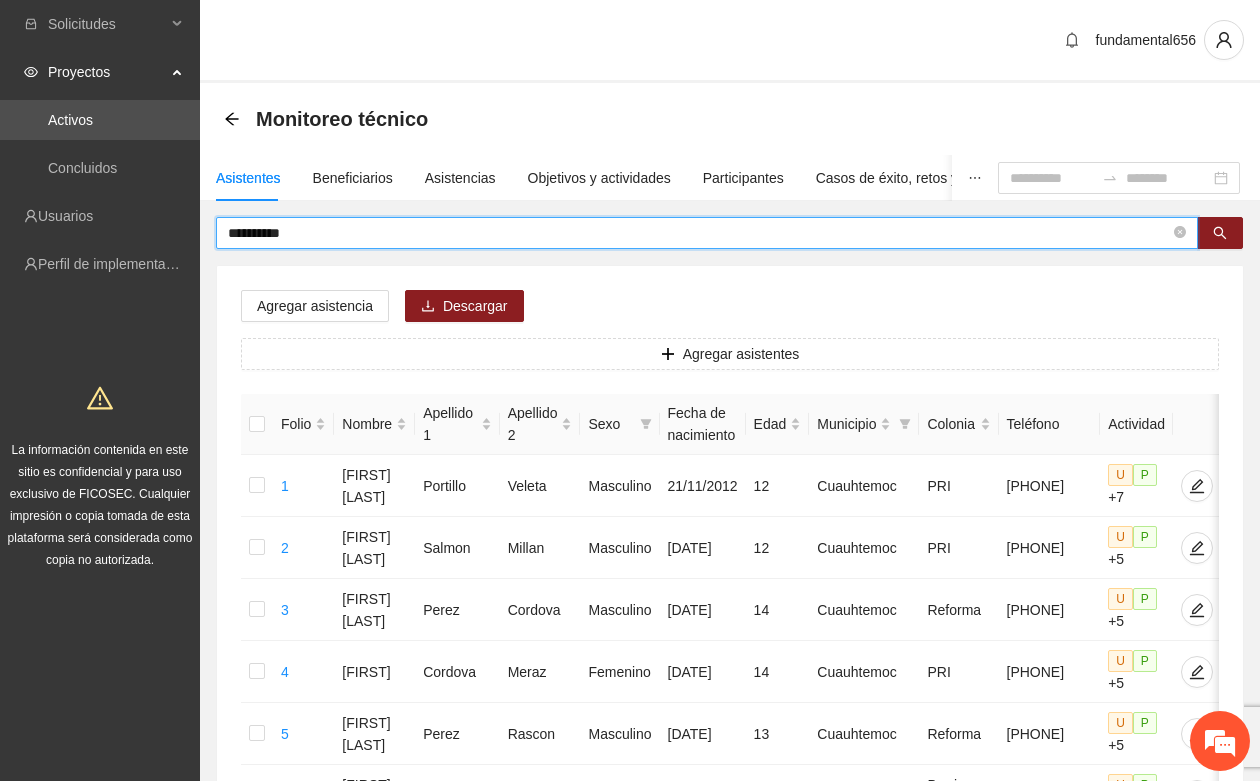 paste on "******" 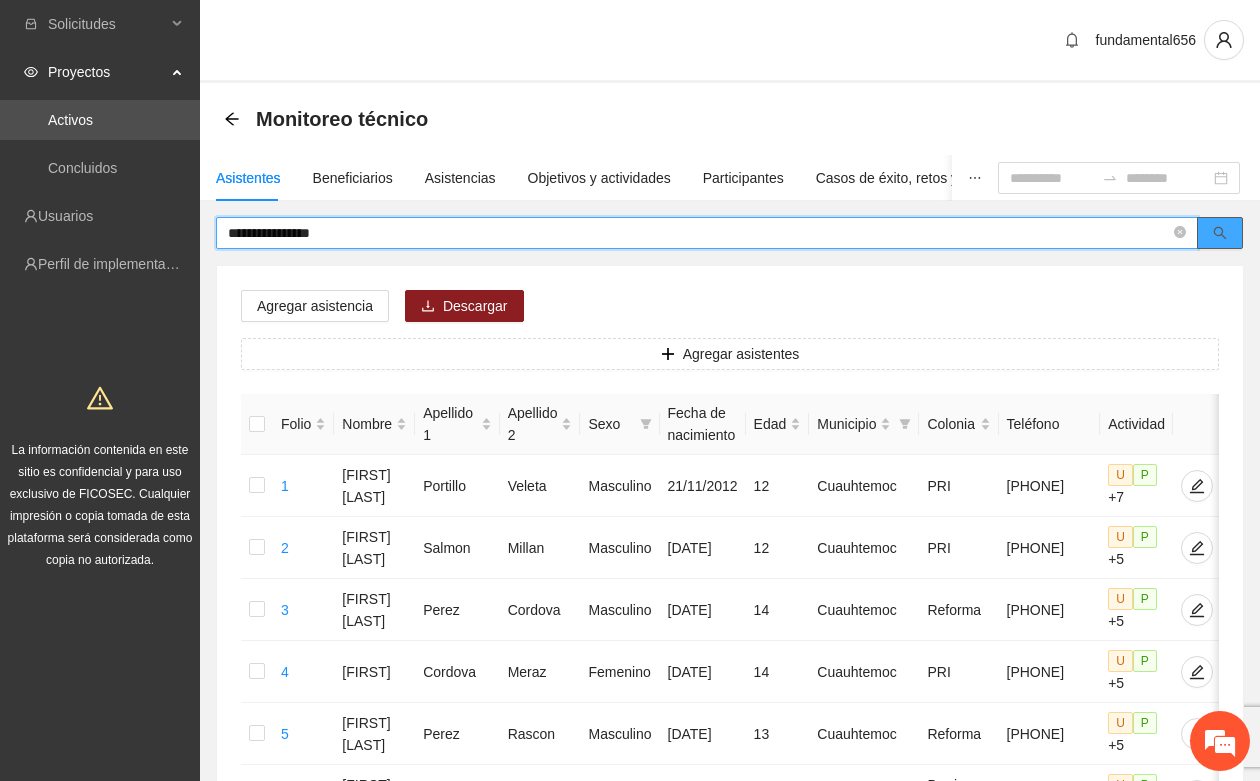 click 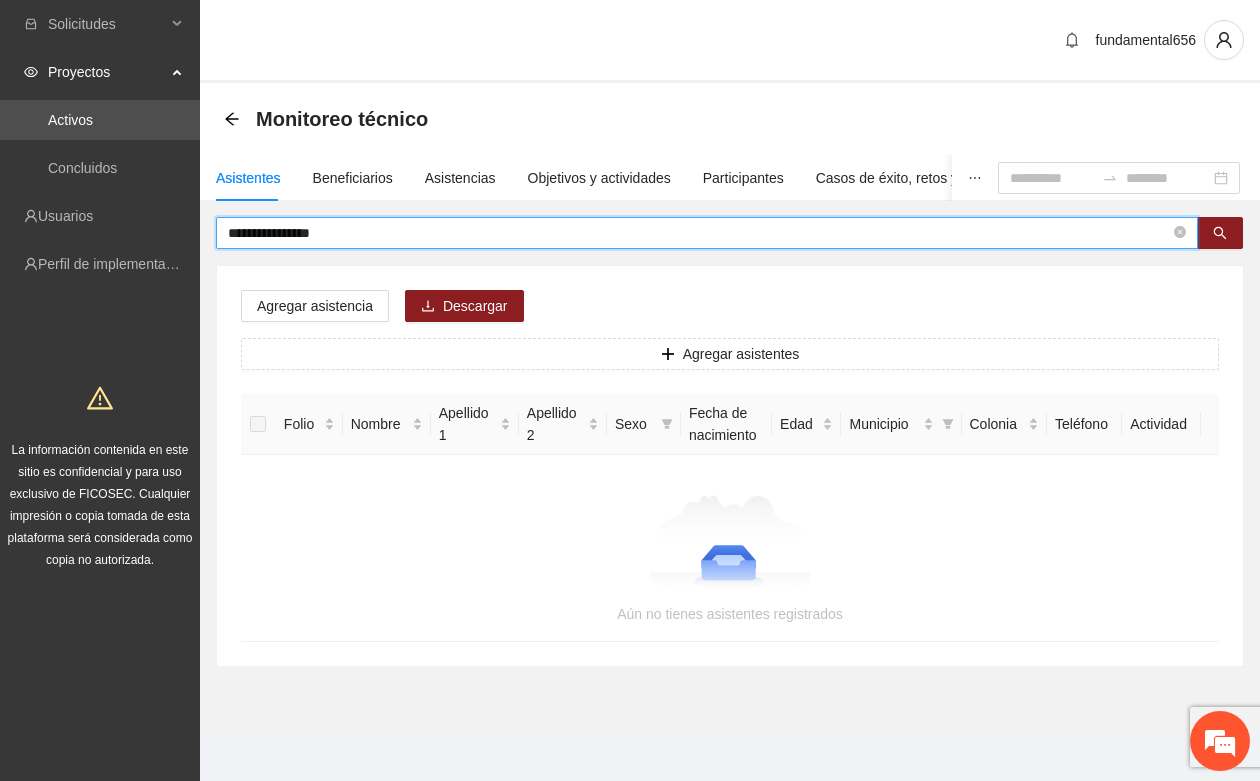 drag, startPoint x: 392, startPoint y: 226, endPoint x: 201, endPoint y: 231, distance: 191.06543 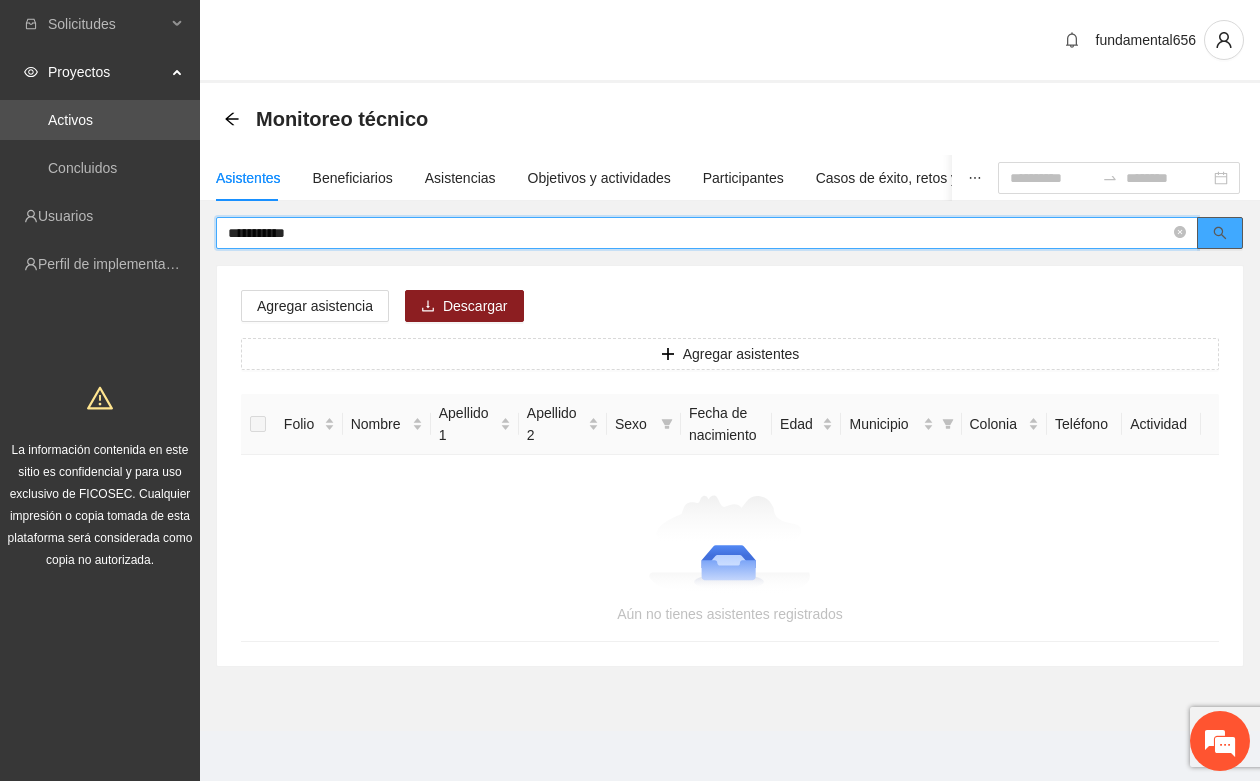 click at bounding box center (1220, 233) 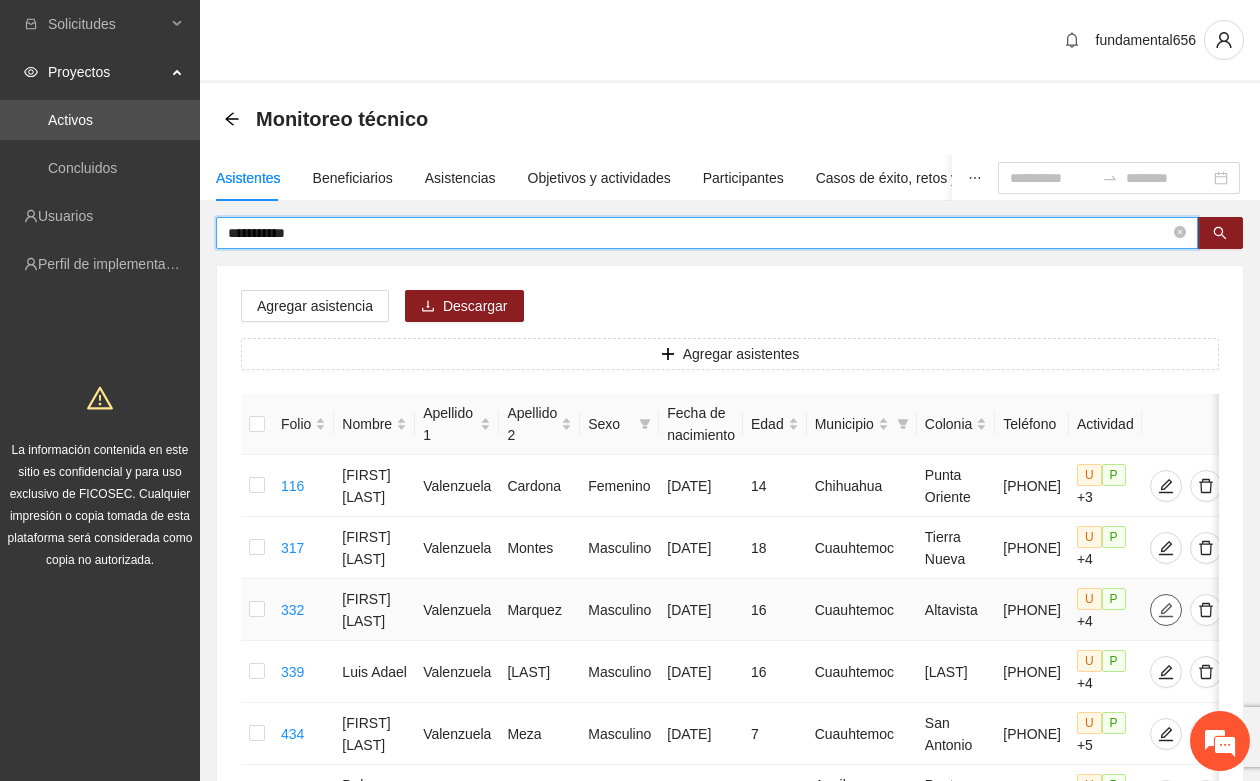 click 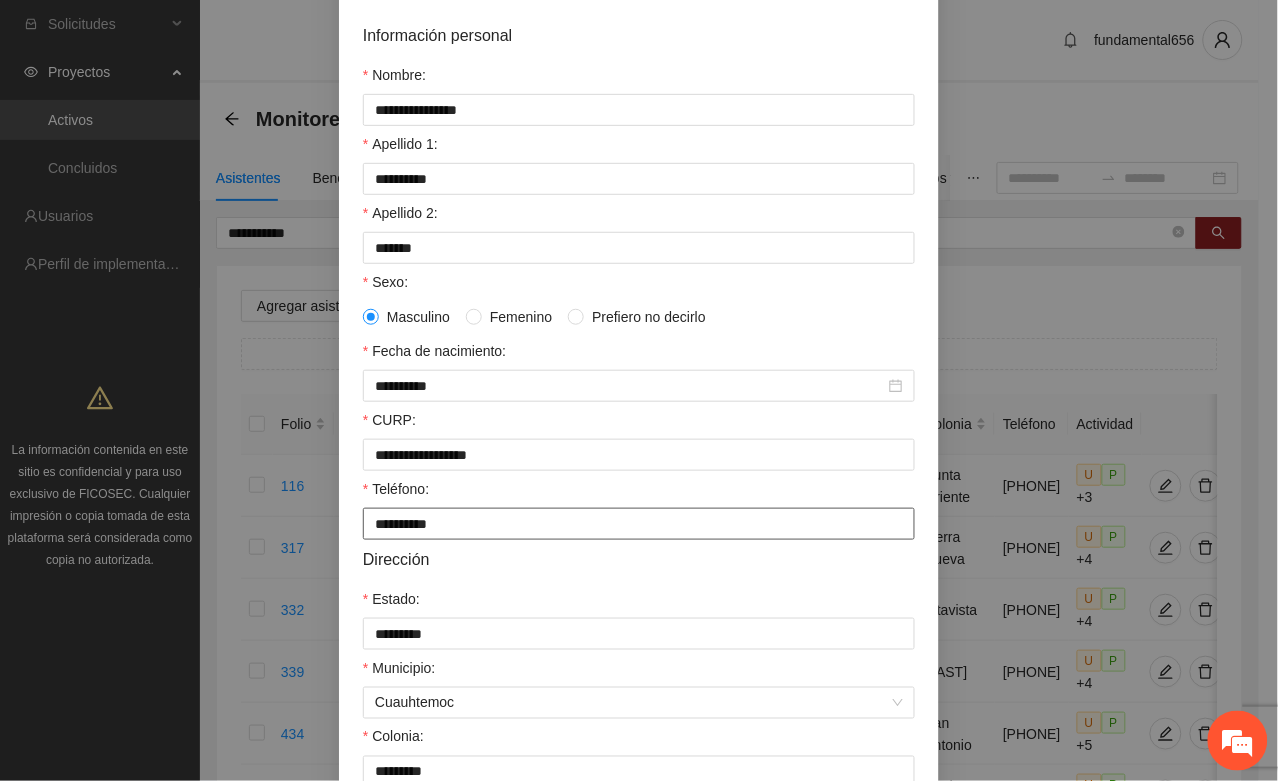 scroll, scrollTop: 396, scrollLeft: 0, axis: vertical 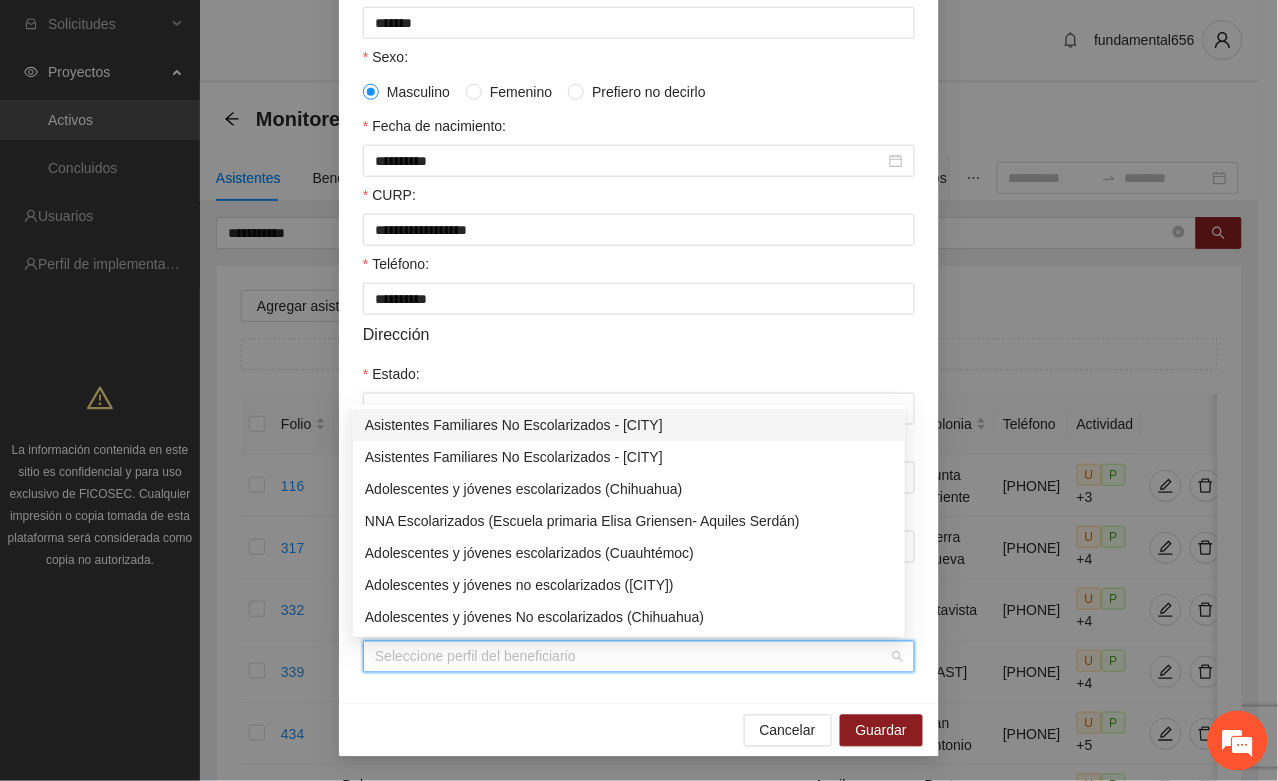 click on "Perfil de beneficiario" at bounding box center [632, 657] 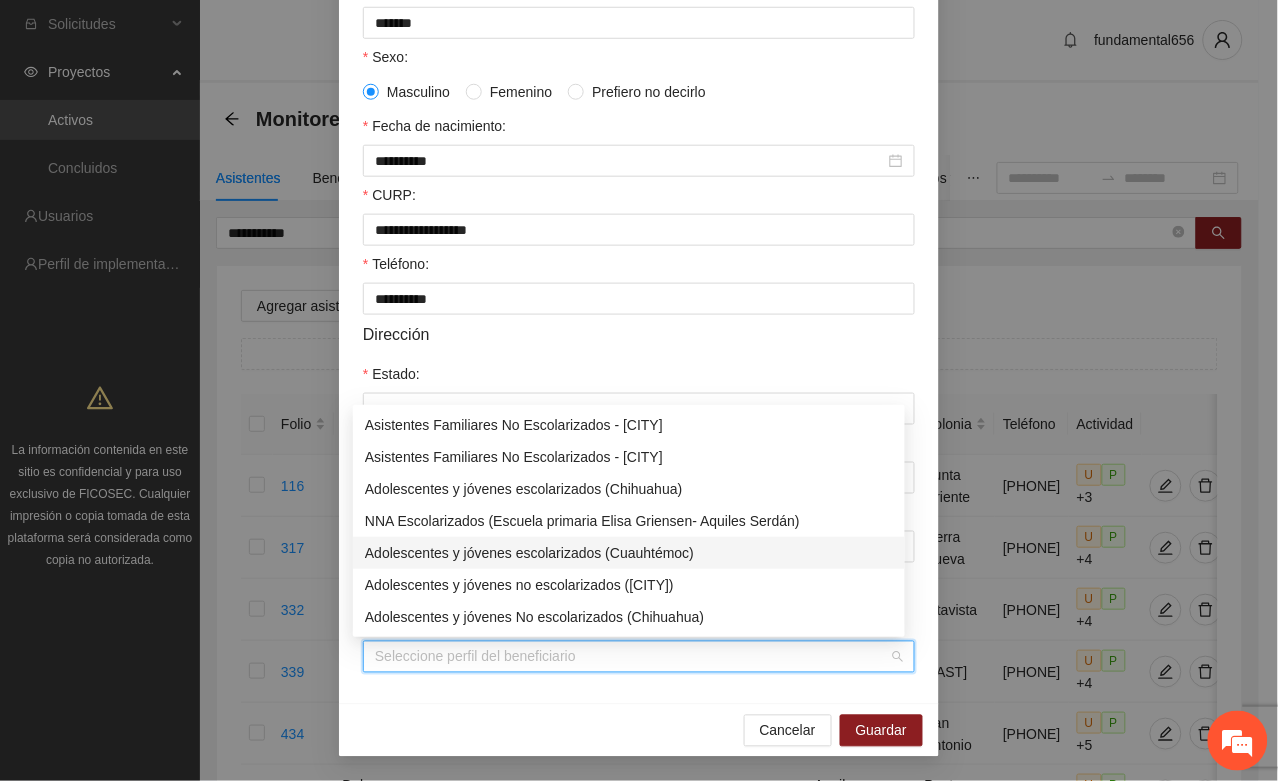 click on "Adolescentes y jóvenes escolarizados (Cuauhtémoc)" at bounding box center [629, 553] 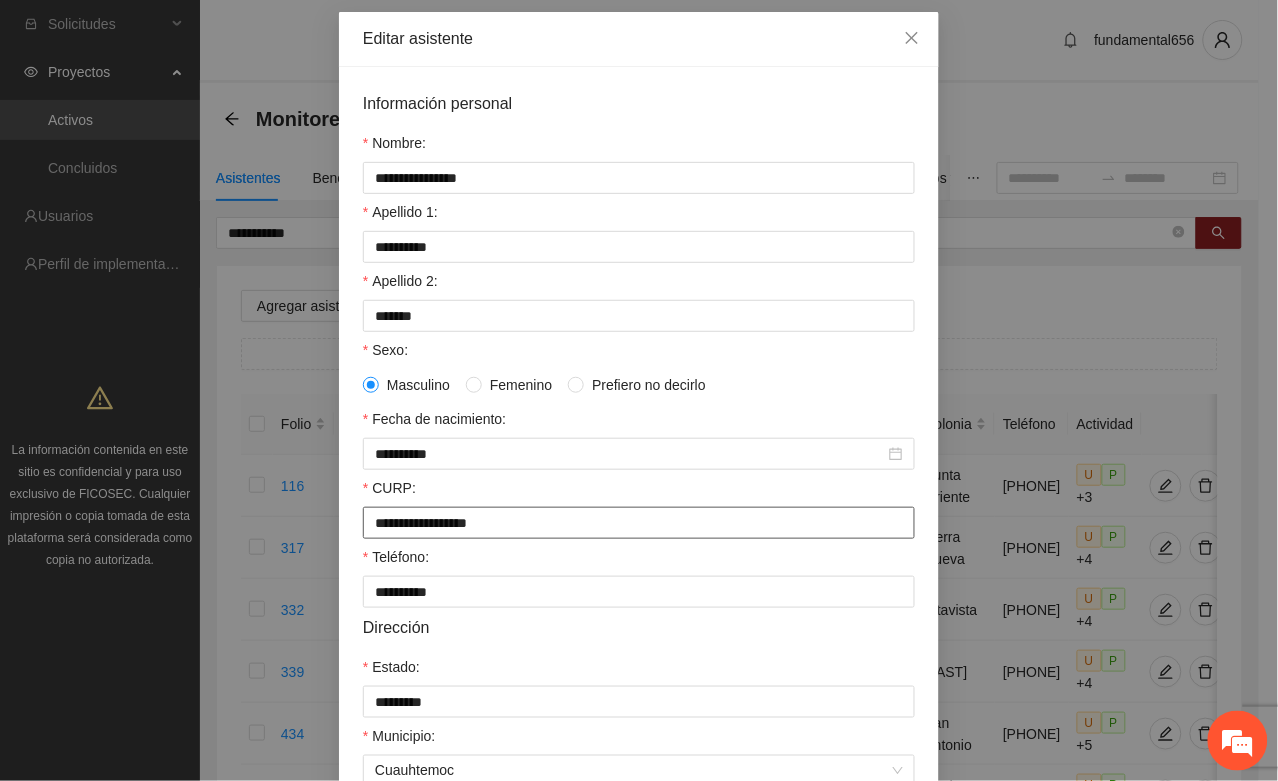 scroll, scrollTop: 21, scrollLeft: 0, axis: vertical 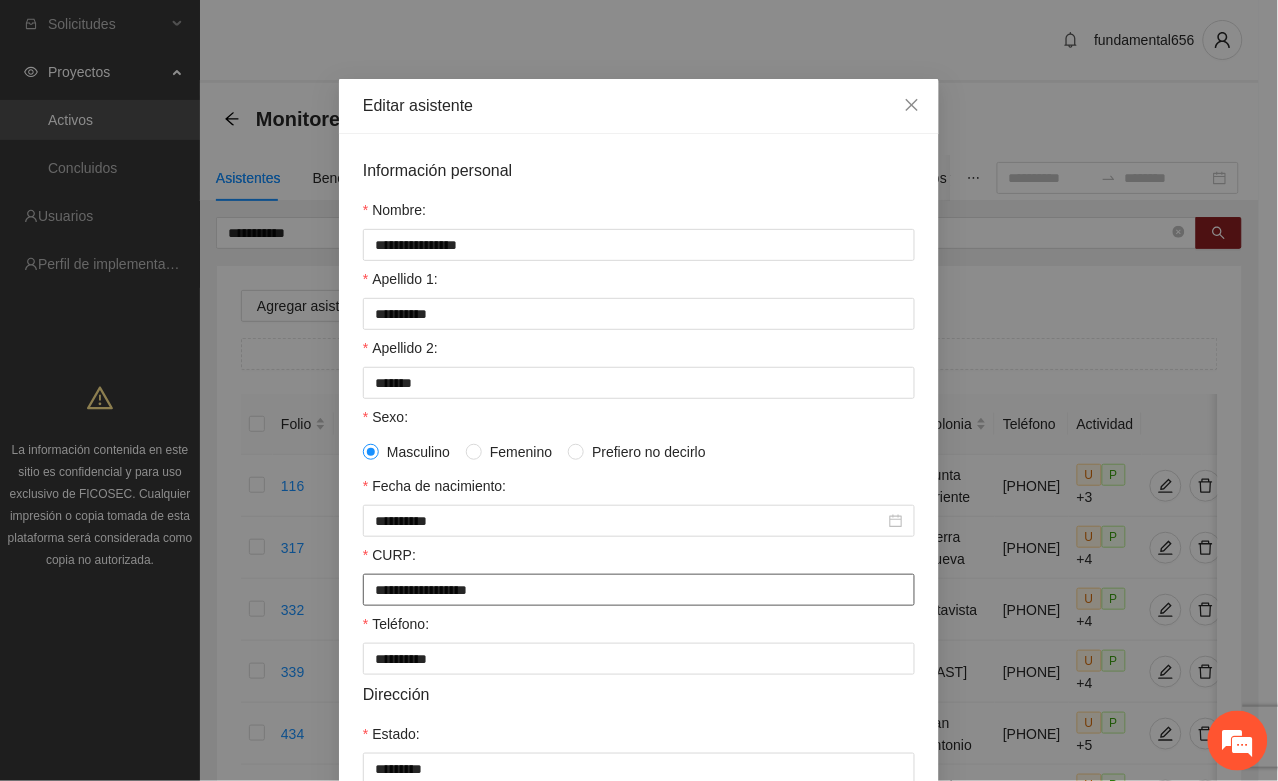 drag, startPoint x: 358, startPoint y: 588, endPoint x: 582, endPoint y: 612, distance: 225.28204 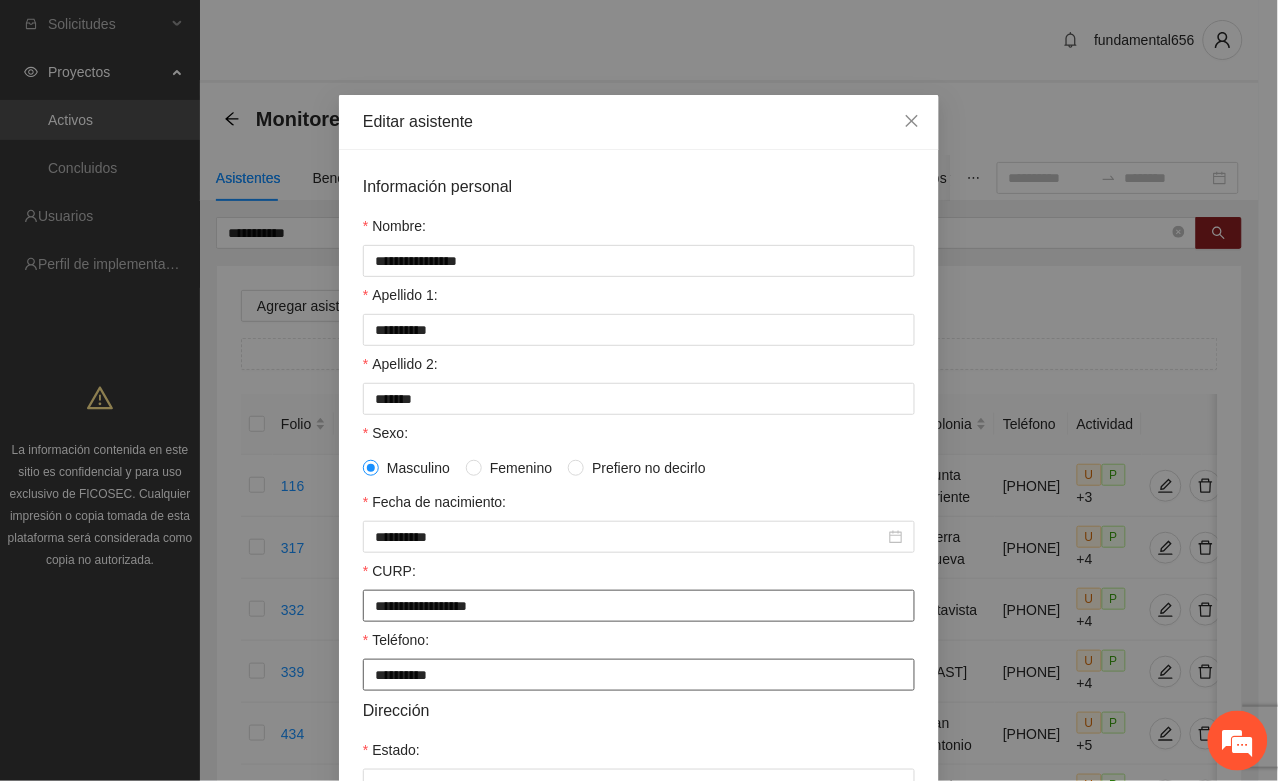 scroll, scrollTop: 0, scrollLeft: 0, axis: both 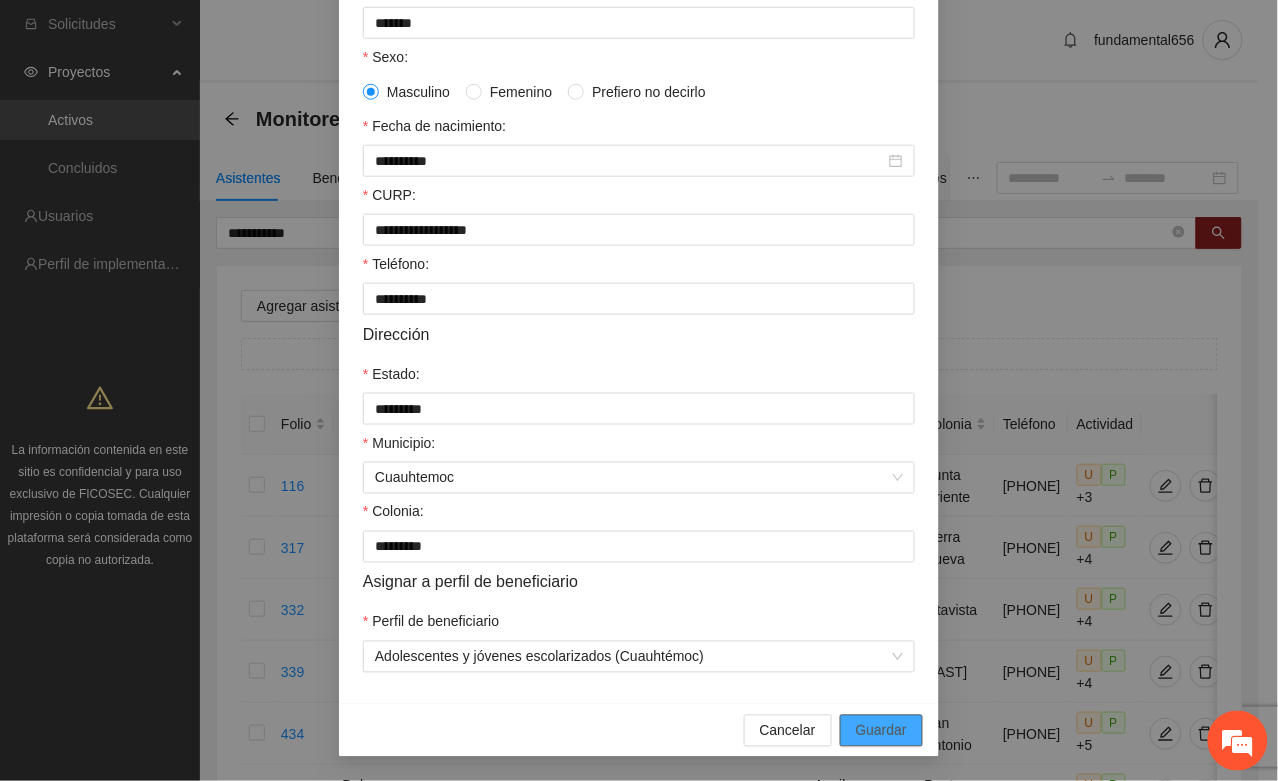 click on "Guardar" at bounding box center (881, 731) 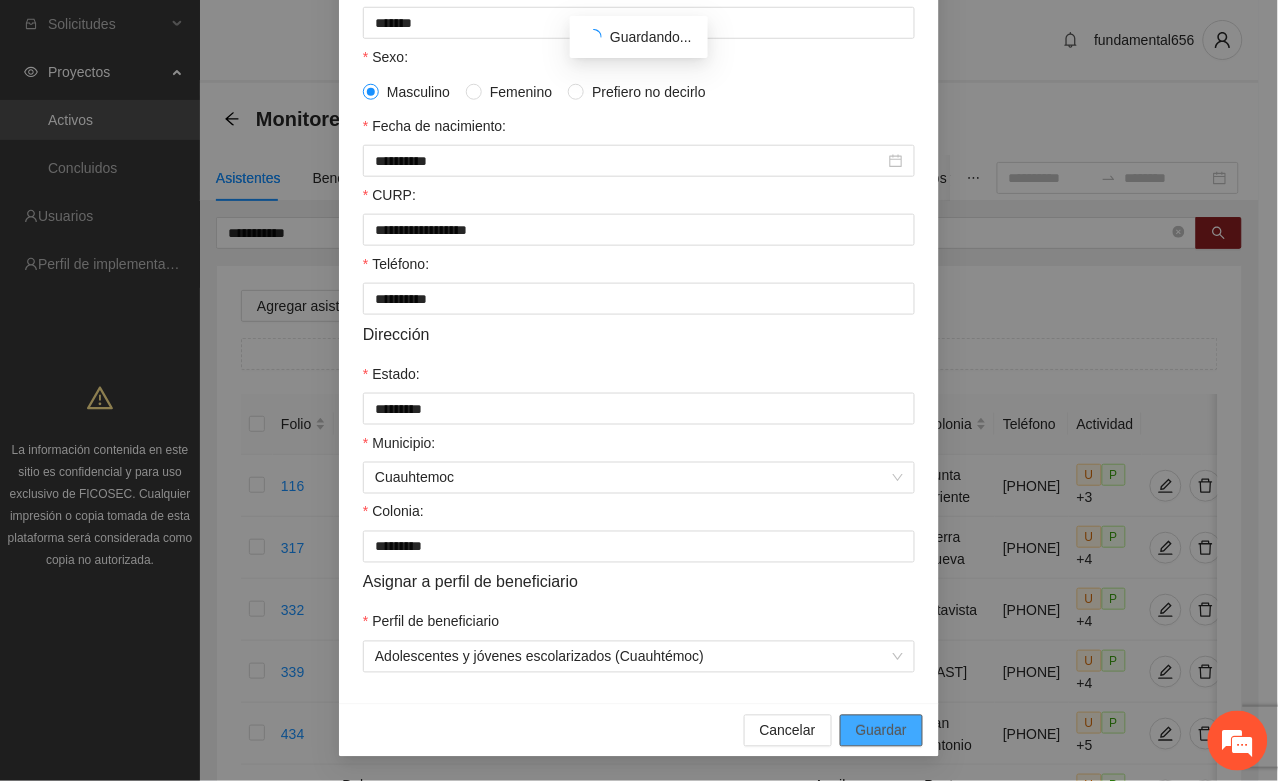scroll, scrollTop: 296, scrollLeft: 0, axis: vertical 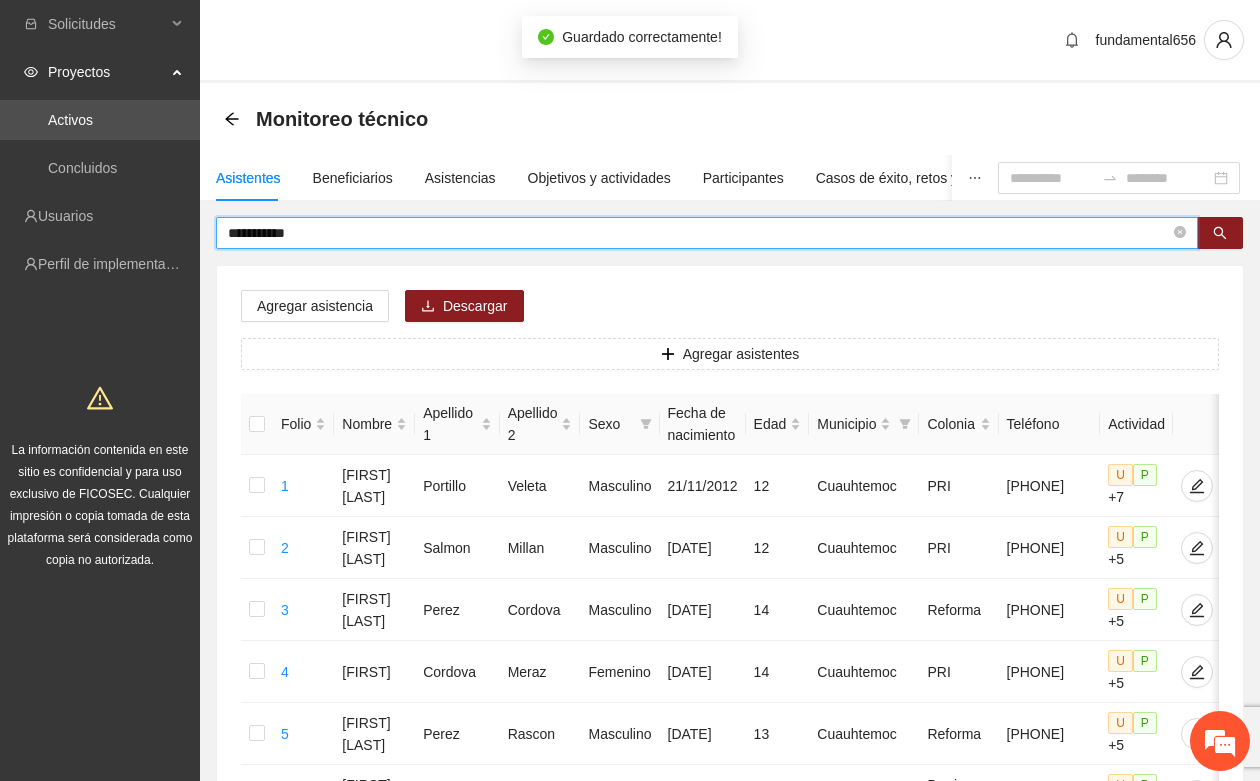drag, startPoint x: 317, startPoint y: 233, endPoint x: 208, endPoint y: 226, distance: 109.22454 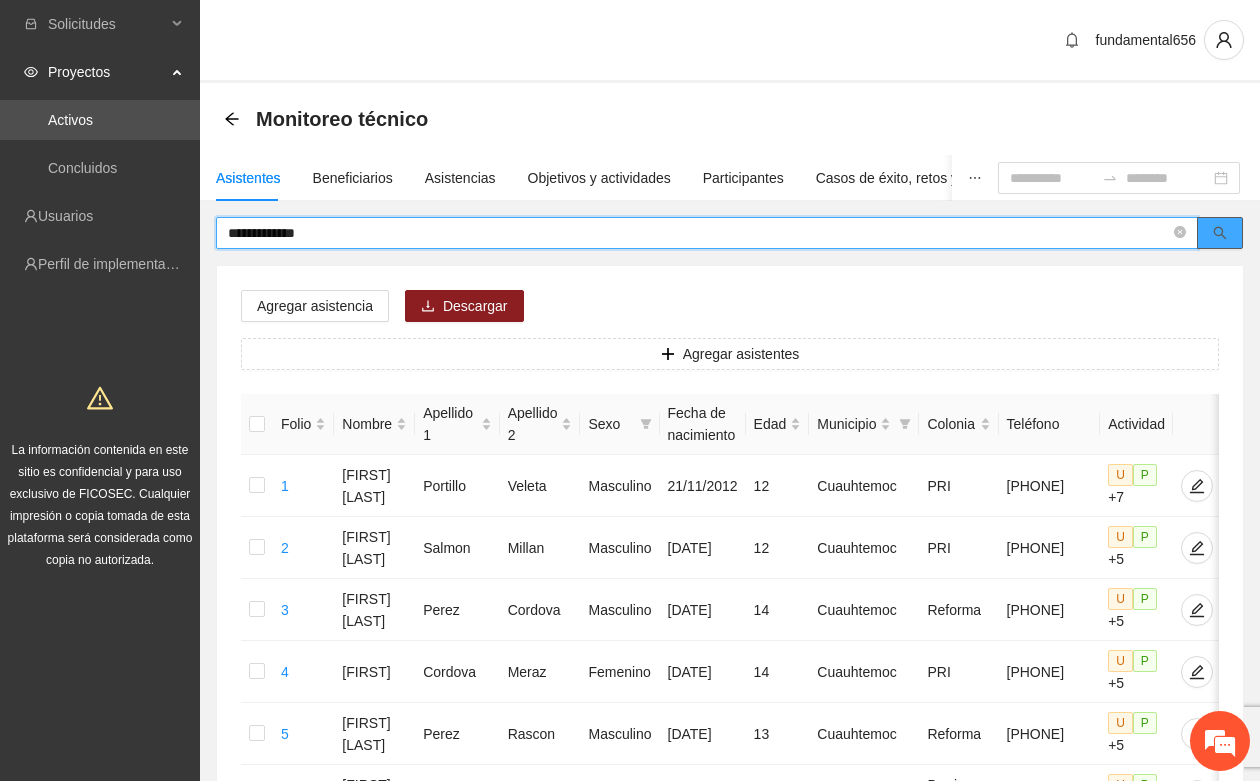 click 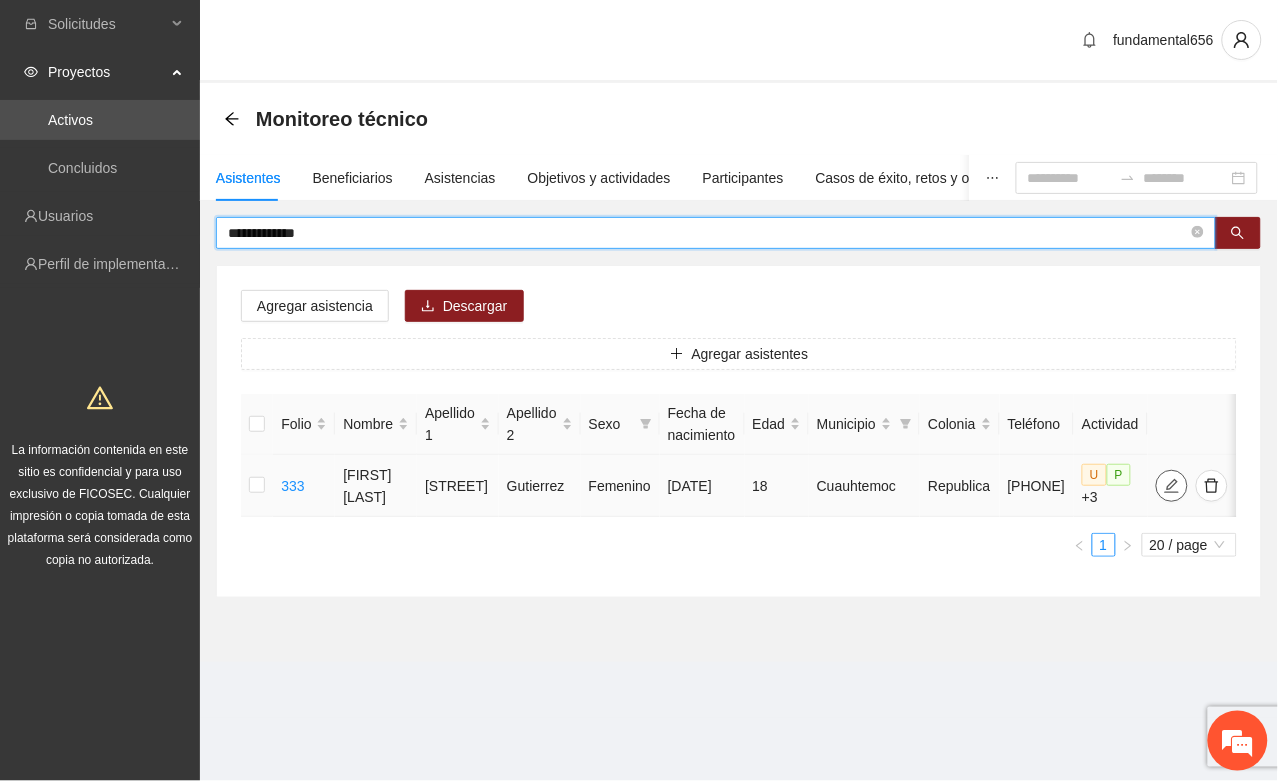 click 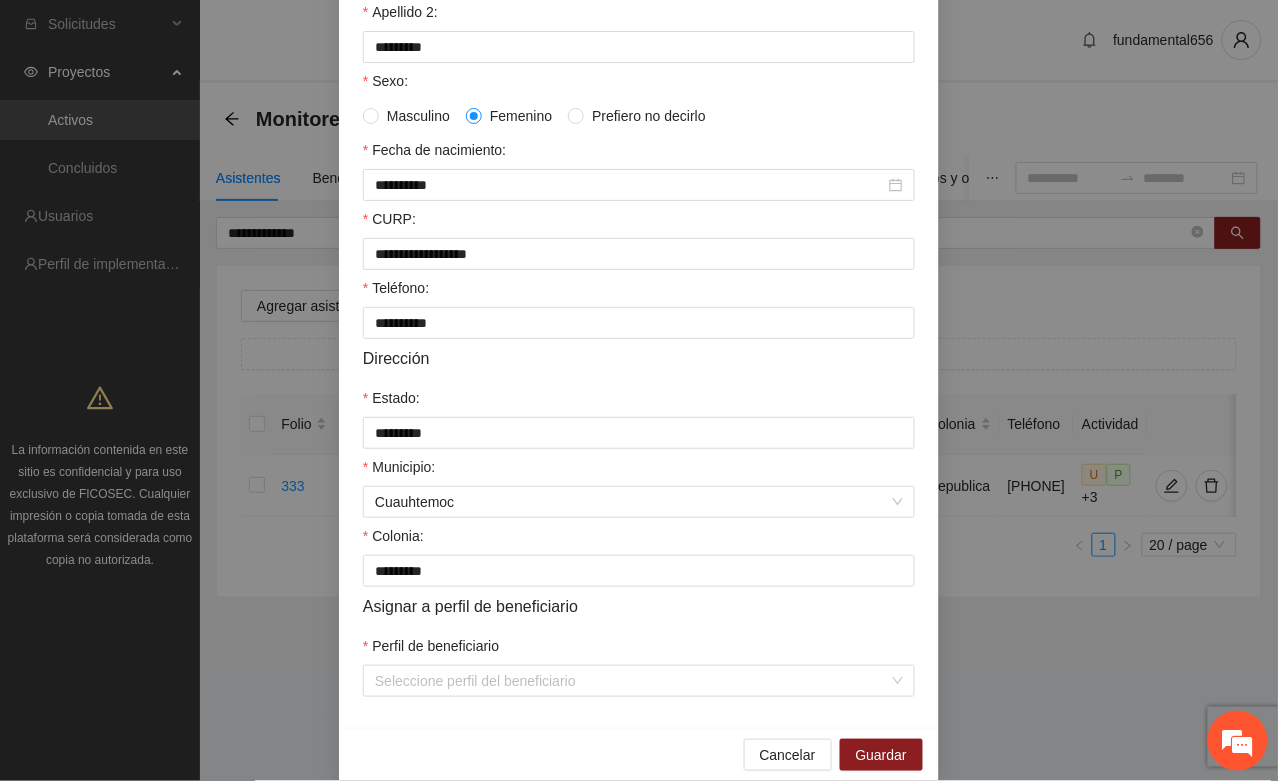 scroll, scrollTop: 375, scrollLeft: 0, axis: vertical 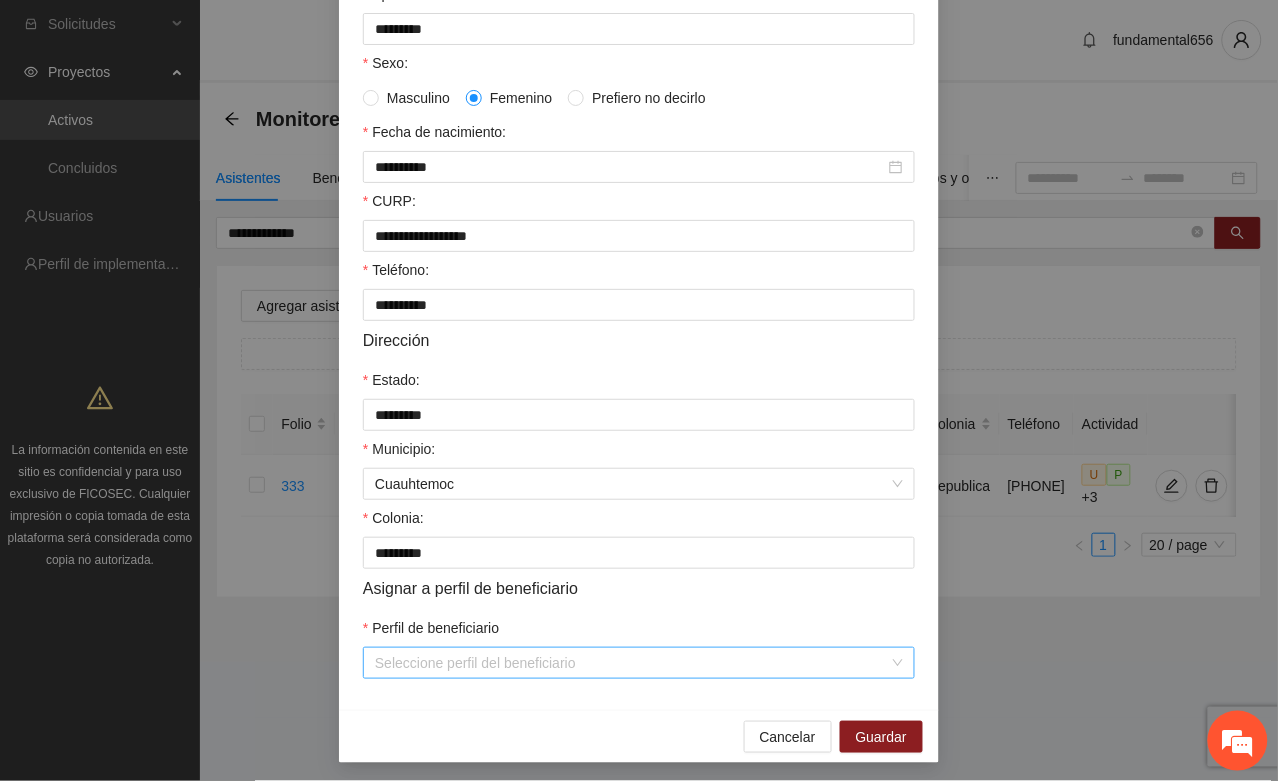 click on "Perfil de beneficiario" at bounding box center [632, 663] 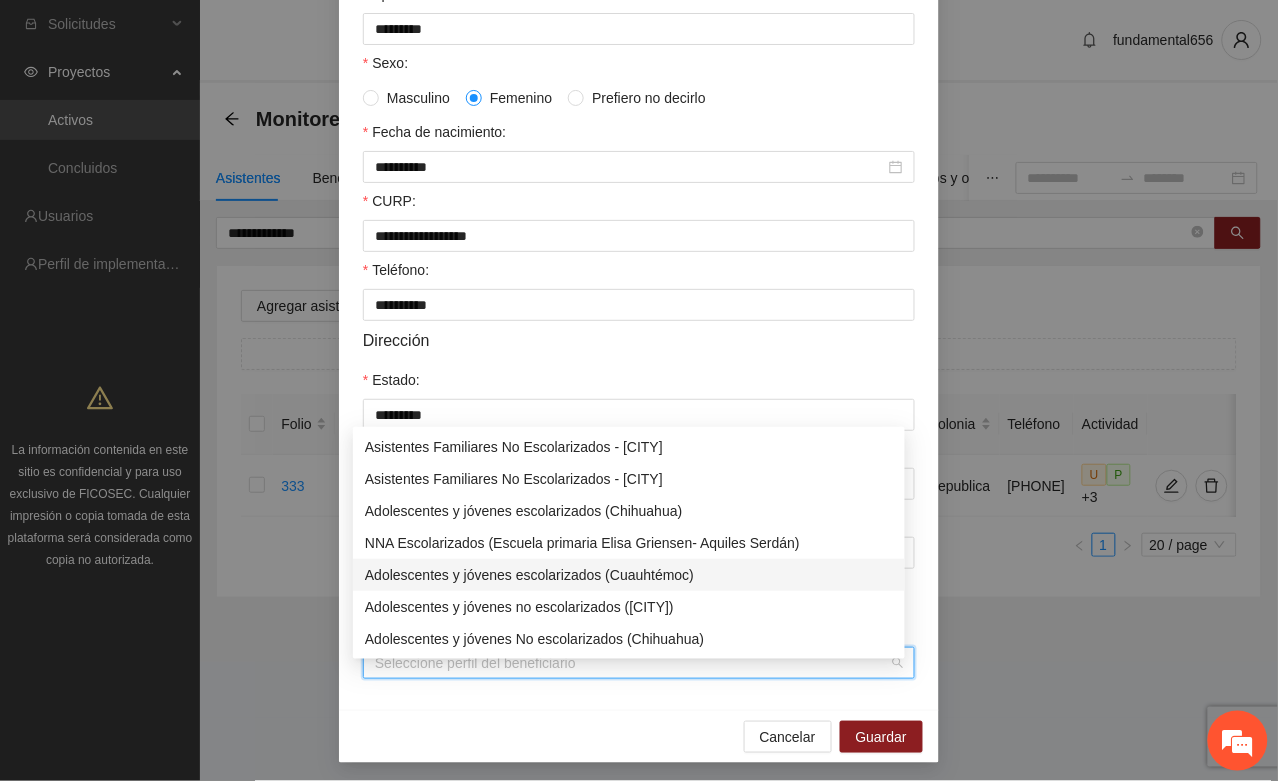 click on "Adolescentes y jóvenes escolarizados (Cuauhtémoc)" at bounding box center (629, 575) 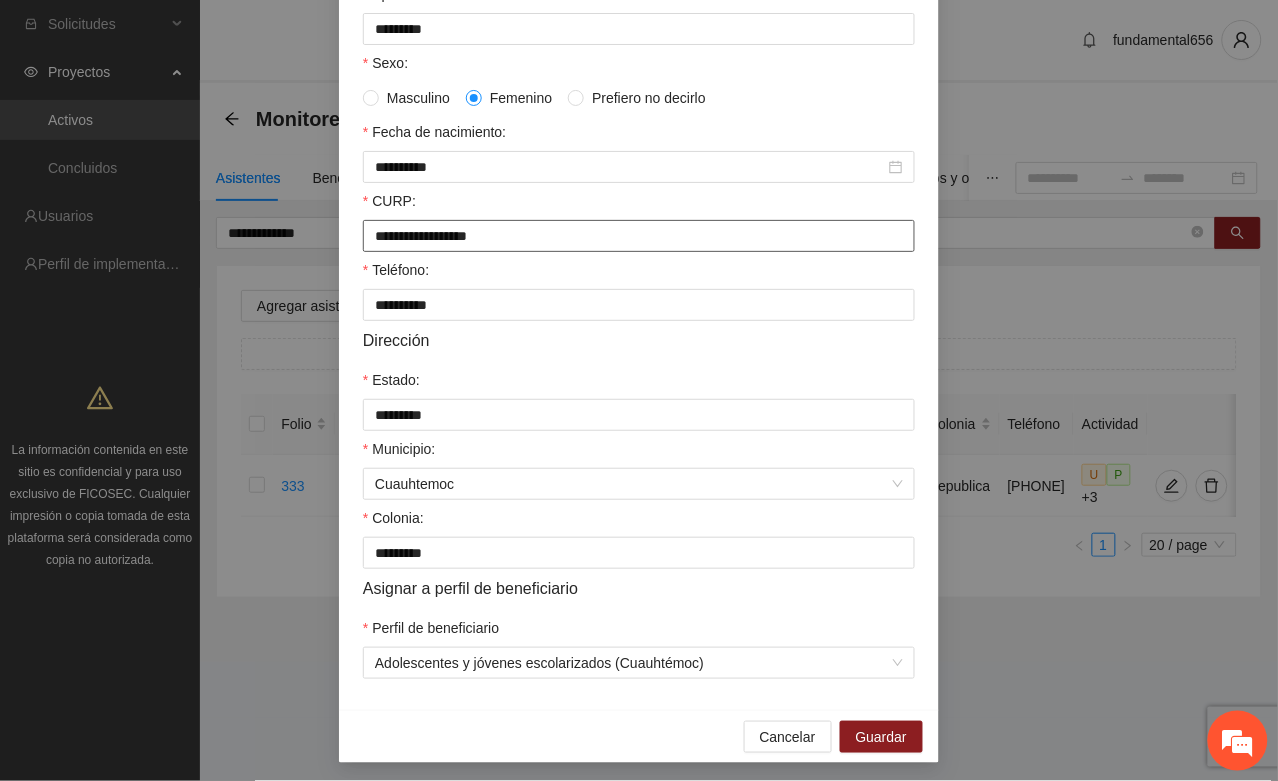 drag, startPoint x: 365, startPoint y: 246, endPoint x: 593, endPoint y: 257, distance: 228.2652 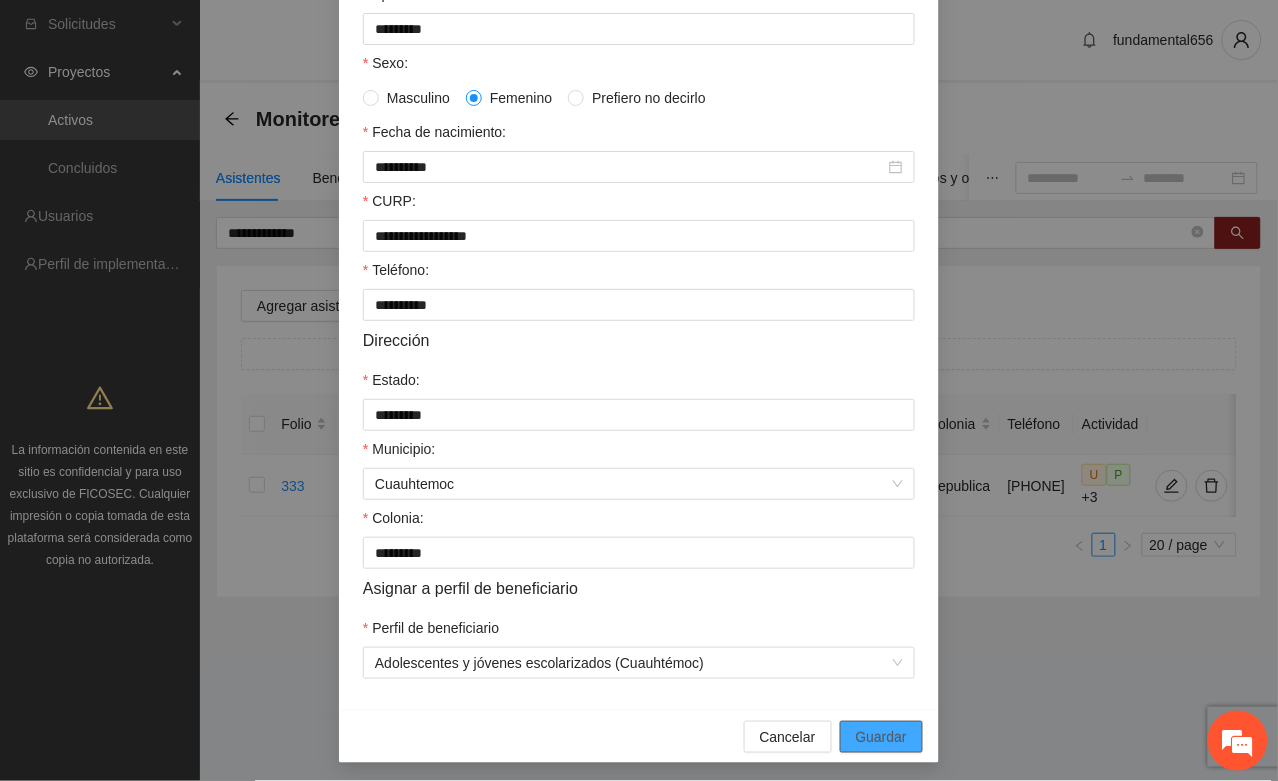 click on "Guardar" at bounding box center (881, 737) 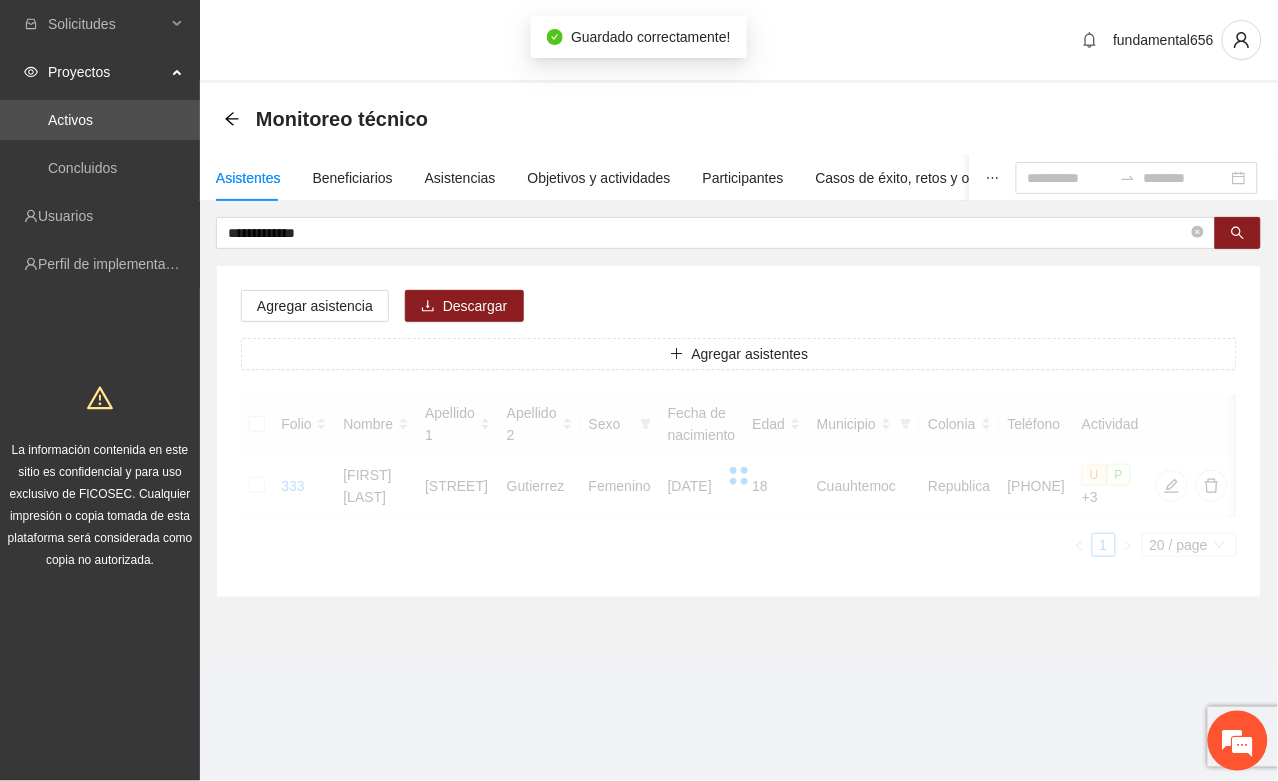 scroll, scrollTop: 296, scrollLeft: 0, axis: vertical 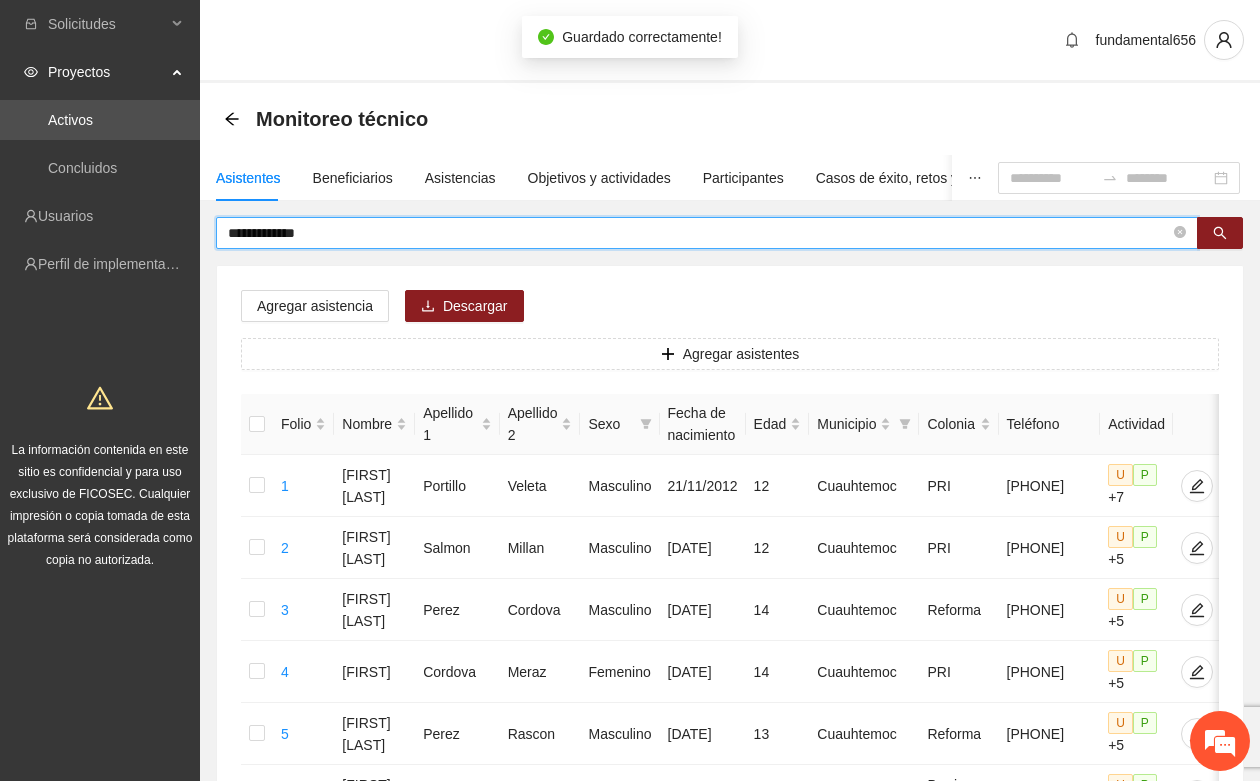 drag, startPoint x: 356, startPoint y: 227, endPoint x: 215, endPoint y: 233, distance: 141.12761 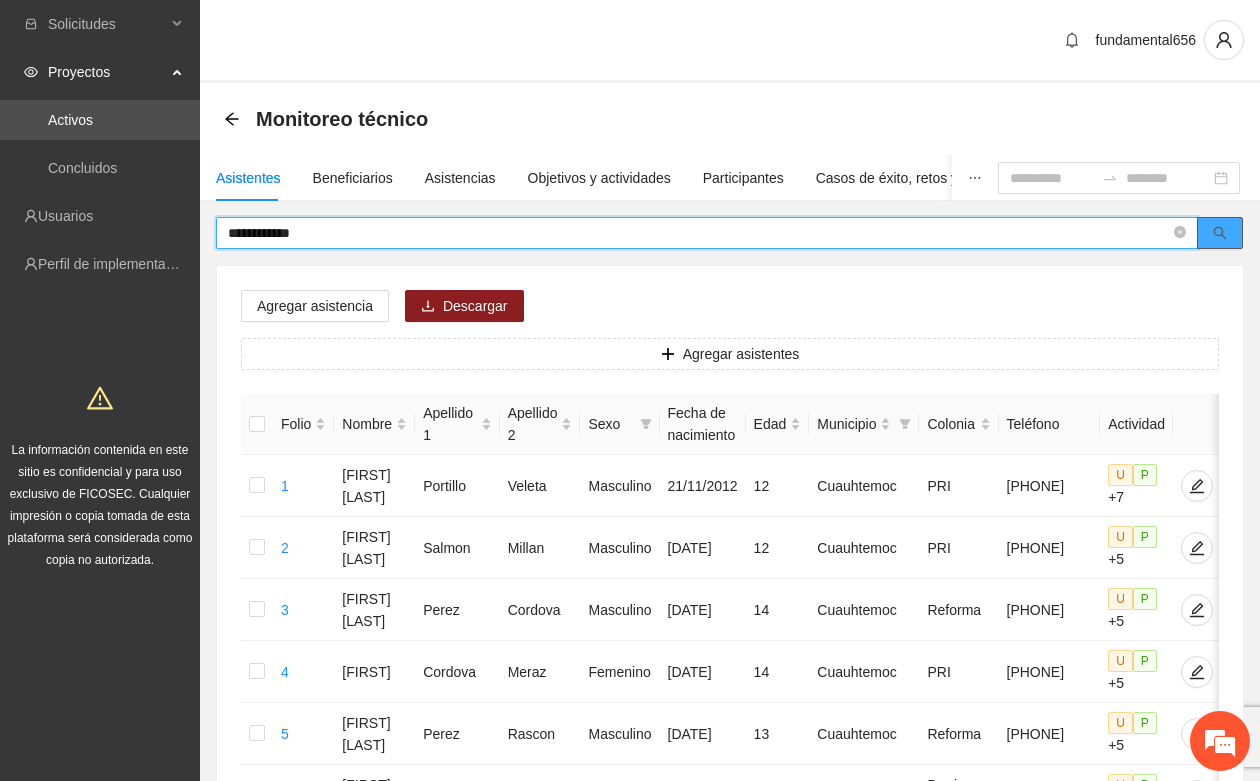 click at bounding box center (1220, 233) 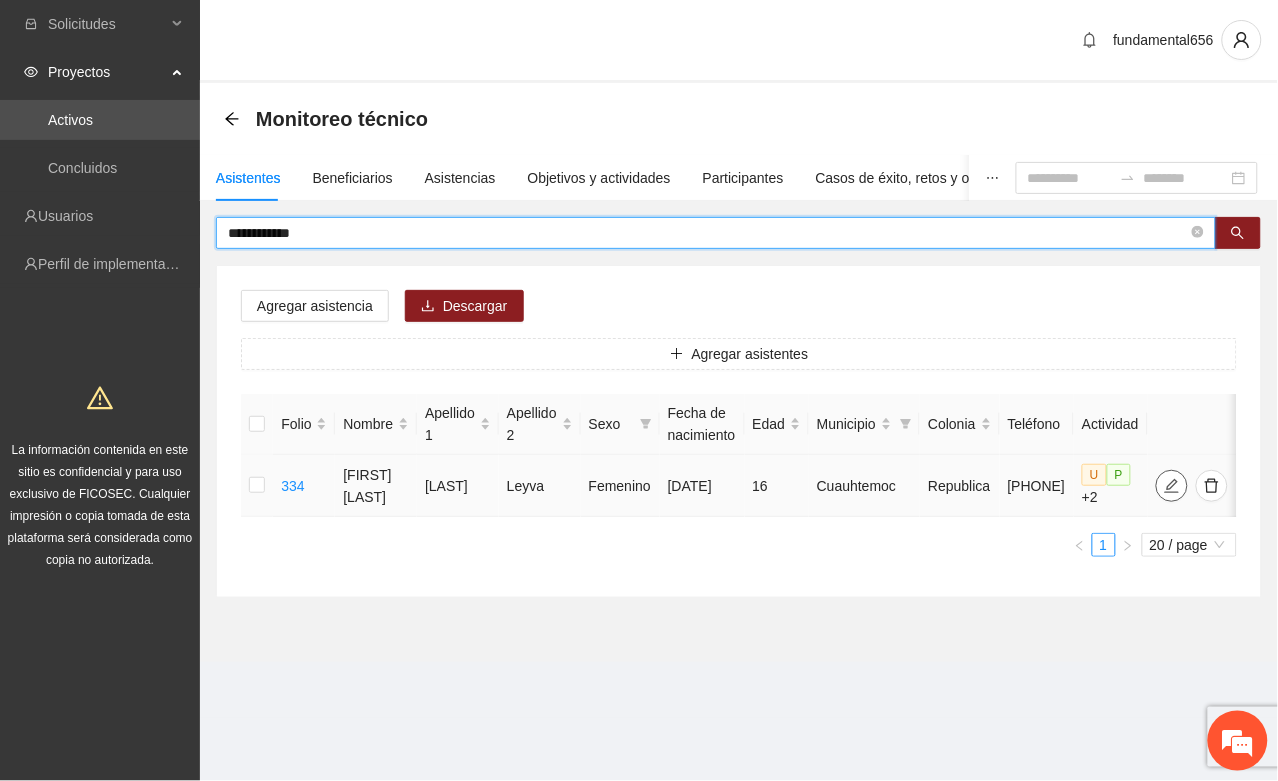 click 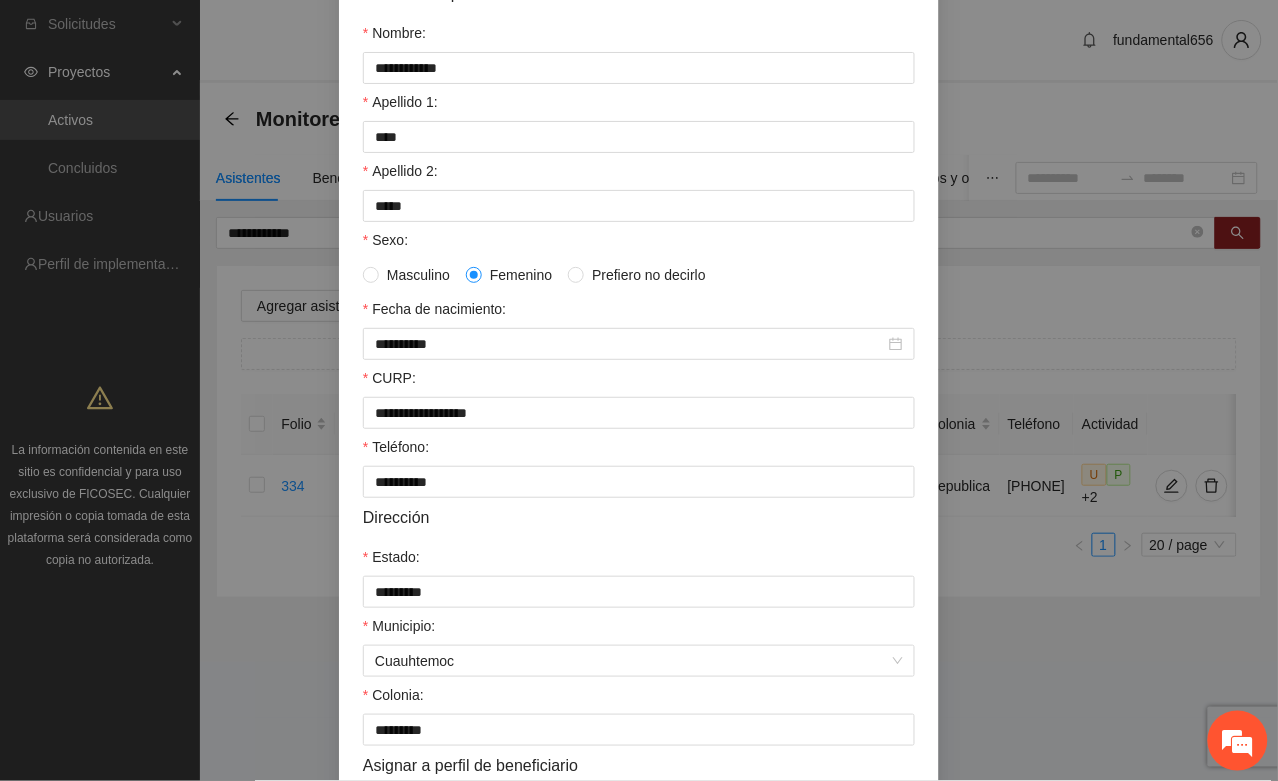 scroll, scrollTop: 396, scrollLeft: 0, axis: vertical 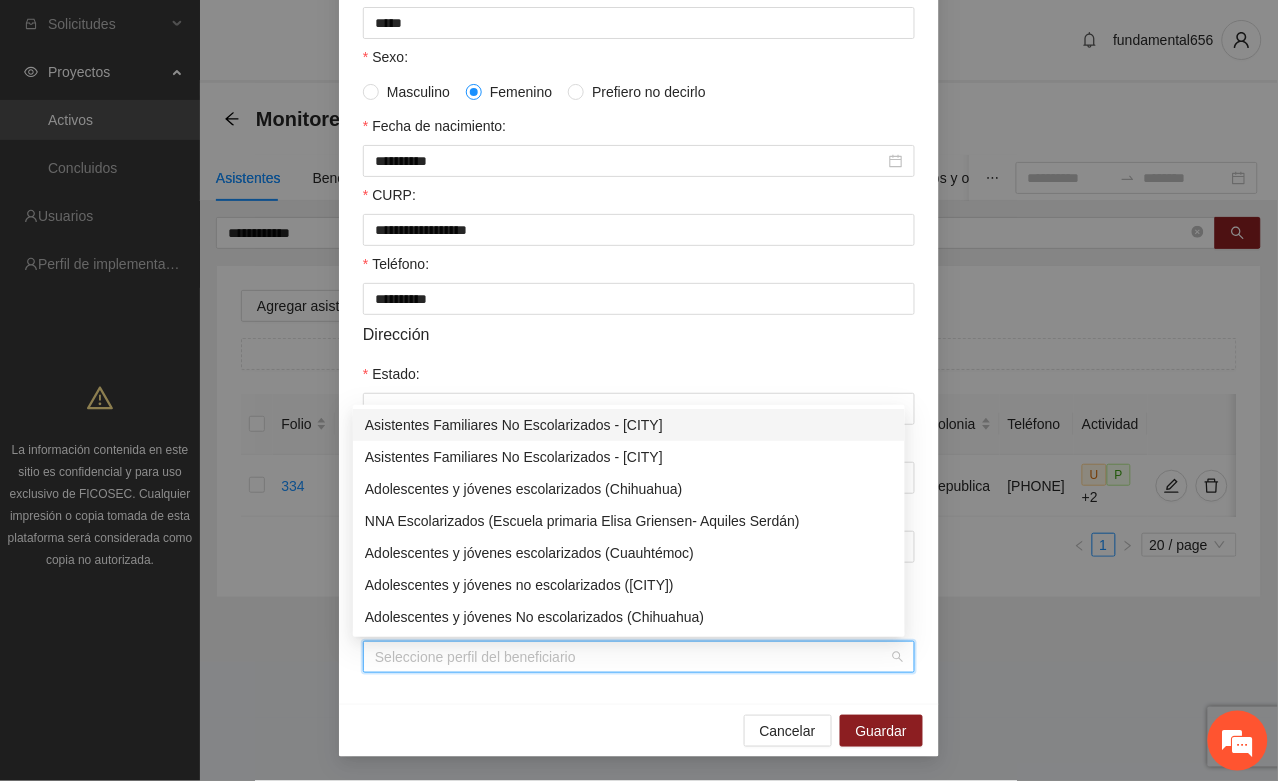 click on "Perfil de beneficiario" at bounding box center [632, 657] 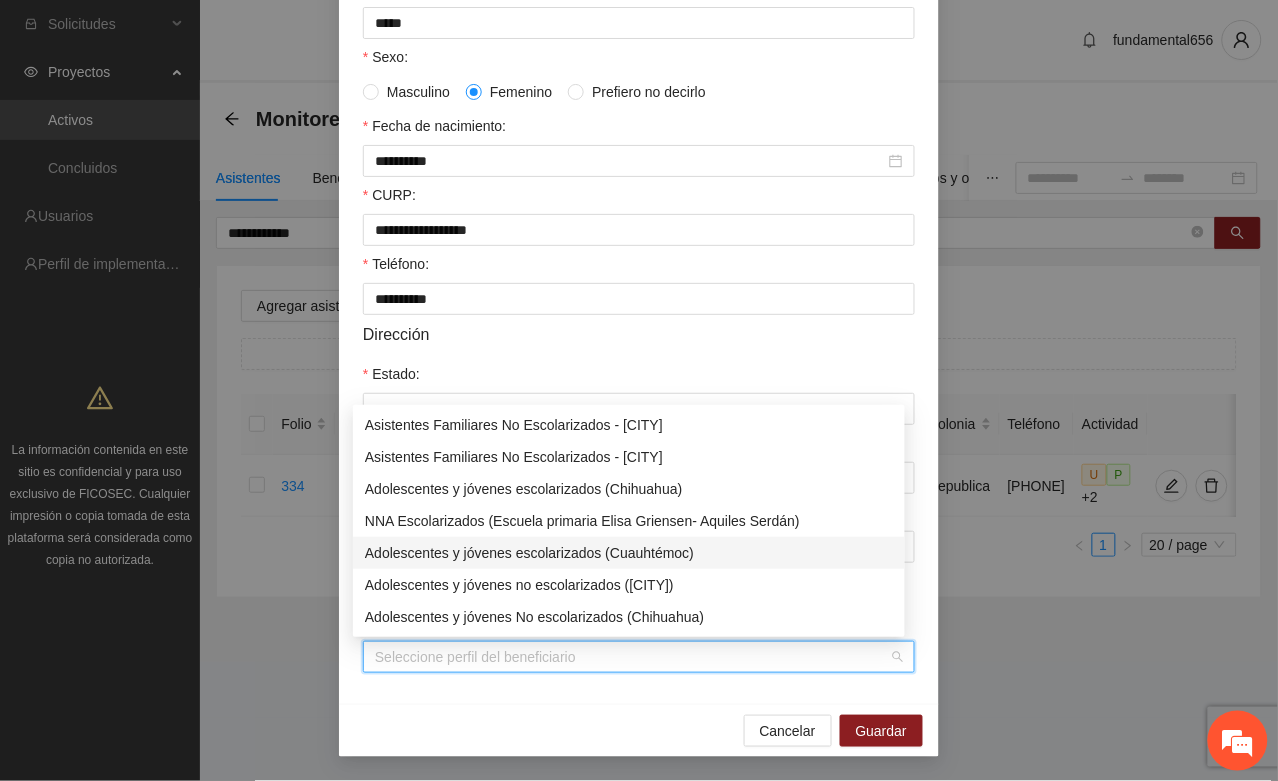 click on "Adolescentes y jóvenes escolarizados (Cuauhtémoc)" at bounding box center [629, 553] 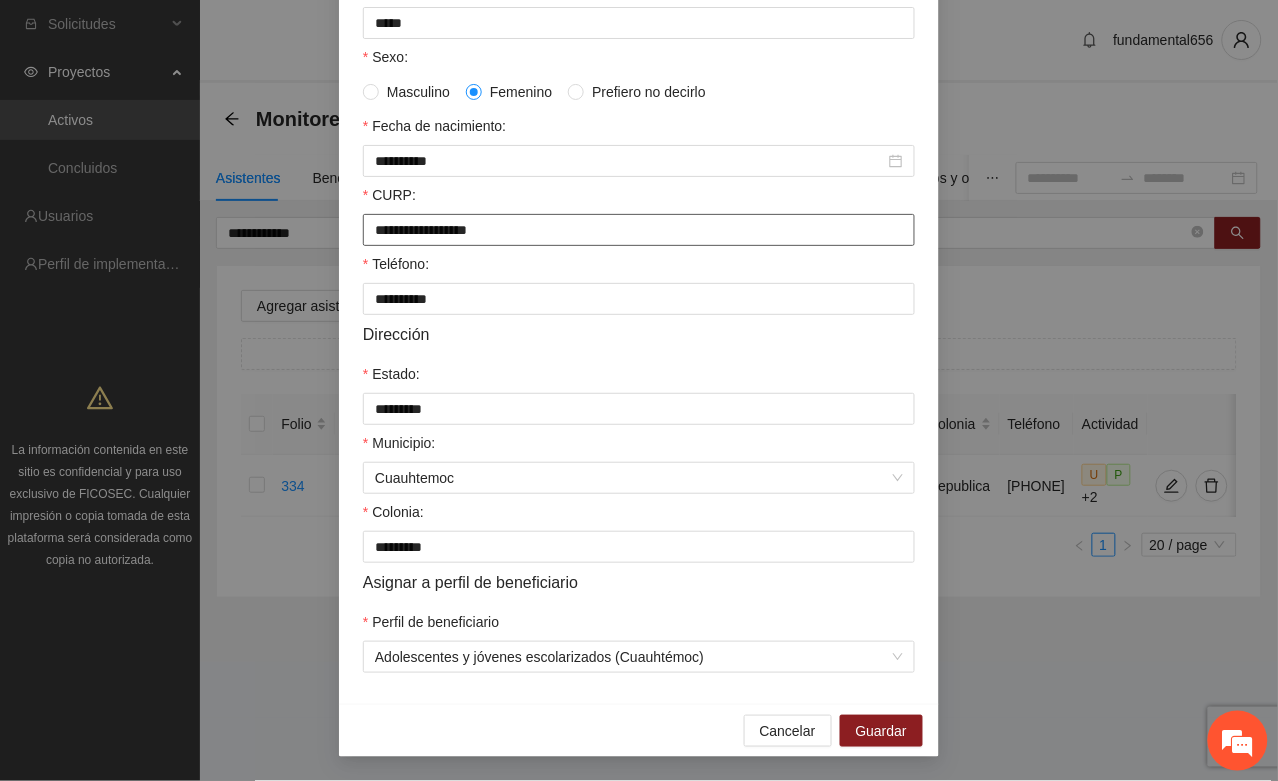 drag, startPoint x: 526, startPoint y: 212, endPoint x: 357, endPoint y: 220, distance: 169.18924 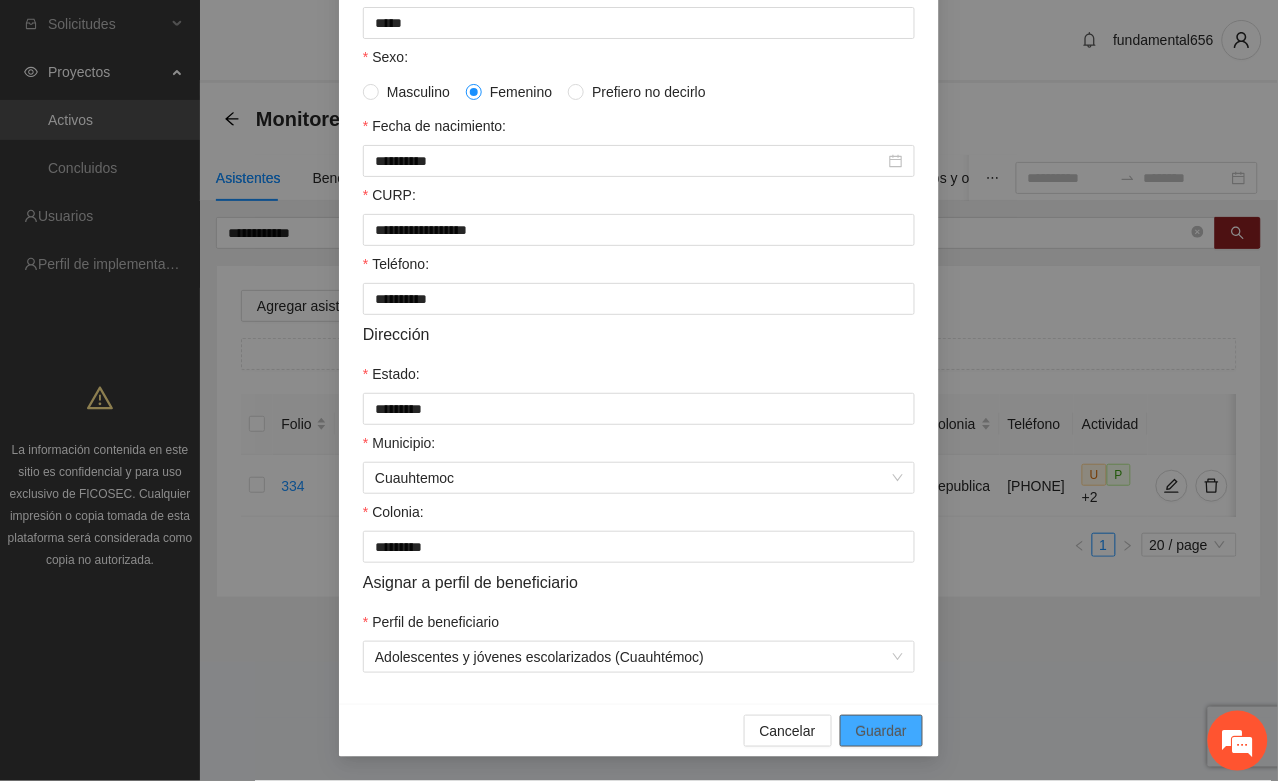 click on "Guardar" at bounding box center (881, 731) 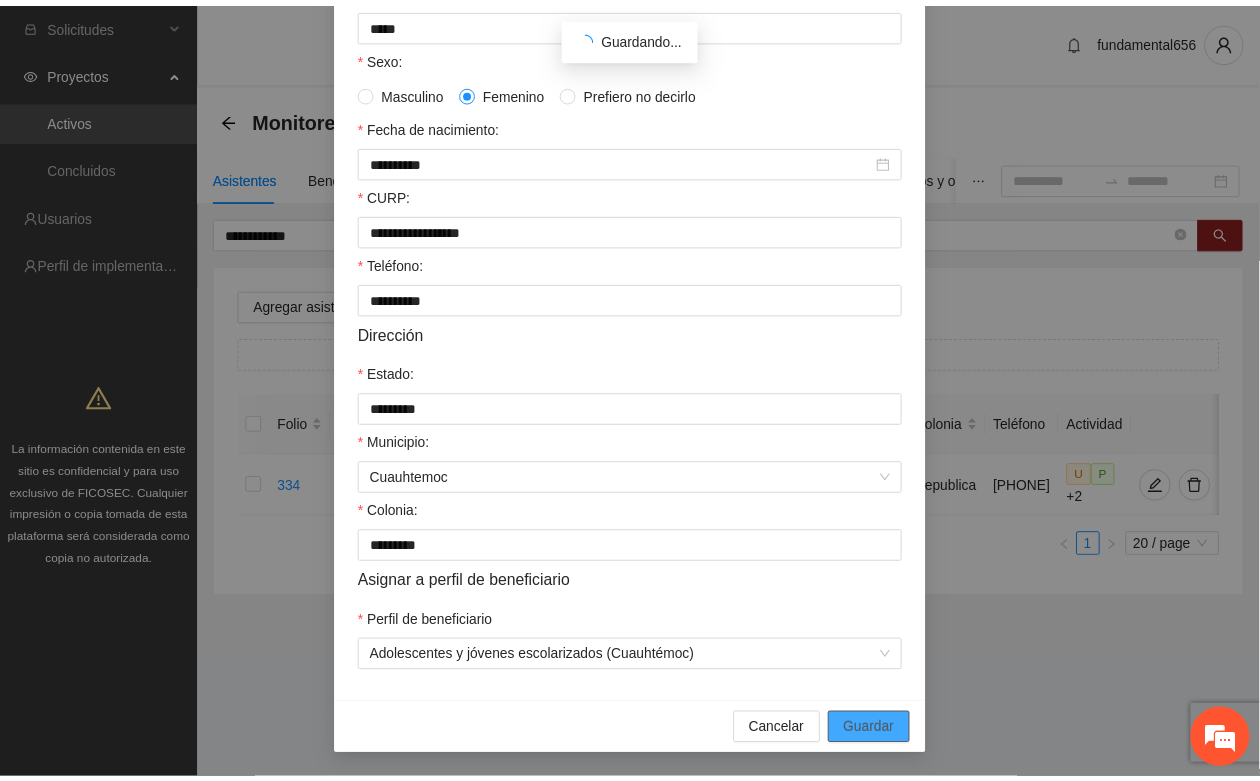 scroll, scrollTop: 296, scrollLeft: 0, axis: vertical 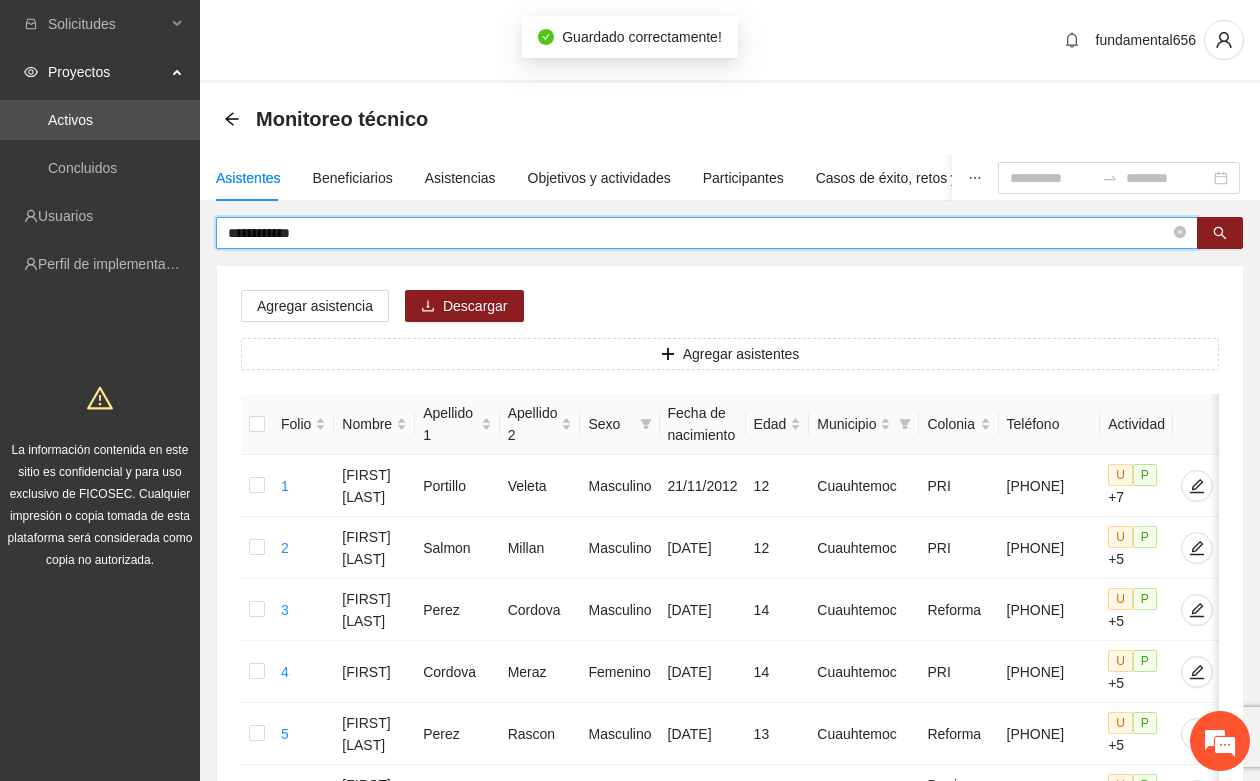 drag, startPoint x: 365, startPoint y: 240, endPoint x: 220, endPoint y: 240, distance: 145 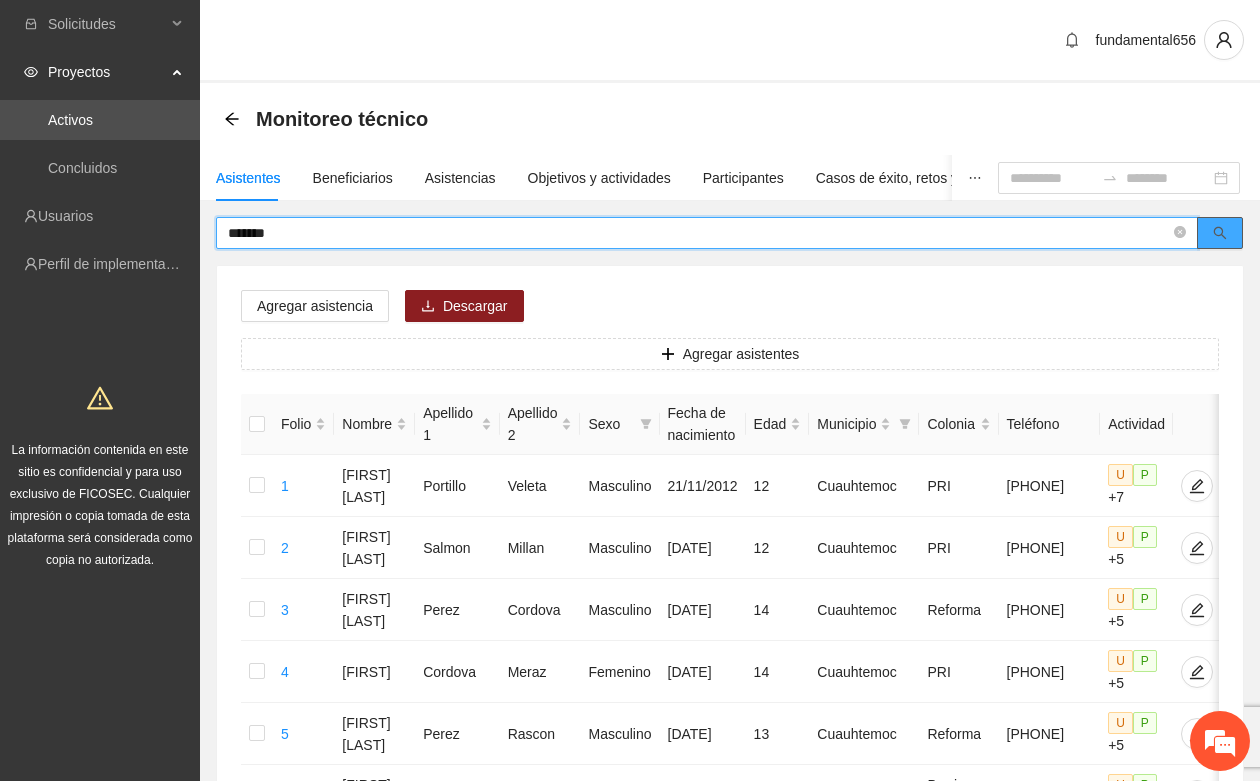 click 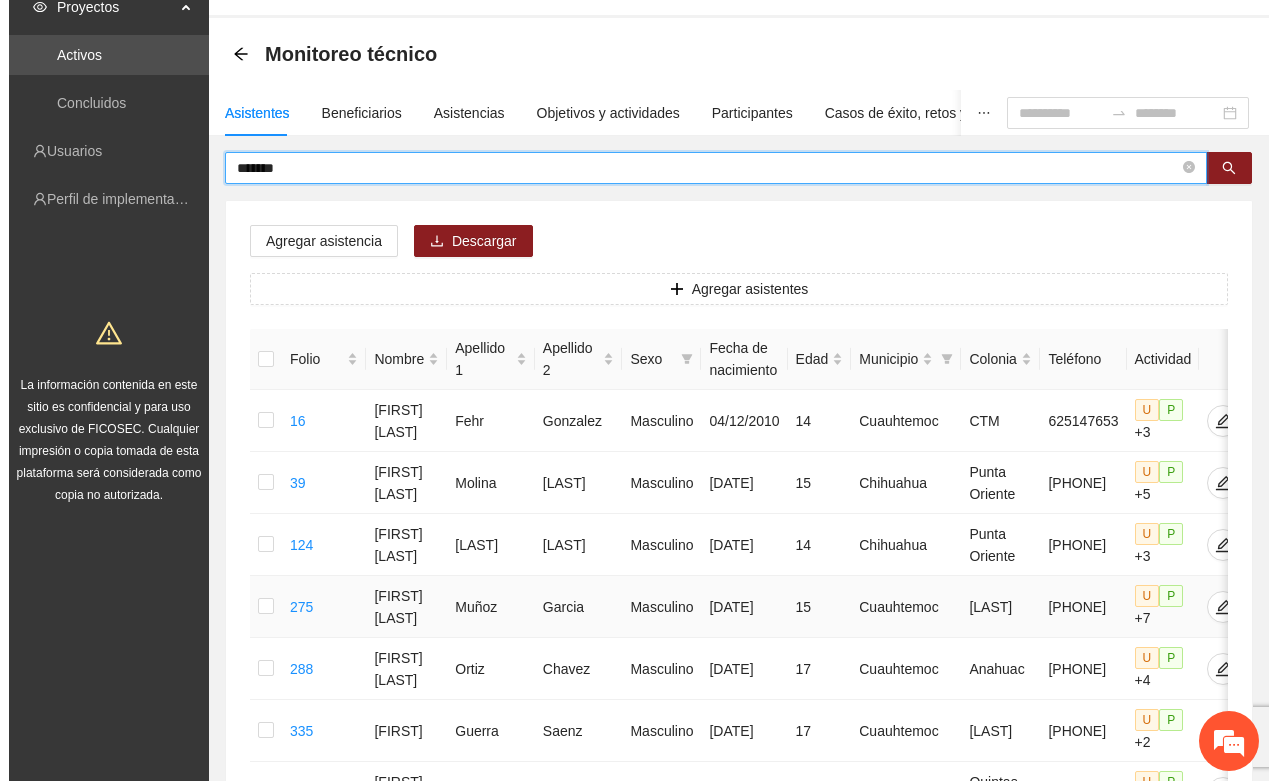 scroll, scrollTop: 125, scrollLeft: 0, axis: vertical 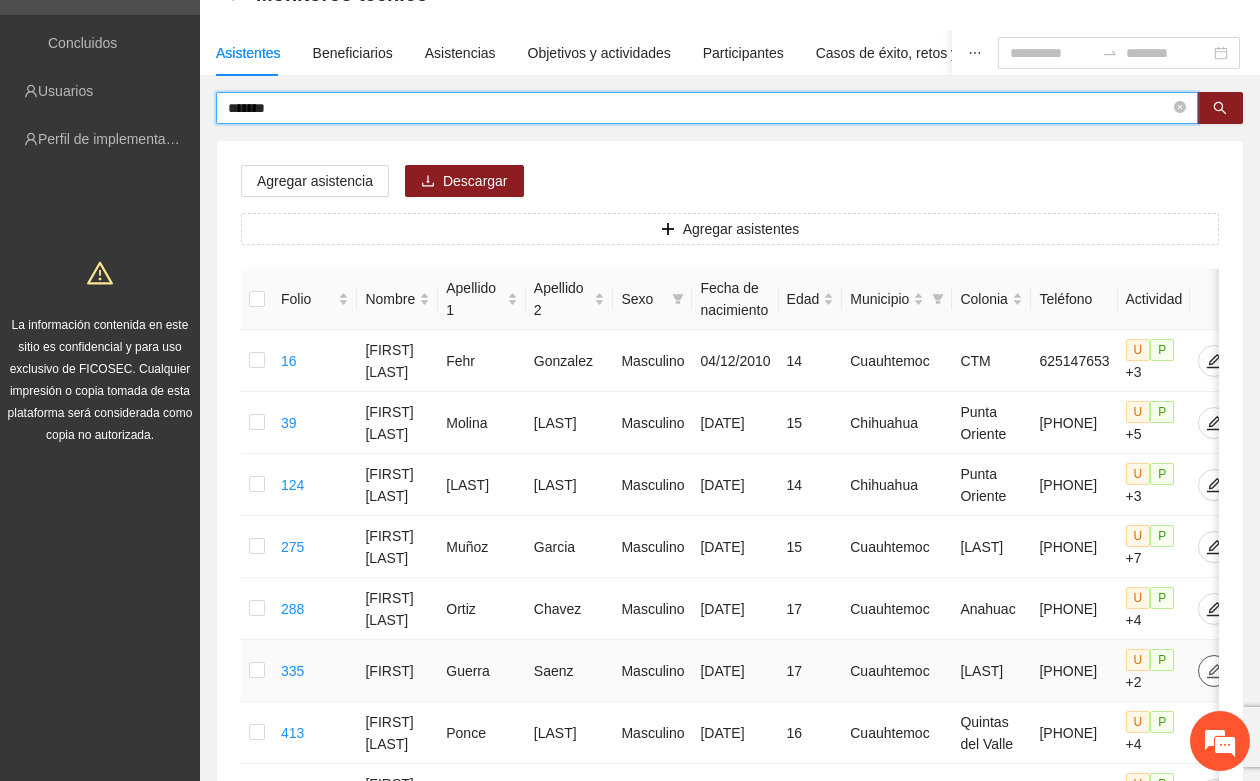 click 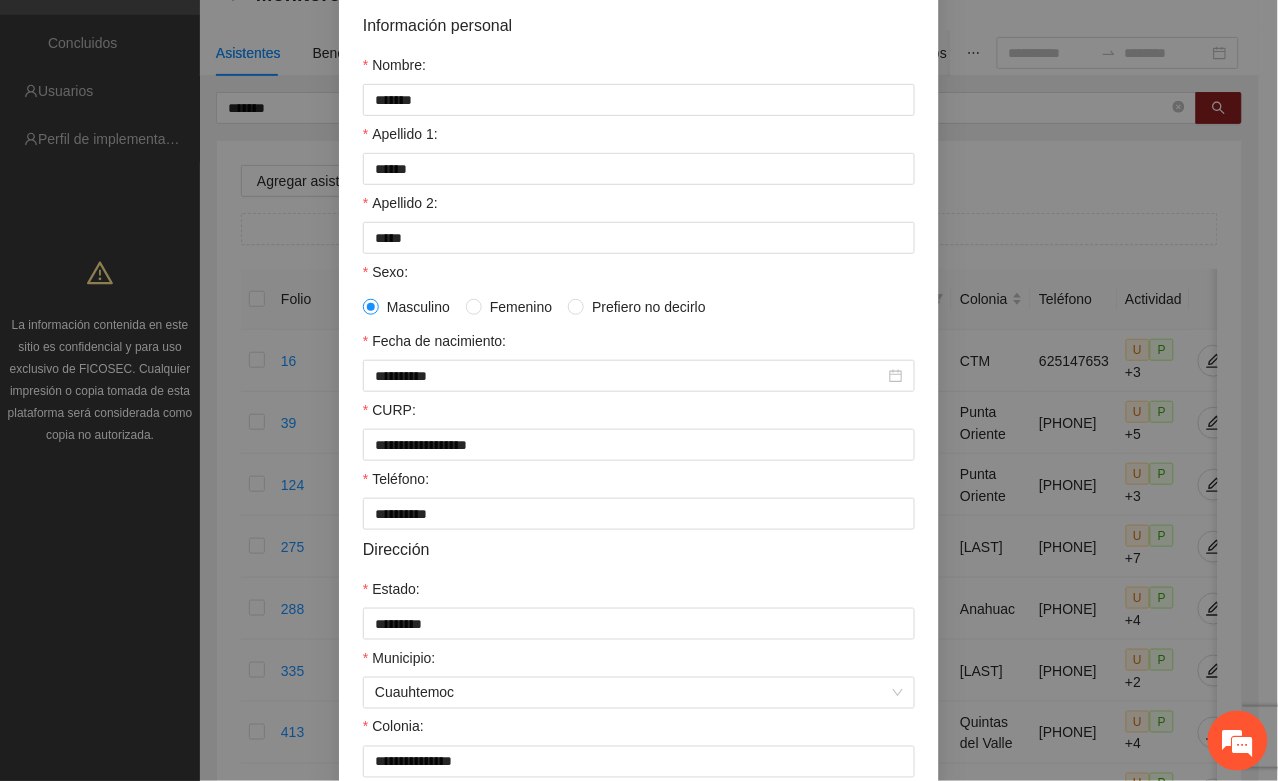 scroll, scrollTop: 396, scrollLeft: 0, axis: vertical 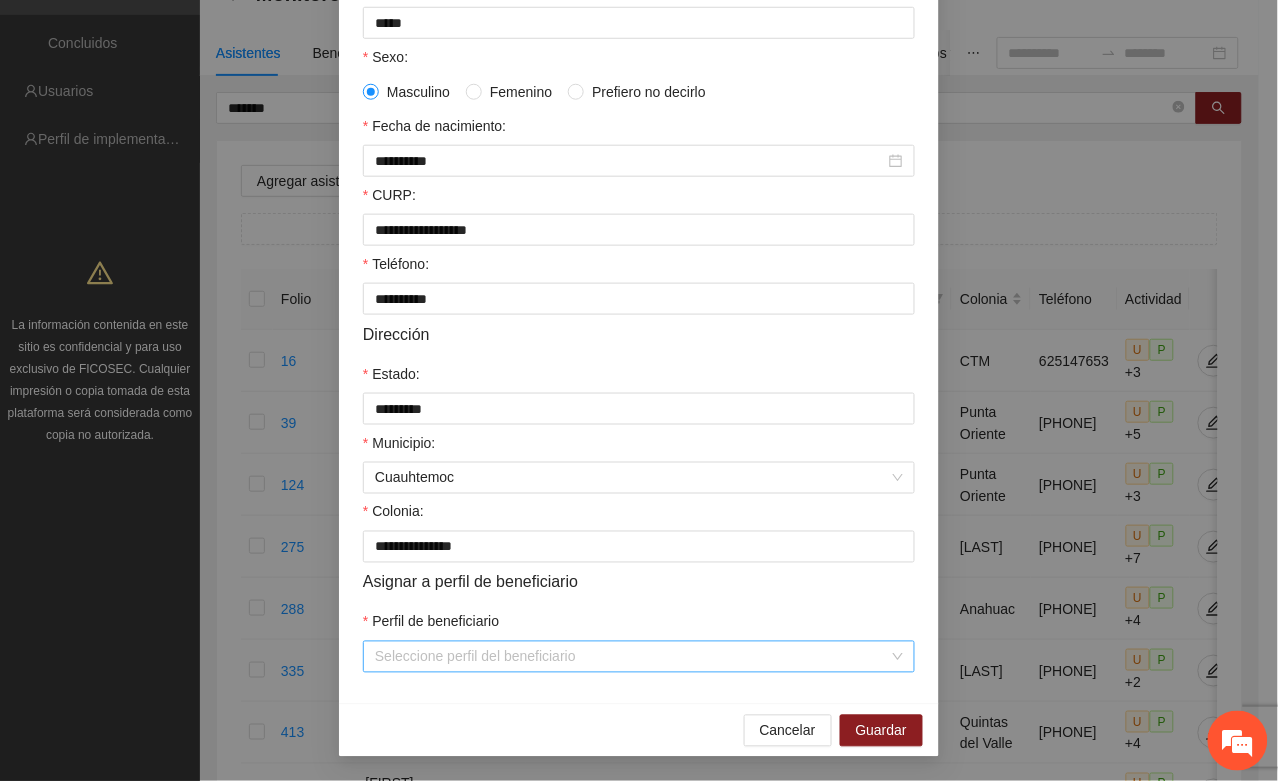 click on "Seleccione perfil del beneficiario" at bounding box center [639, 657] 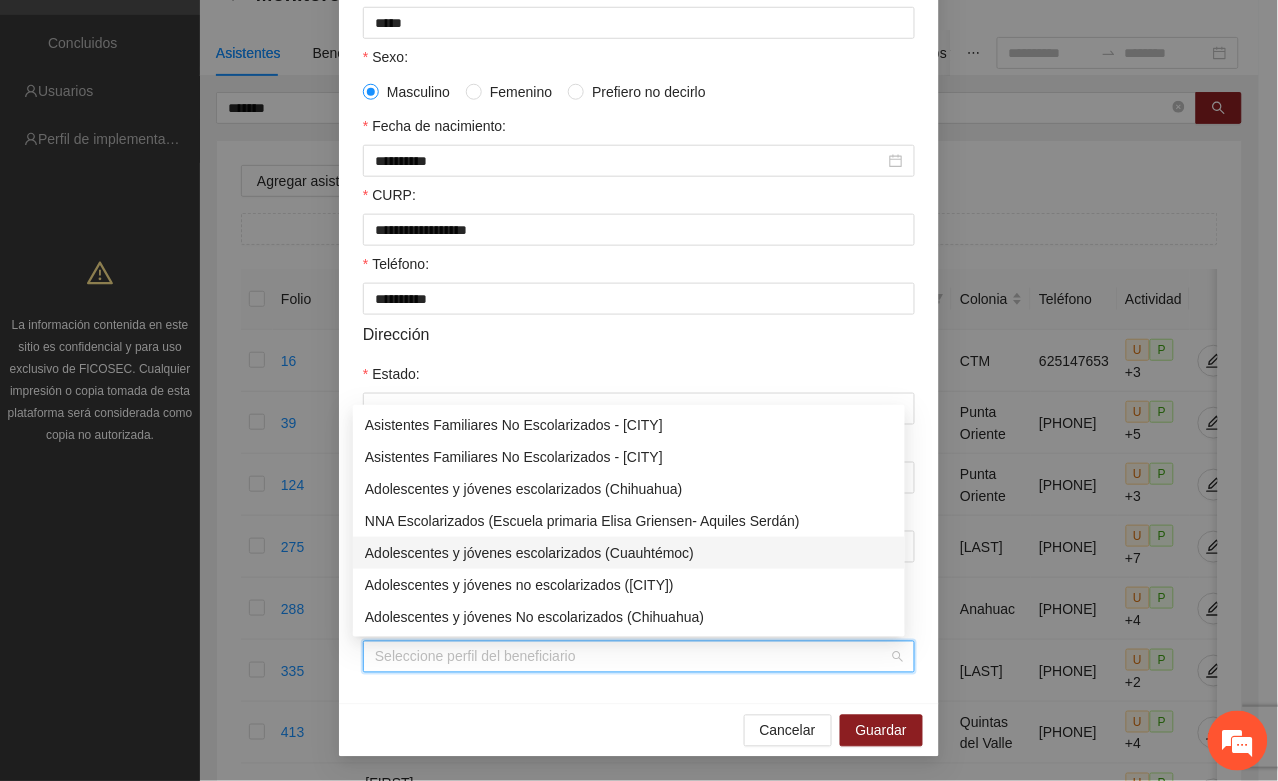 click on "Adolescentes y jóvenes escolarizados (Cuauhtémoc)" at bounding box center [629, 553] 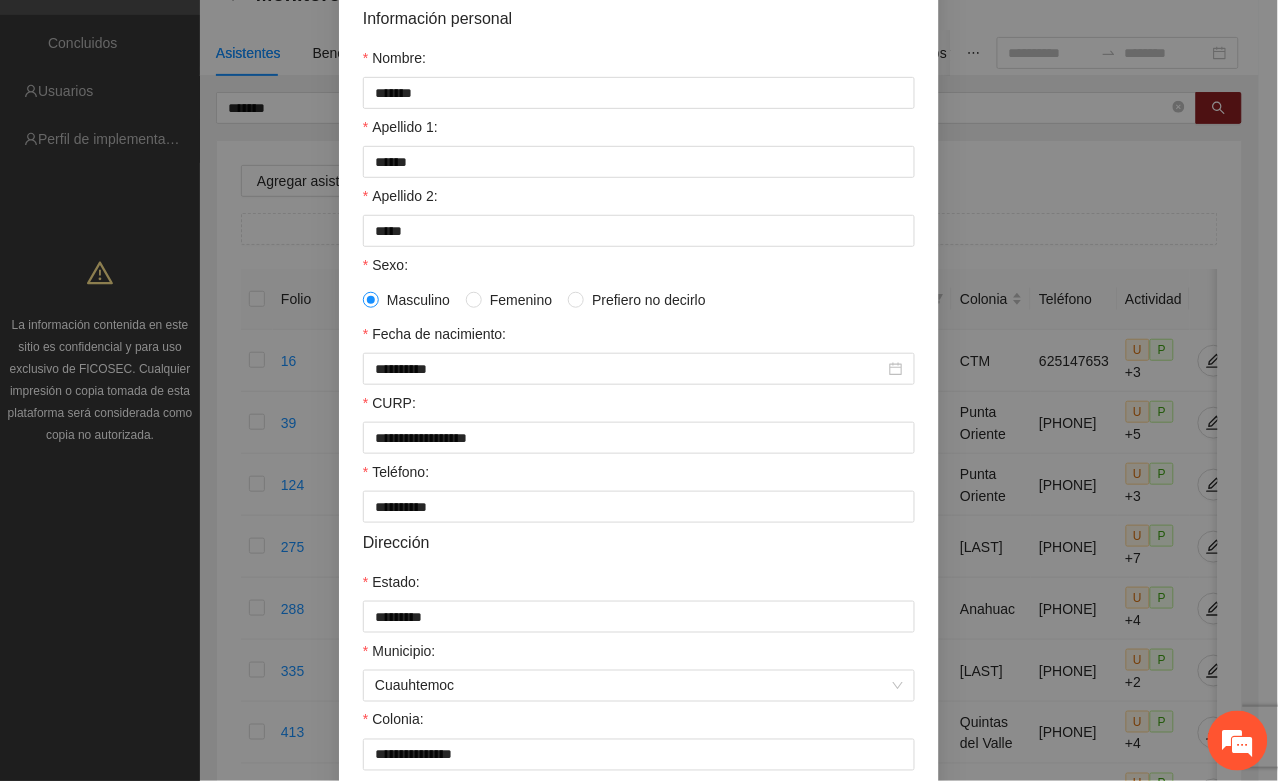 scroll, scrollTop: 21, scrollLeft: 0, axis: vertical 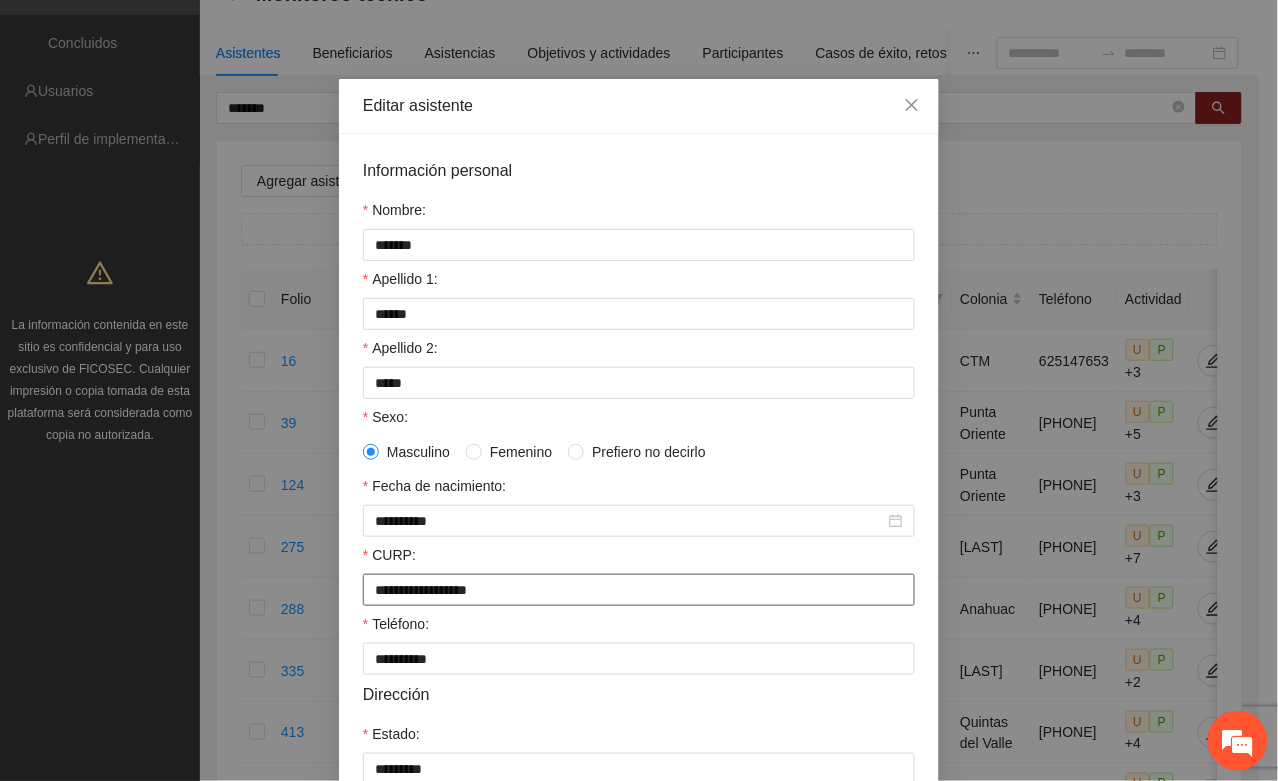 drag, startPoint x: 360, startPoint y: 593, endPoint x: 621, endPoint y: 613, distance: 261.76517 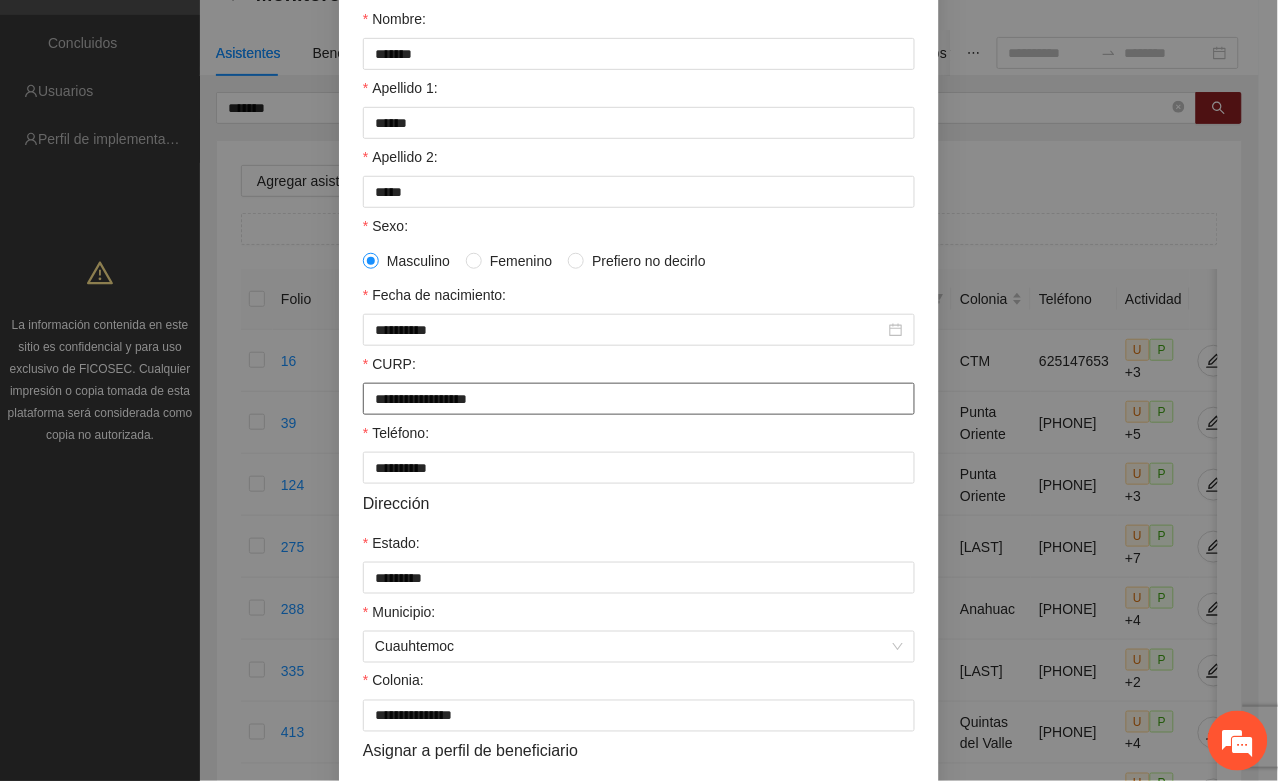 scroll, scrollTop: 396, scrollLeft: 0, axis: vertical 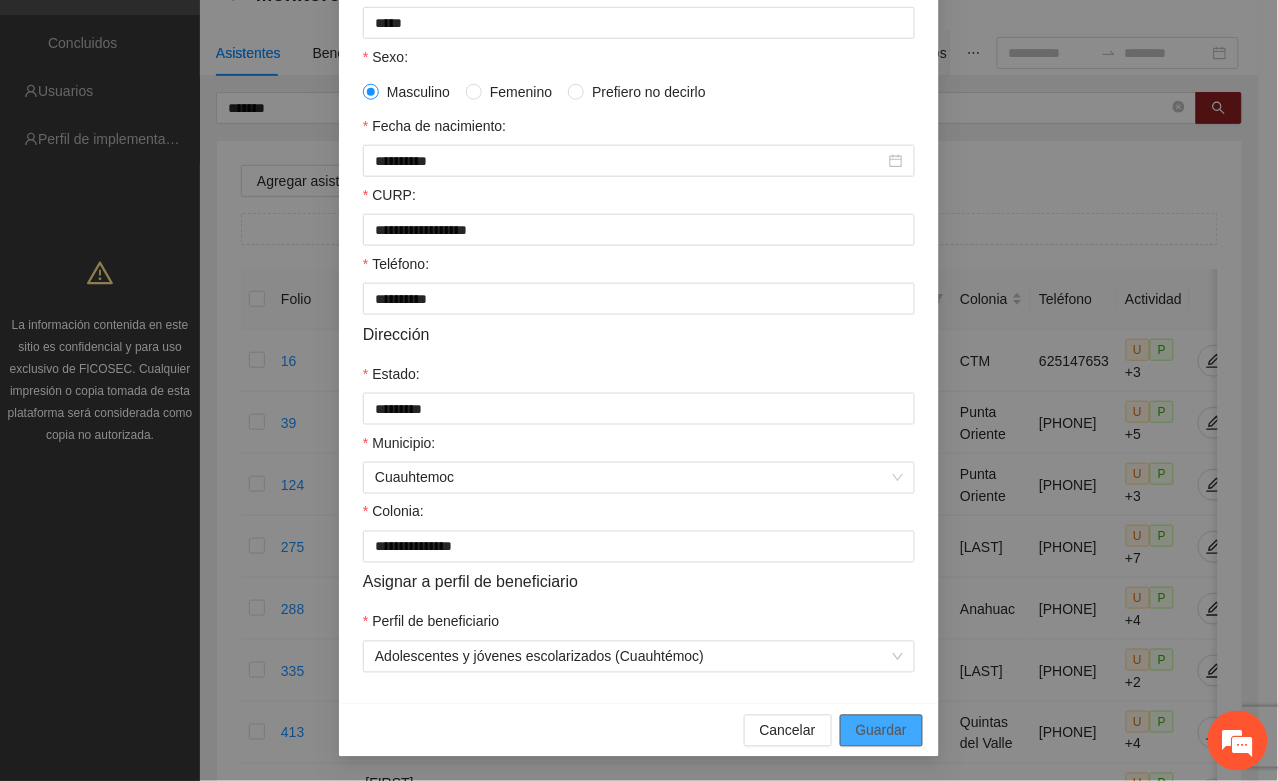 click on "Guardar" at bounding box center [881, 731] 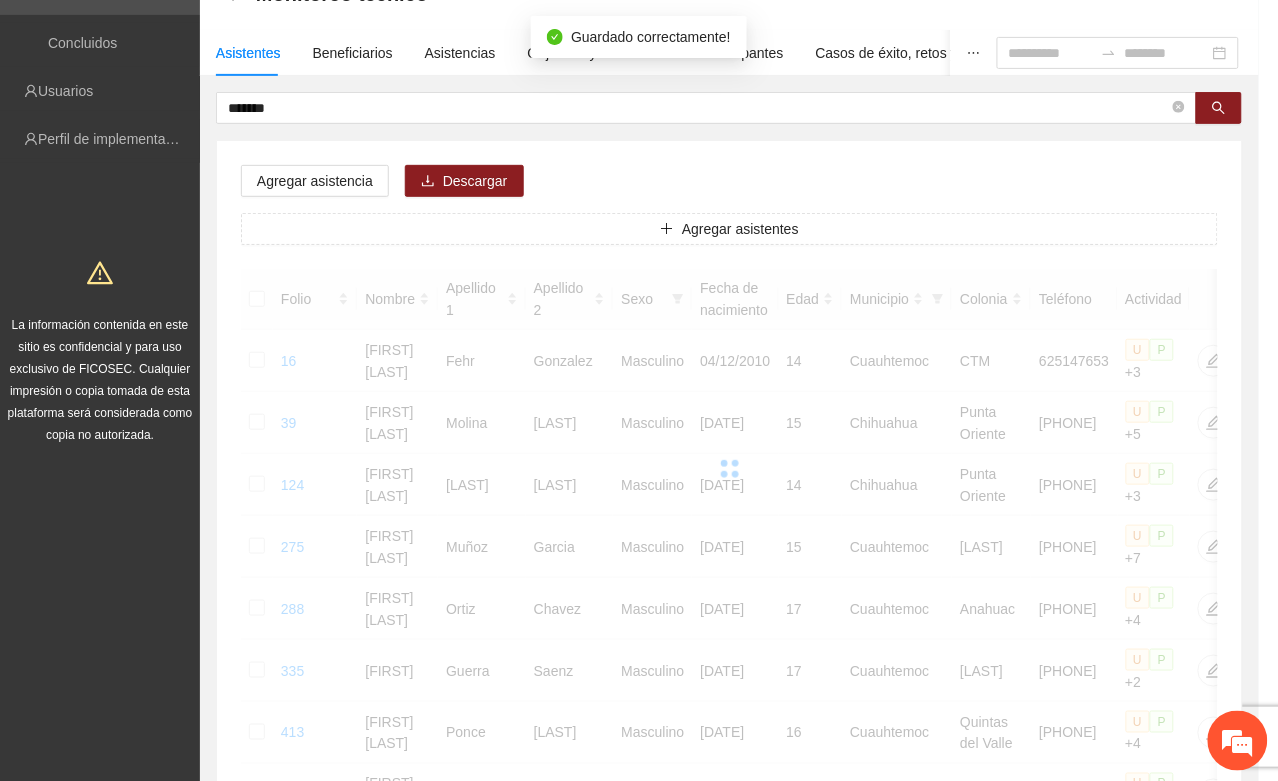scroll, scrollTop: 296, scrollLeft: 0, axis: vertical 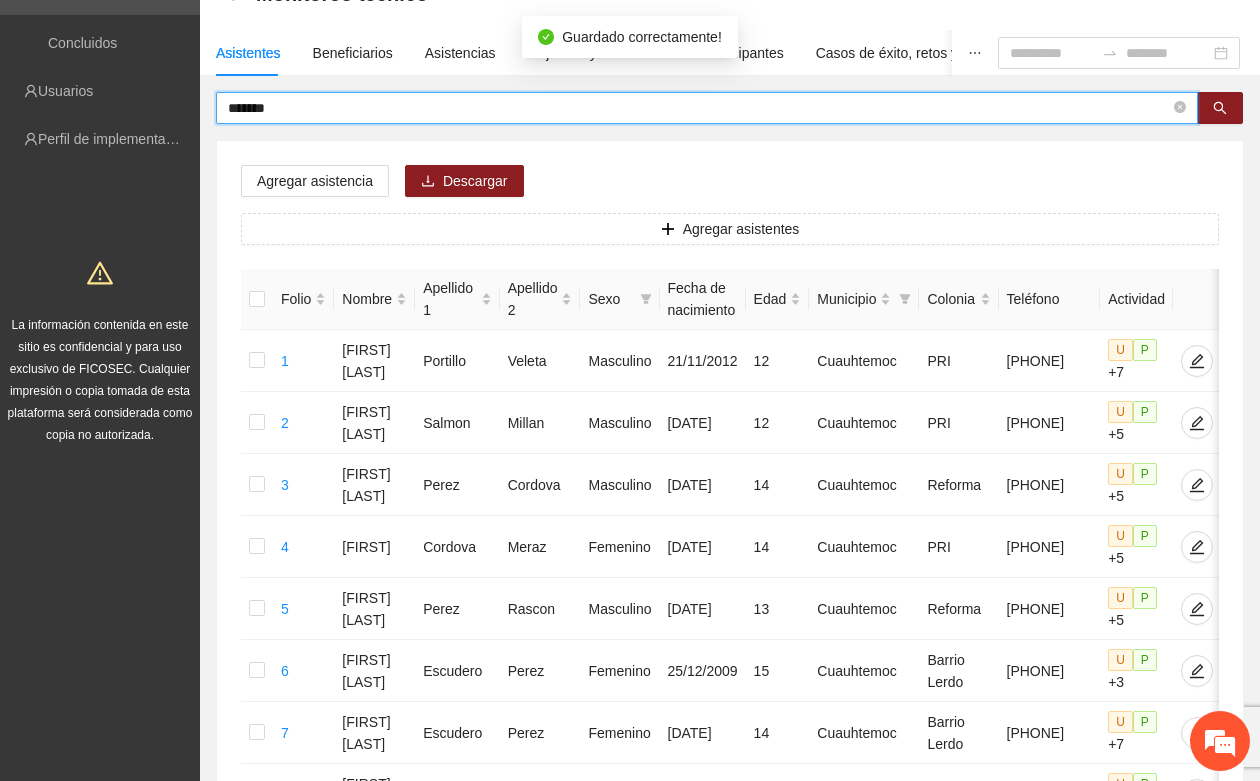 drag, startPoint x: 292, startPoint y: 103, endPoint x: 207, endPoint y: 107, distance: 85.09406 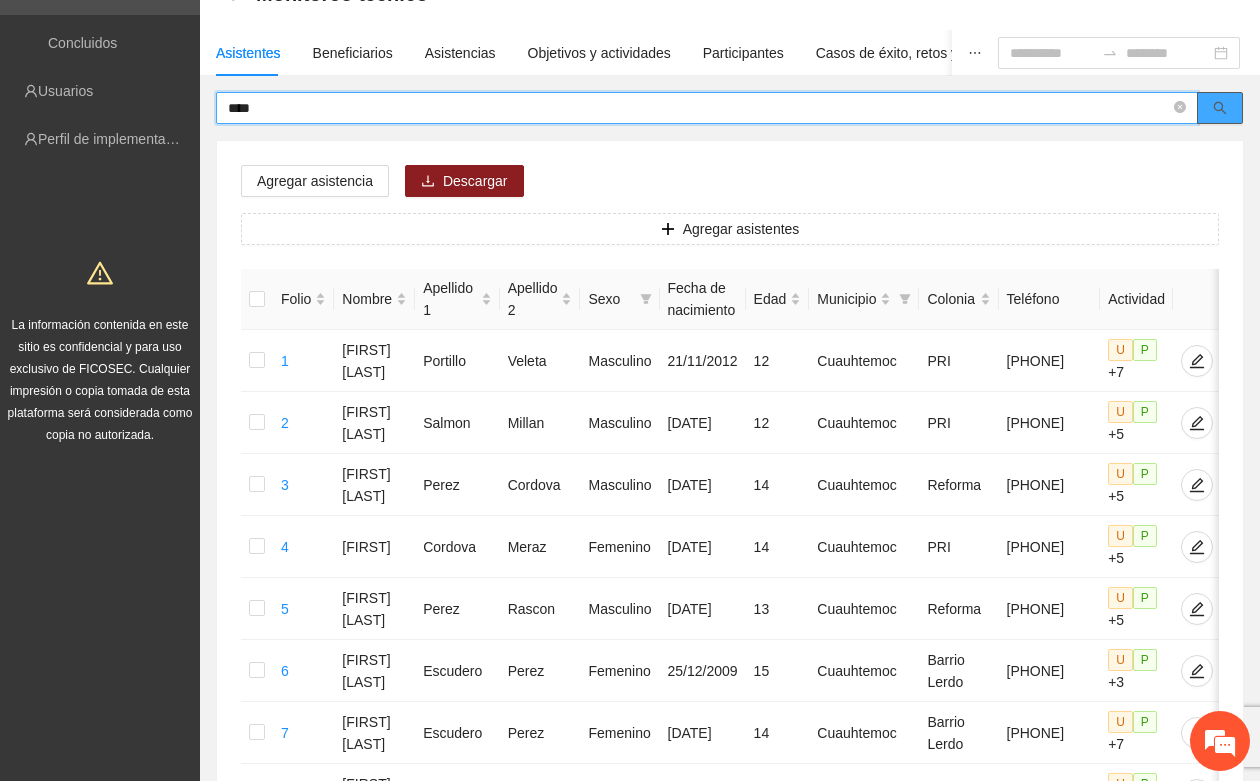 click 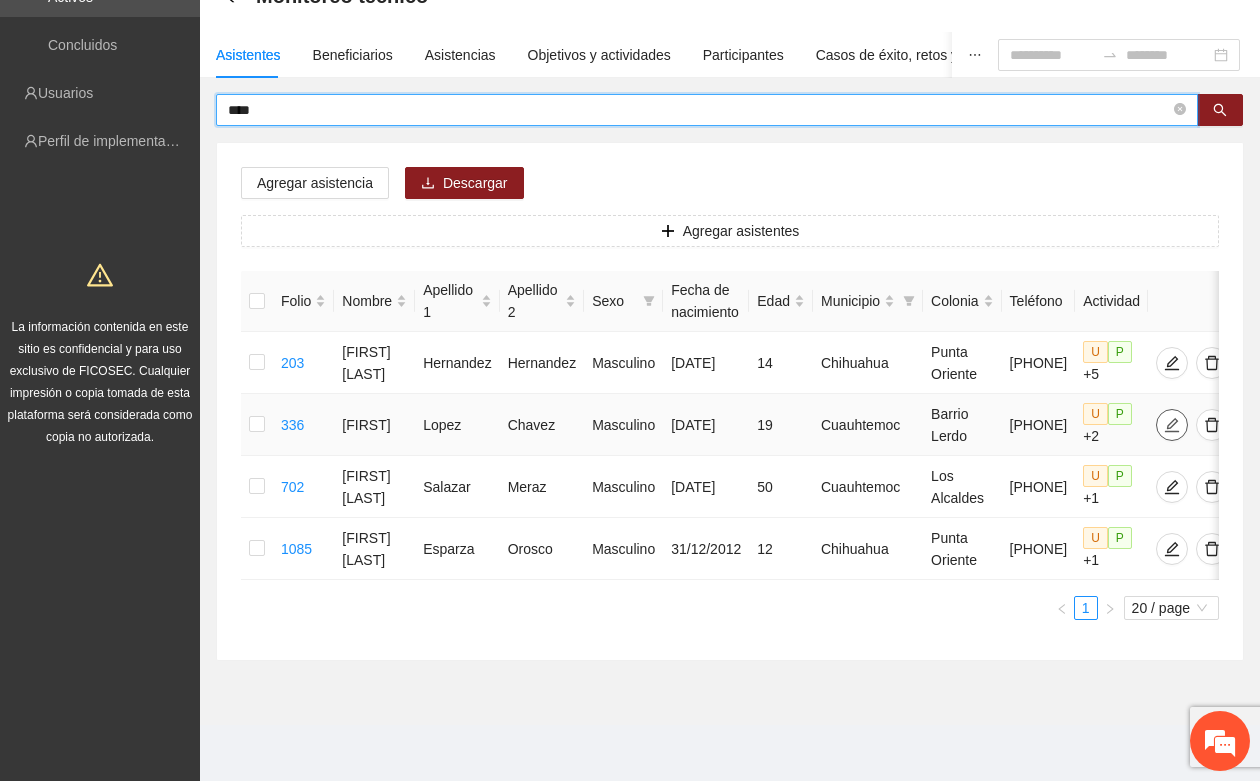 click 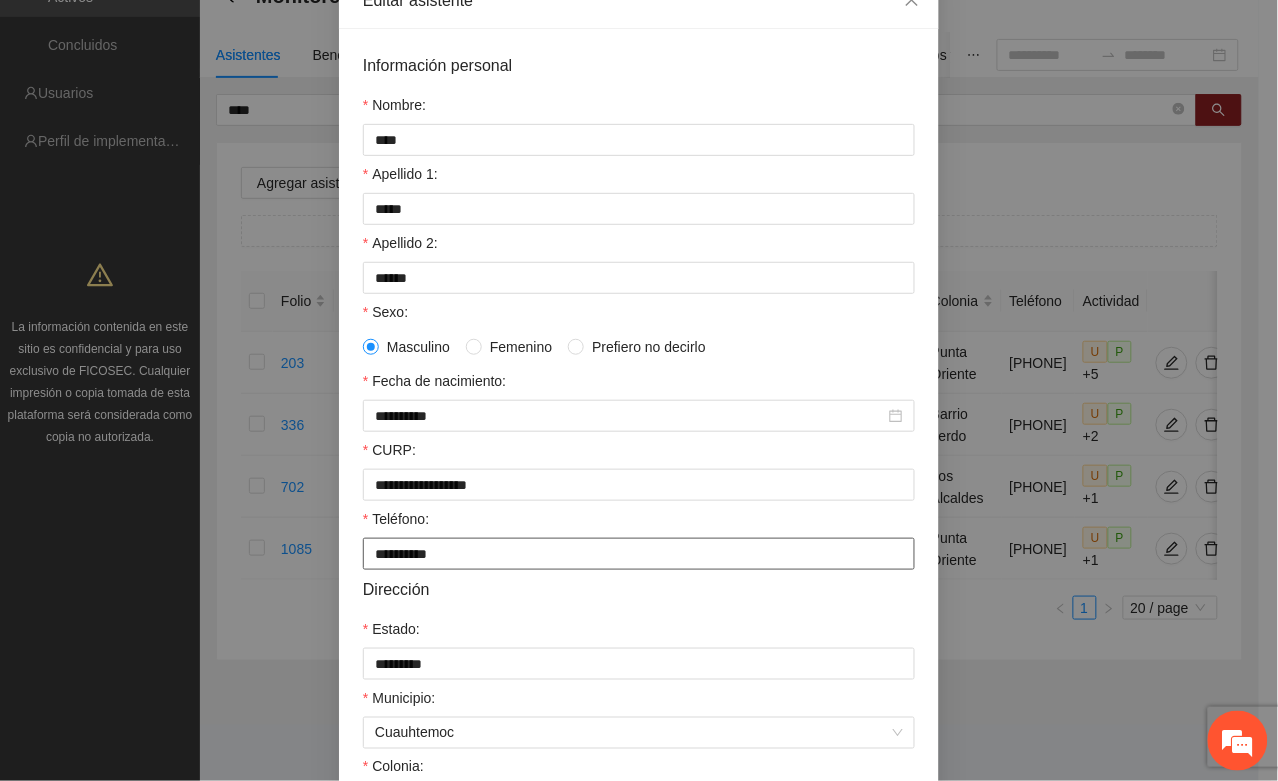 scroll, scrollTop: 396, scrollLeft: 0, axis: vertical 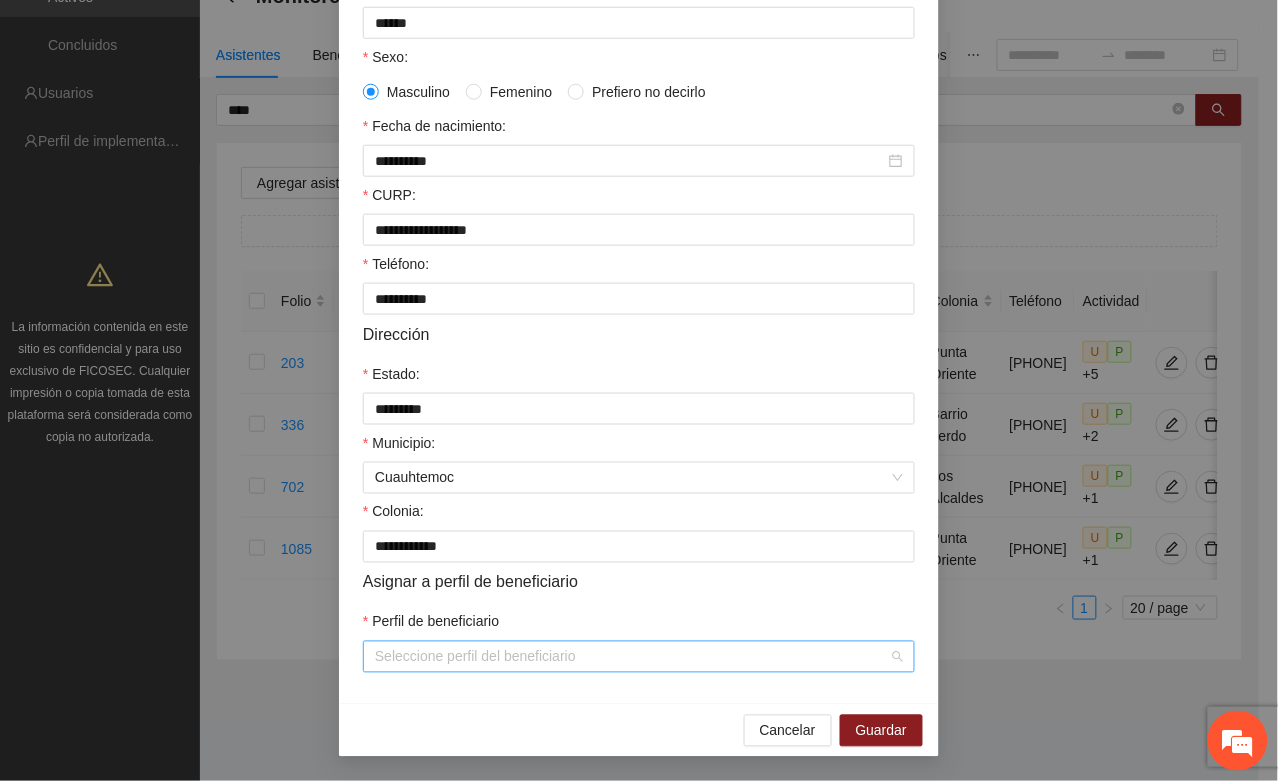 click on "Perfil de beneficiario" at bounding box center [632, 657] 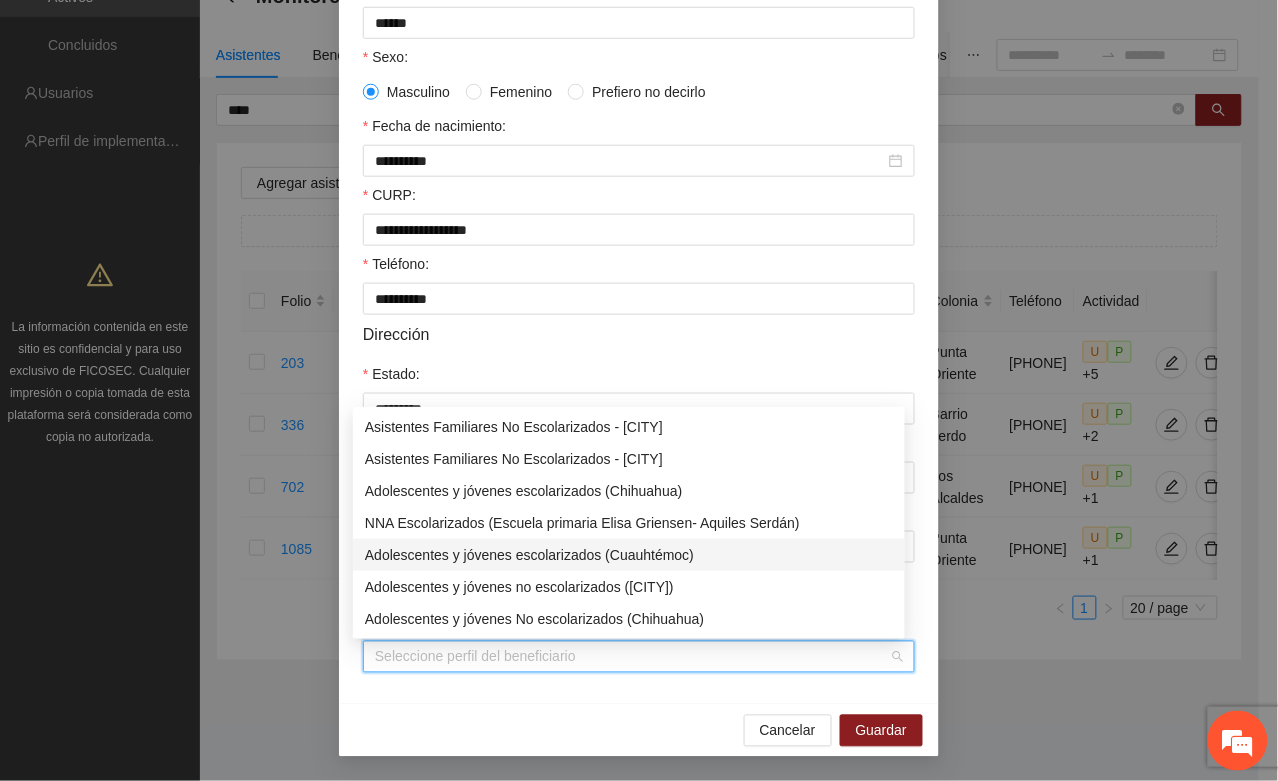 click on "Adolescentes y jóvenes escolarizados (Cuauhtémoc)" at bounding box center (629, 555) 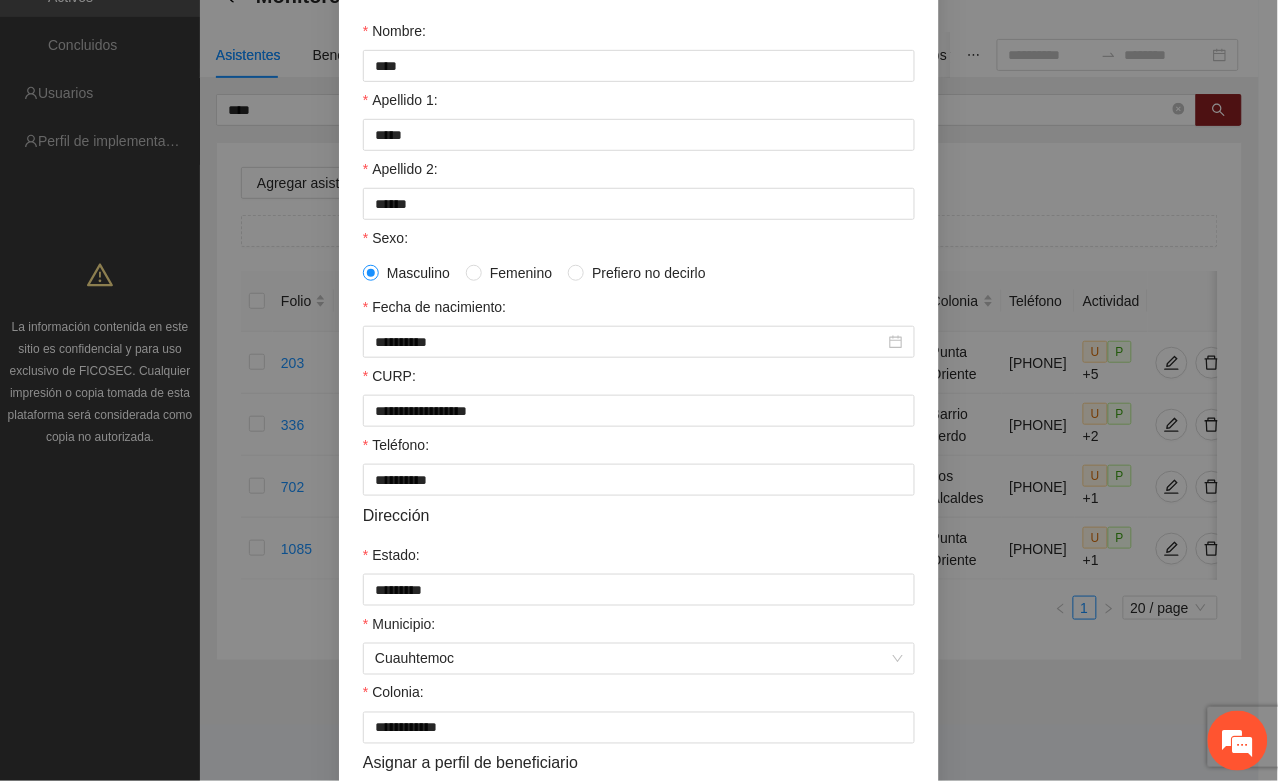 scroll, scrollTop: 146, scrollLeft: 0, axis: vertical 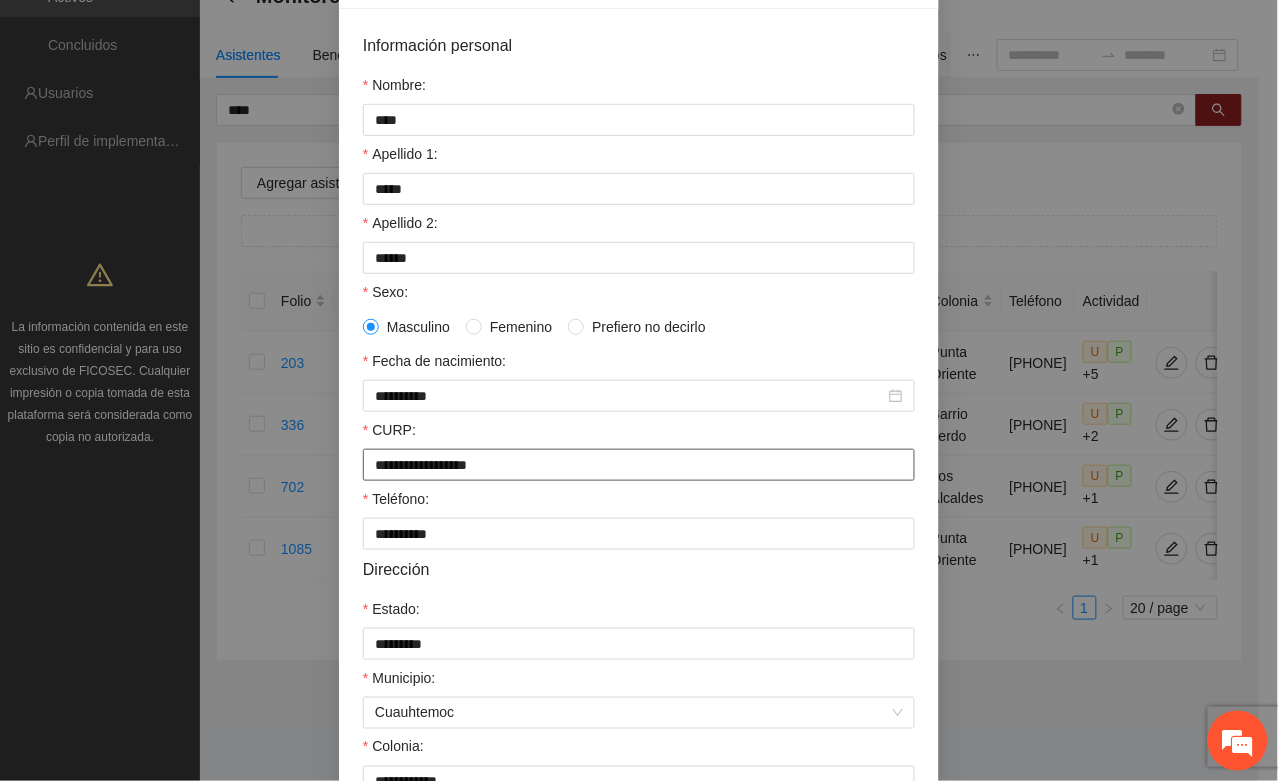 drag, startPoint x: 365, startPoint y: 473, endPoint x: 533, endPoint y: 495, distance: 169.43436 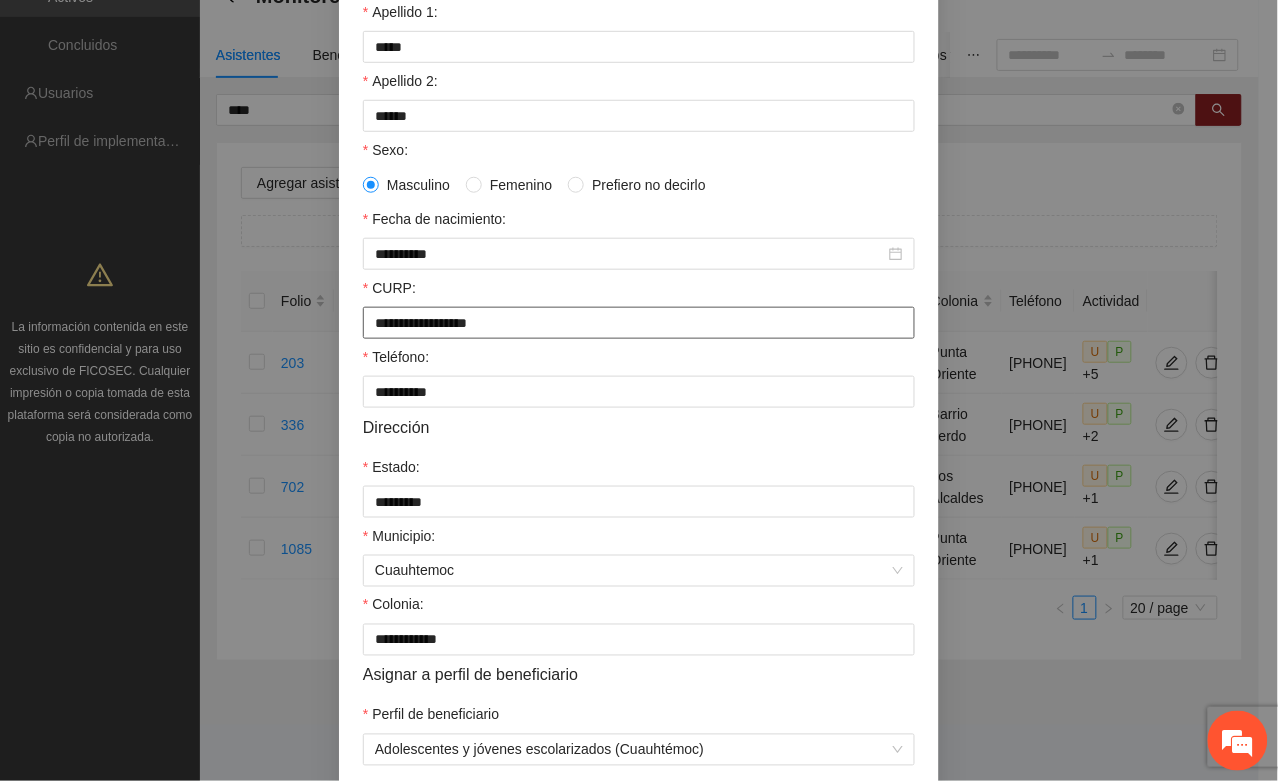 scroll, scrollTop: 396, scrollLeft: 0, axis: vertical 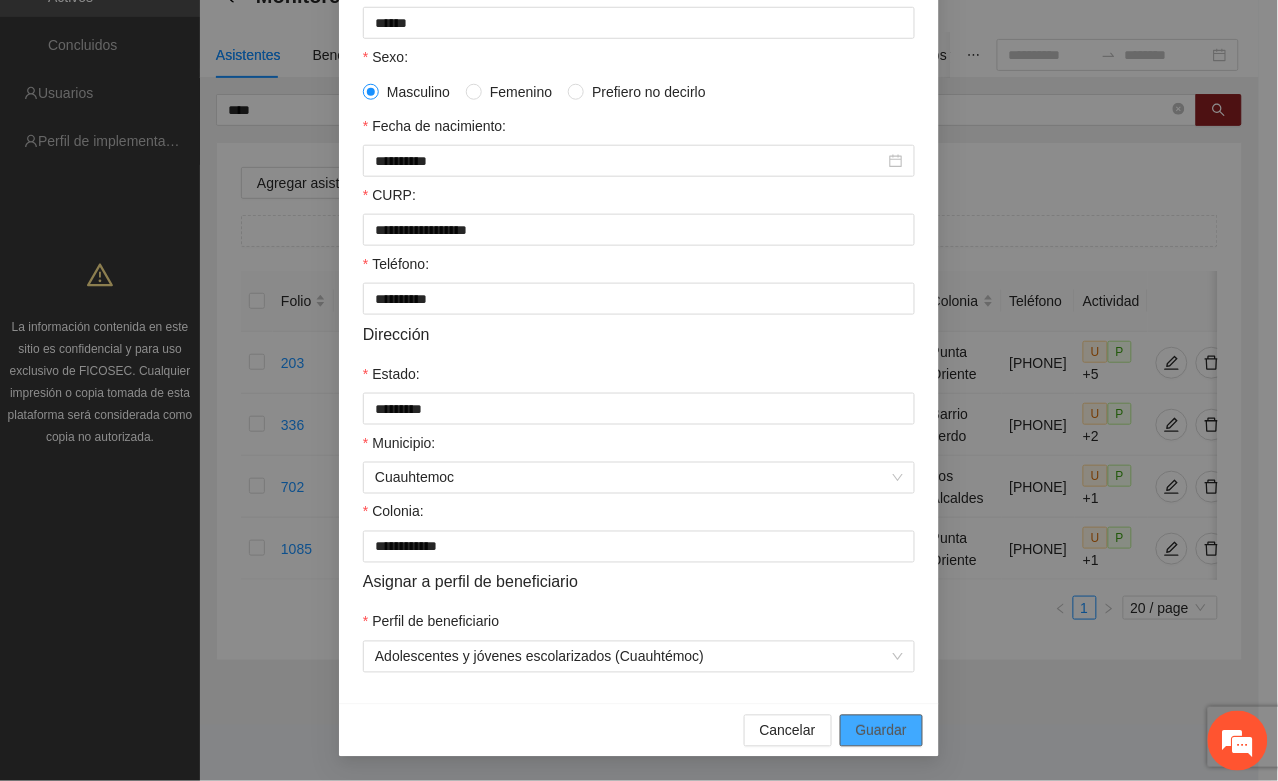 click on "Guardar" at bounding box center [881, 731] 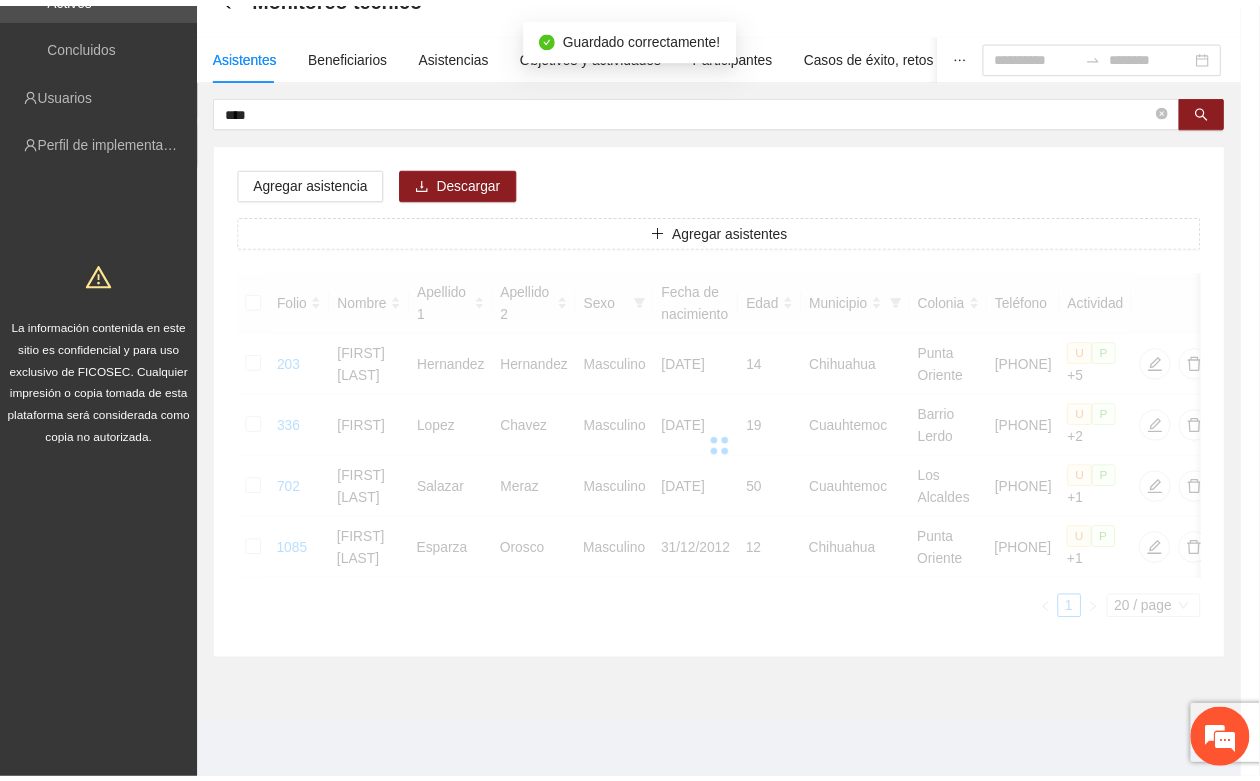 scroll, scrollTop: 296, scrollLeft: 0, axis: vertical 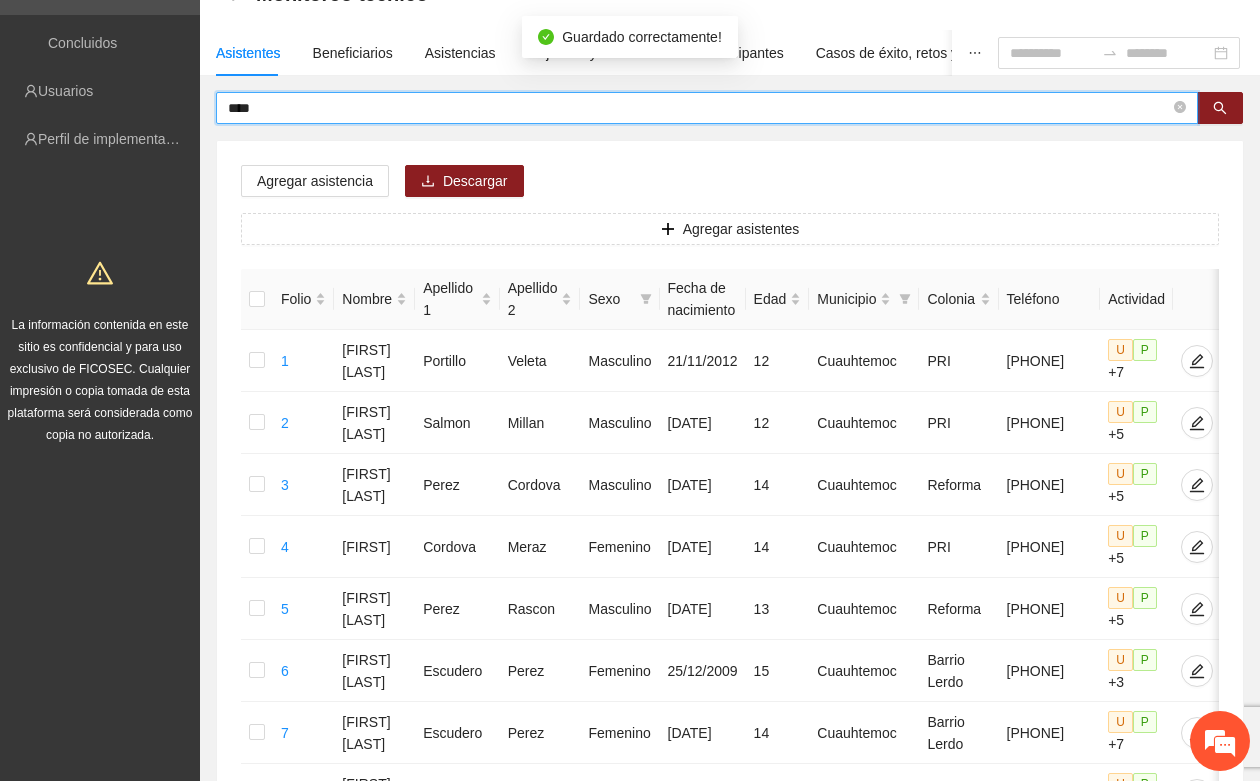 drag, startPoint x: 271, startPoint y: 110, endPoint x: 207, endPoint y: 106, distance: 64.12488 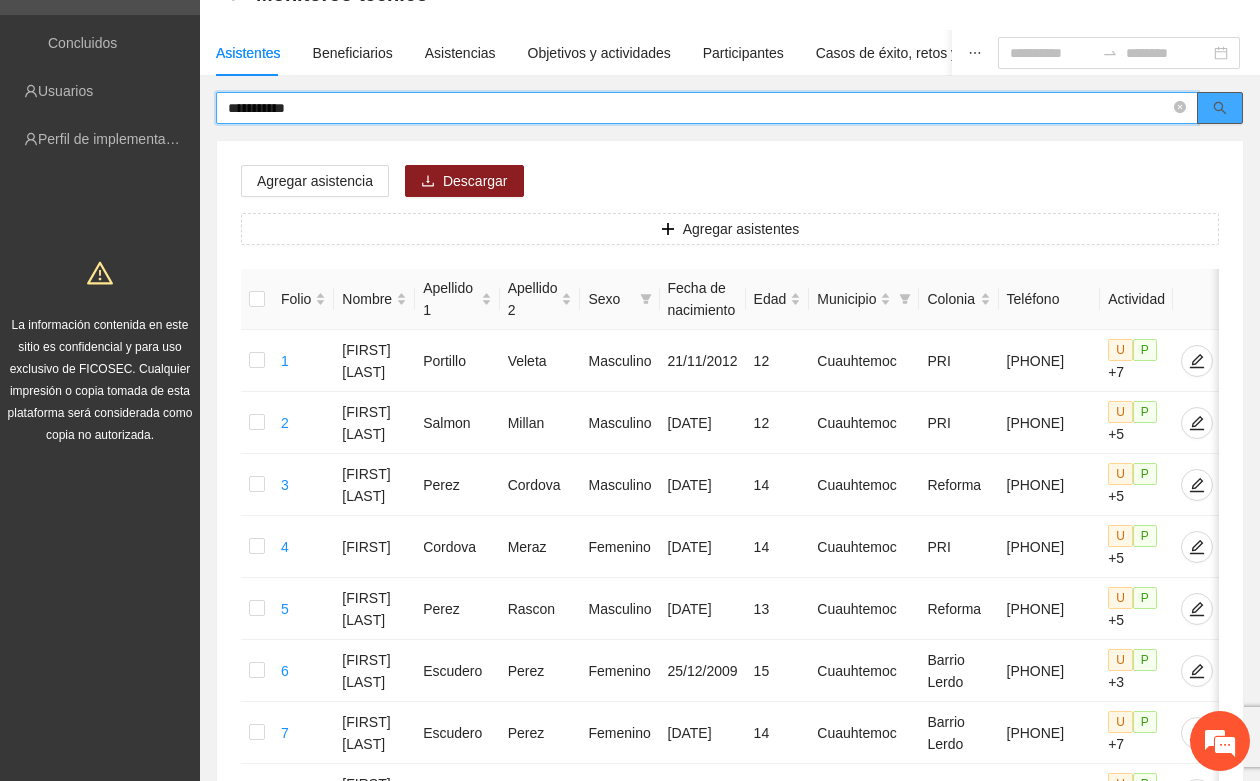 click at bounding box center [1220, 108] 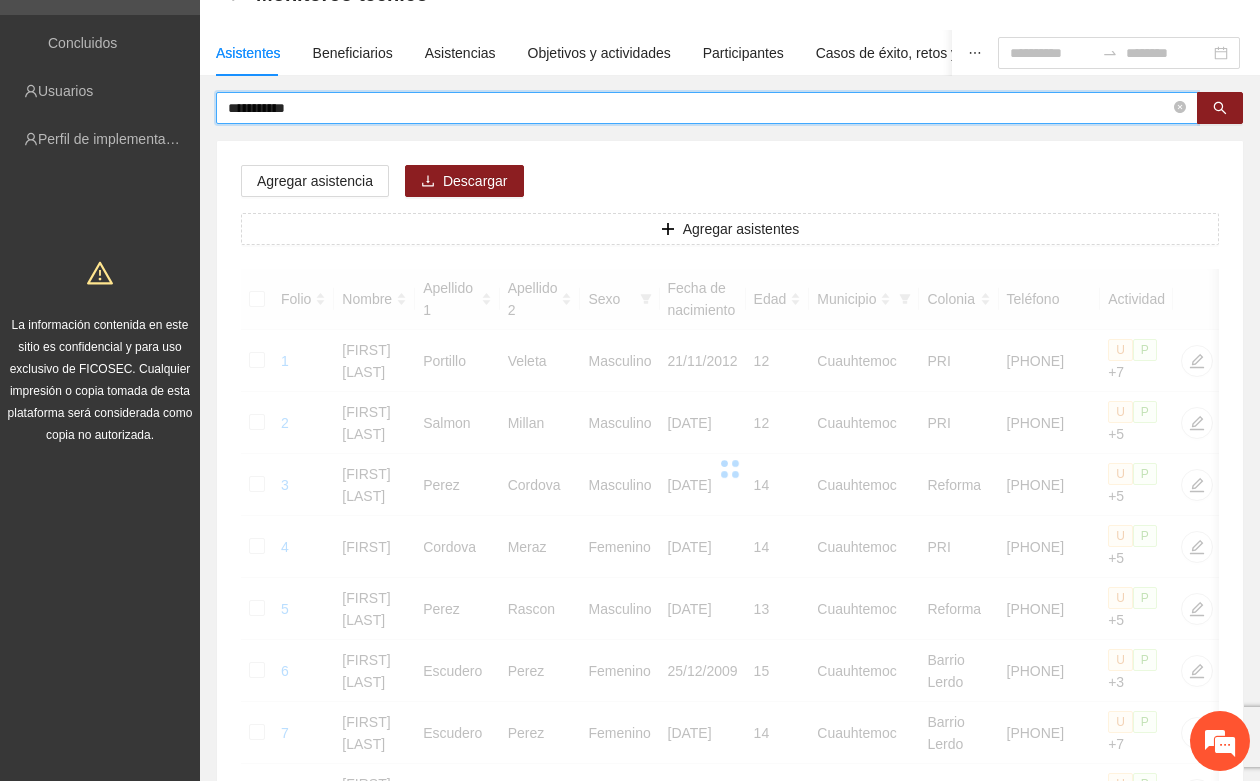 scroll, scrollTop: 6, scrollLeft: 0, axis: vertical 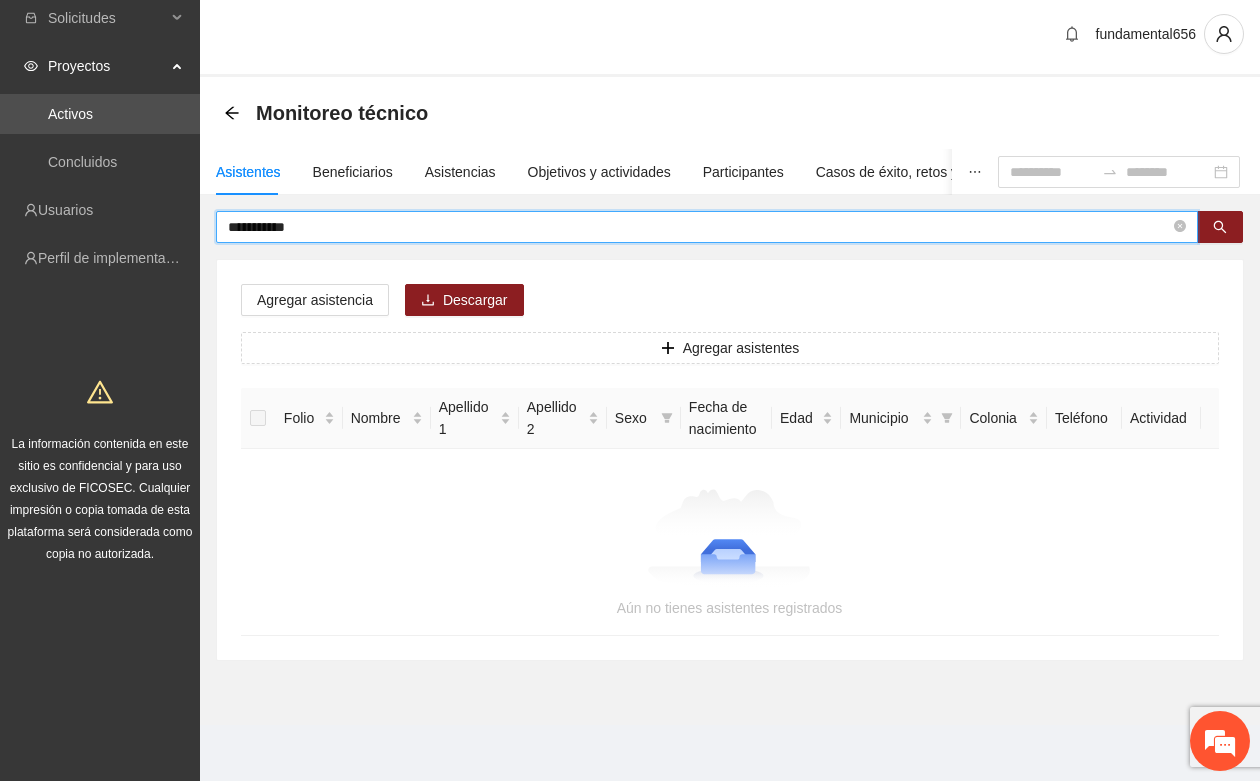 drag, startPoint x: 318, startPoint y: 225, endPoint x: 186, endPoint y: 231, distance: 132.13629 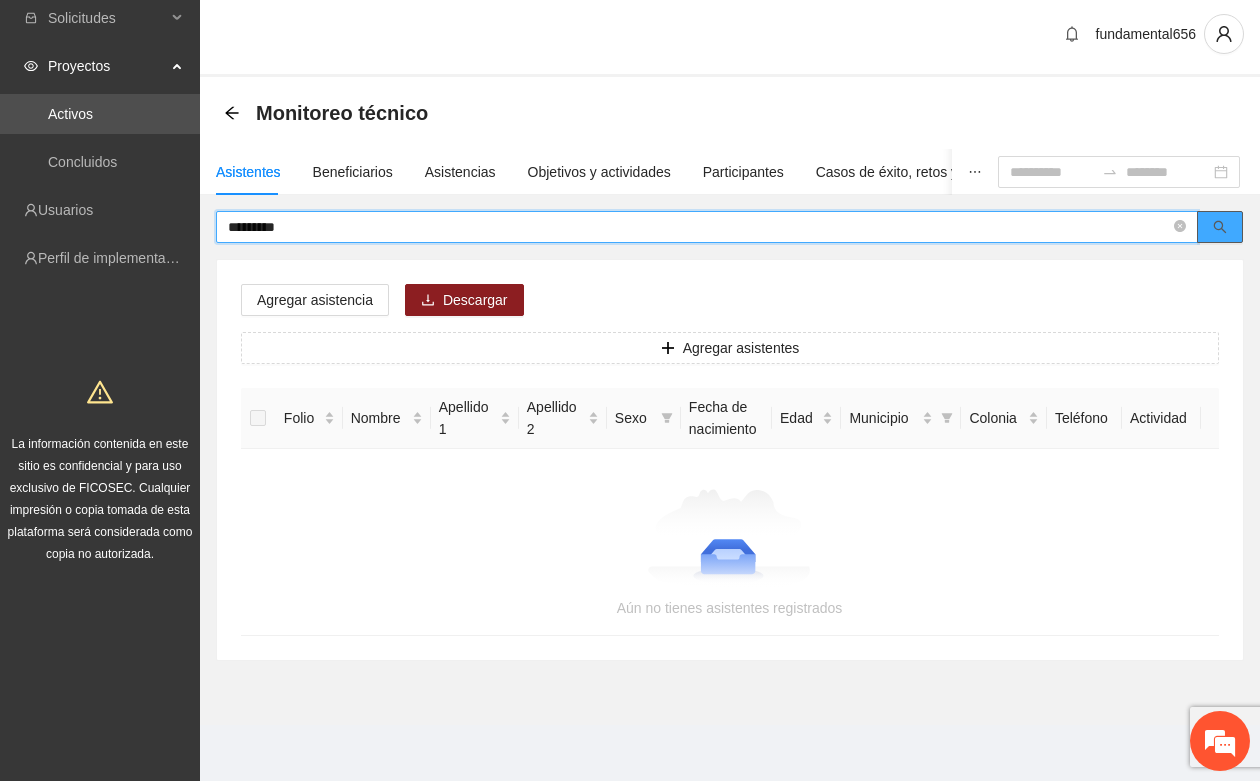 click at bounding box center [1220, 227] 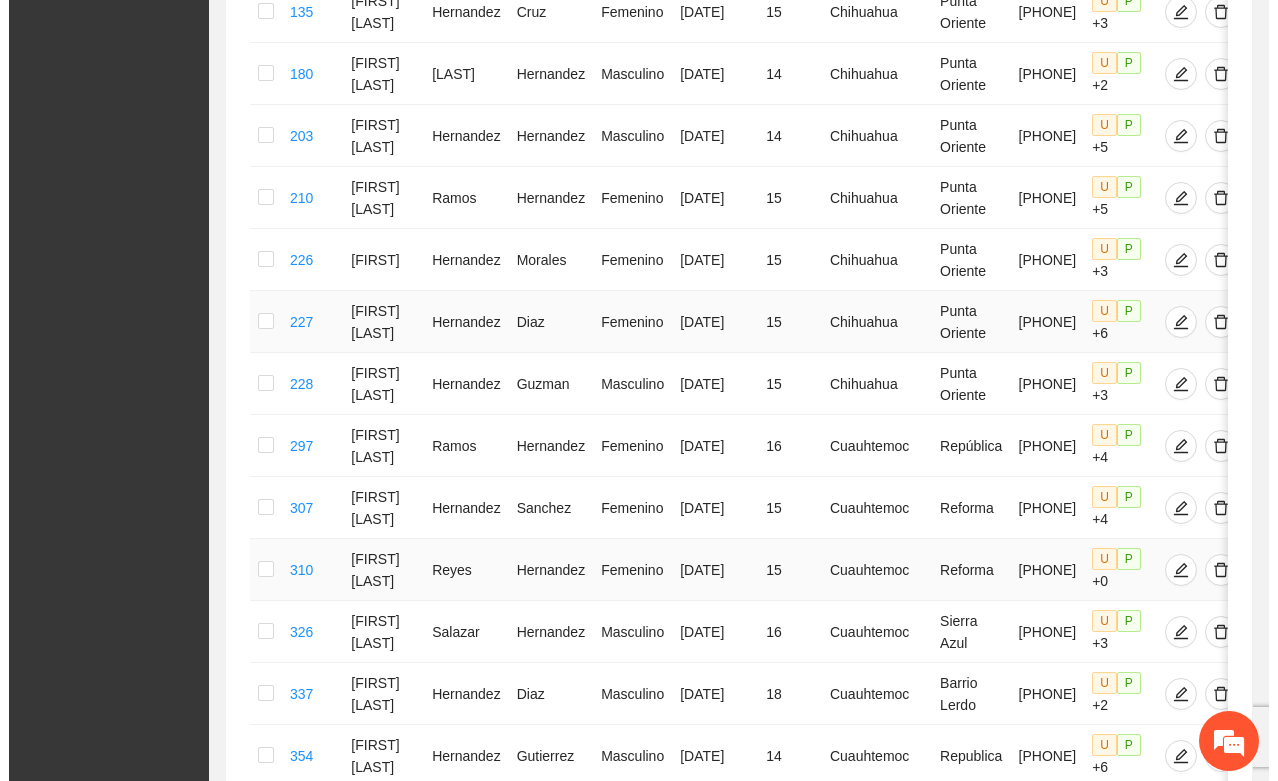 scroll, scrollTop: 875, scrollLeft: 0, axis: vertical 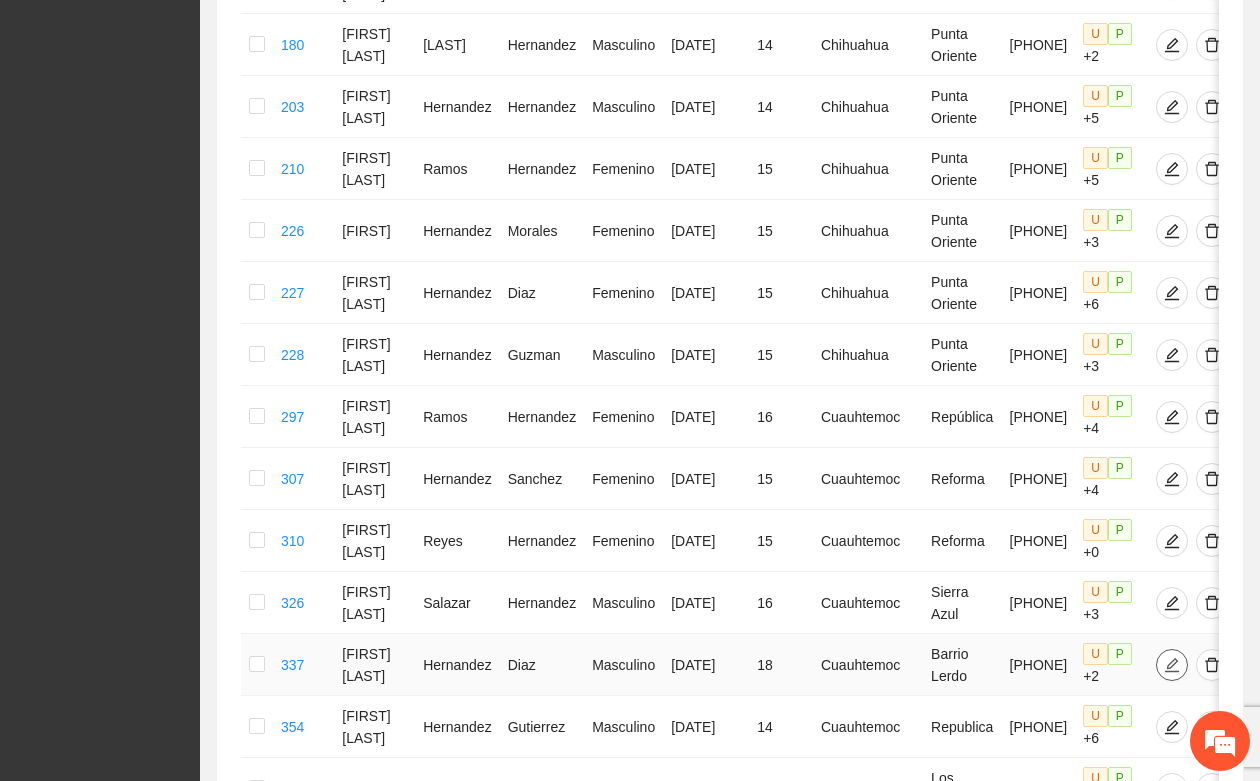 click 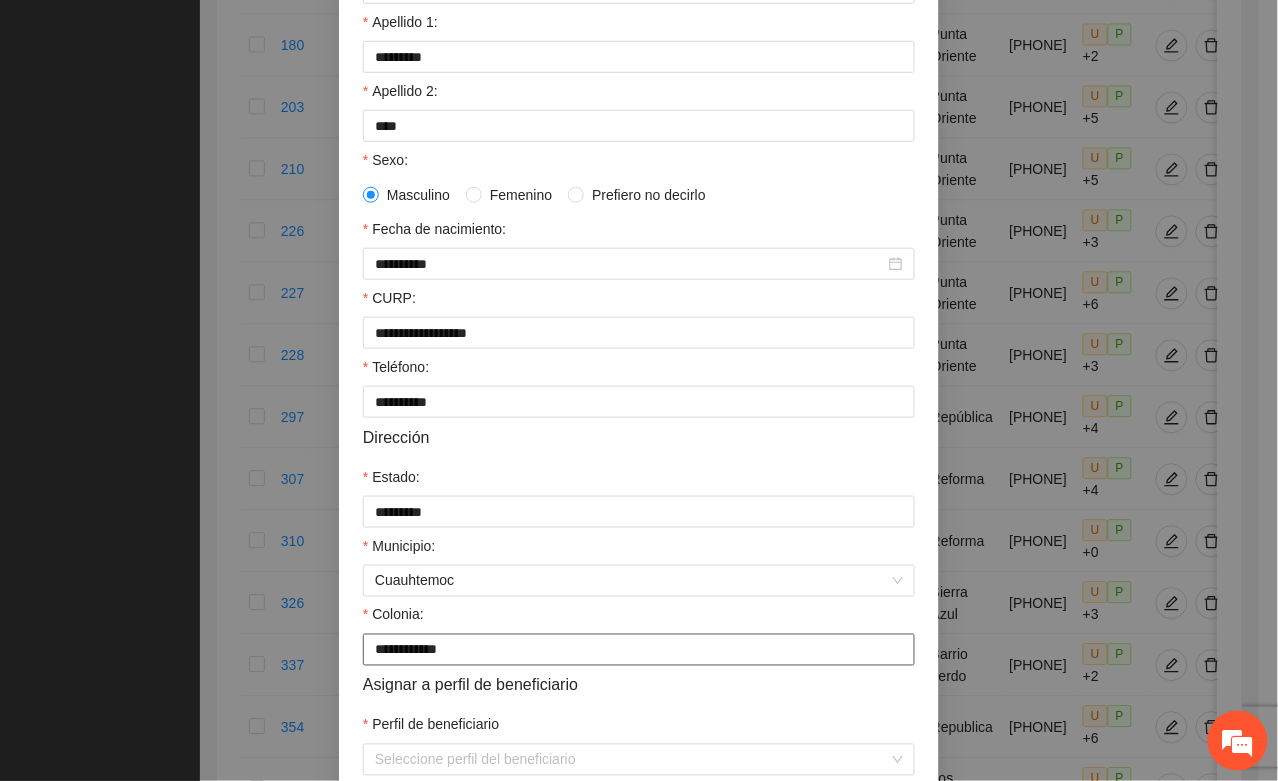 scroll, scrollTop: 396, scrollLeft: 0, axis: vertical 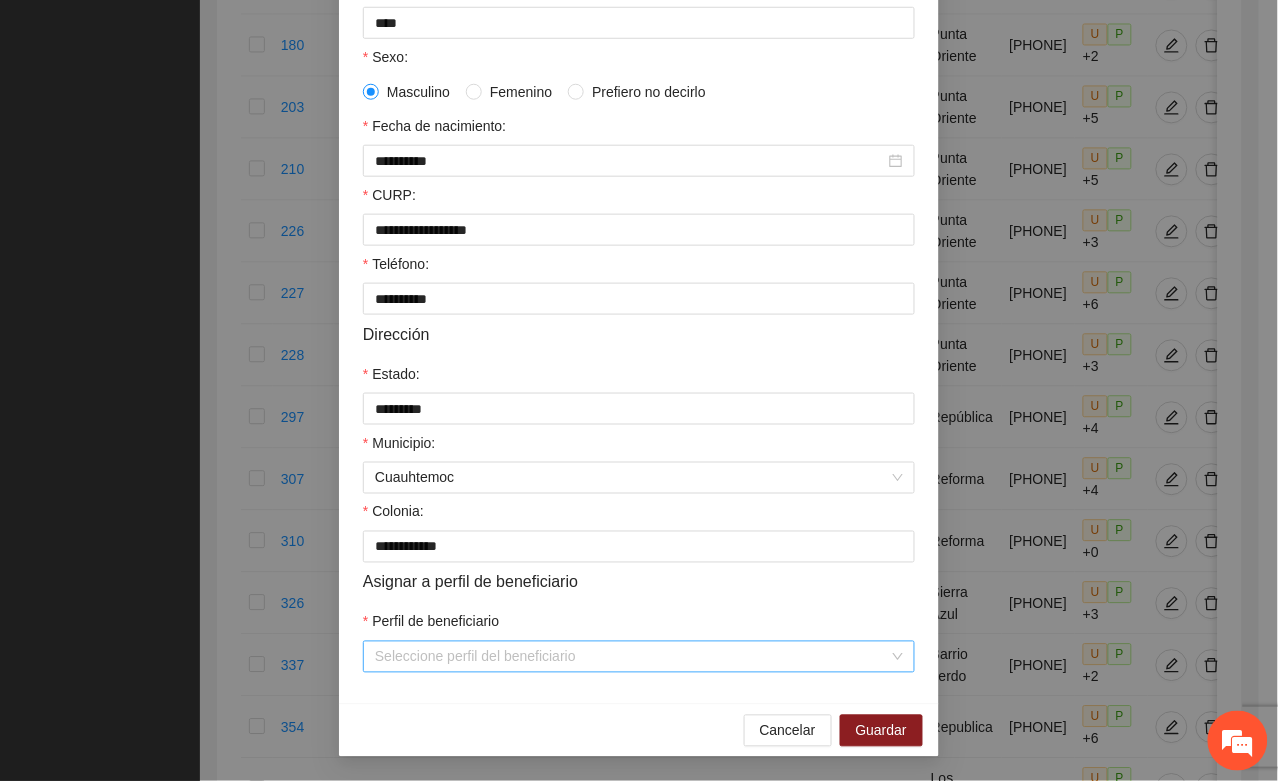 click on "Perfil de beneficiario" at bounding box center [632, 657] 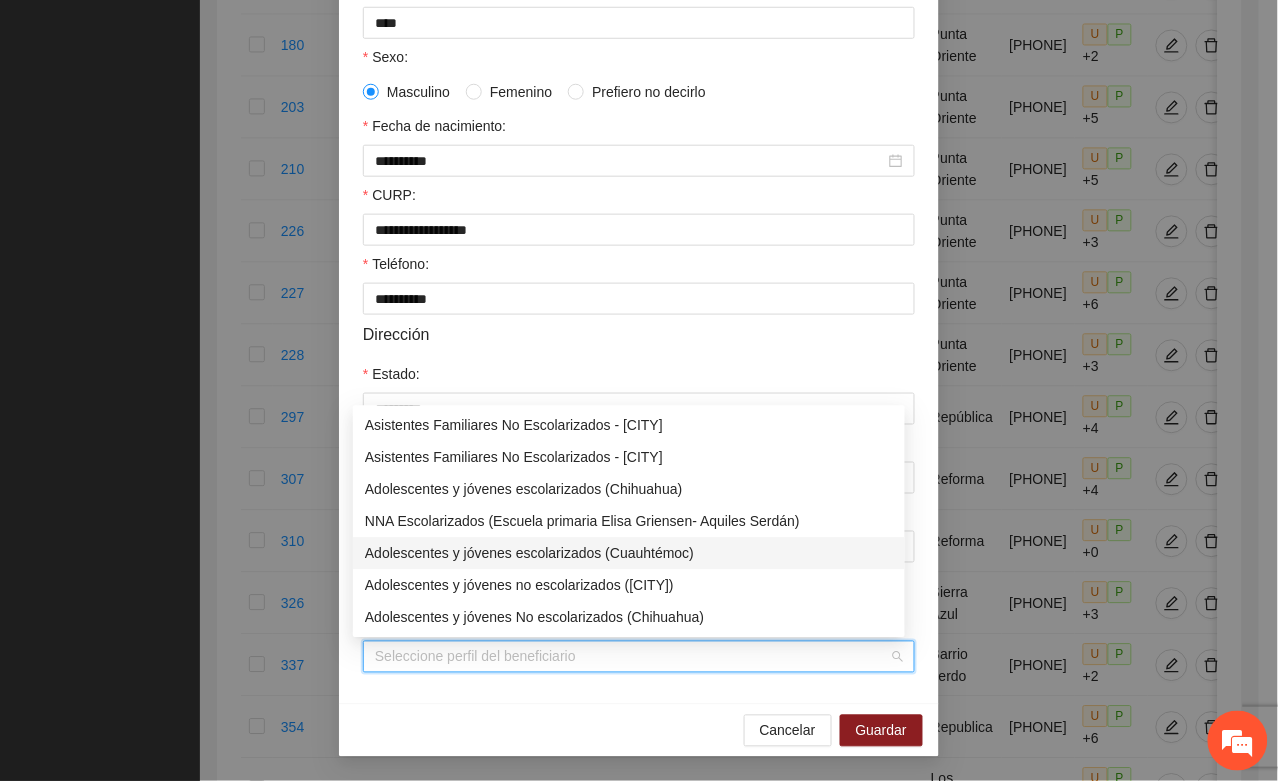 click on "Adolescentes y jóvenes escolarizados (Cuauhtémoc)" at bounding box center [629, 553] 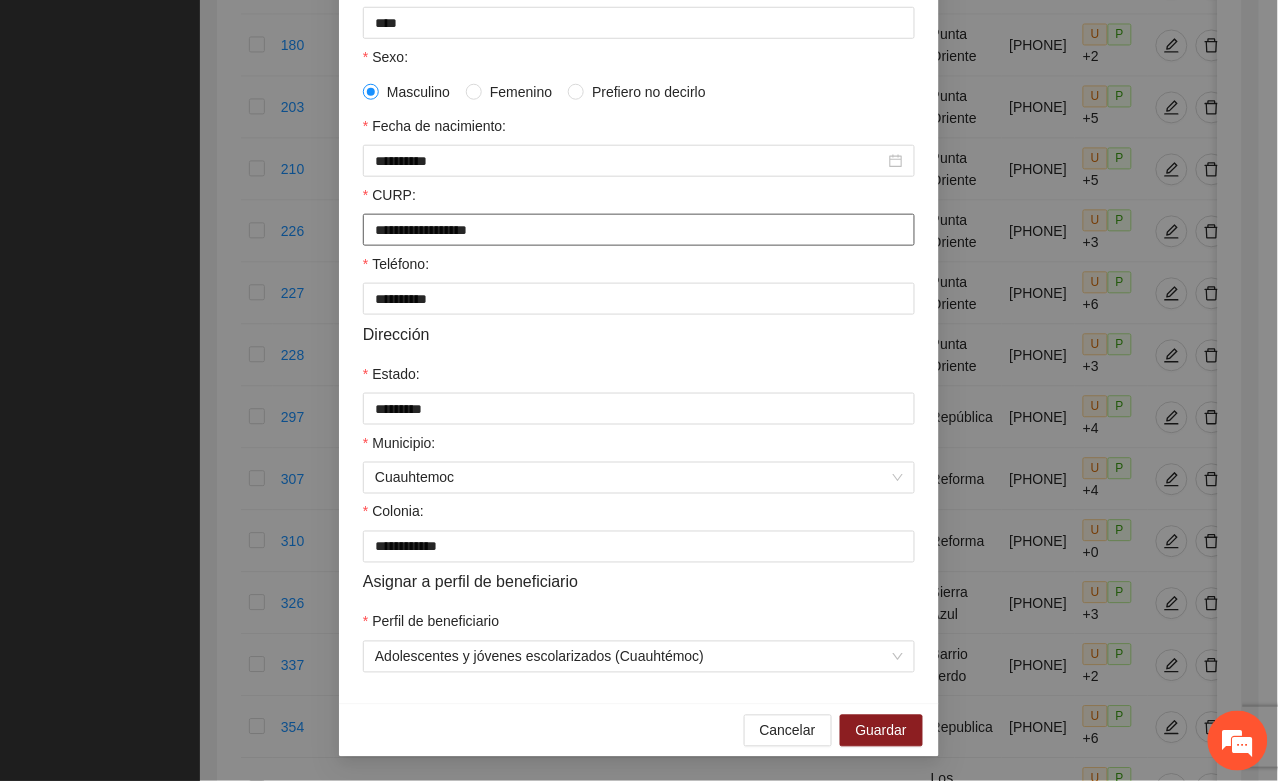 drag, startPoint x: 356, startPoint y: 220, endPoint x: 567, endPoint y: 220, distance: 211 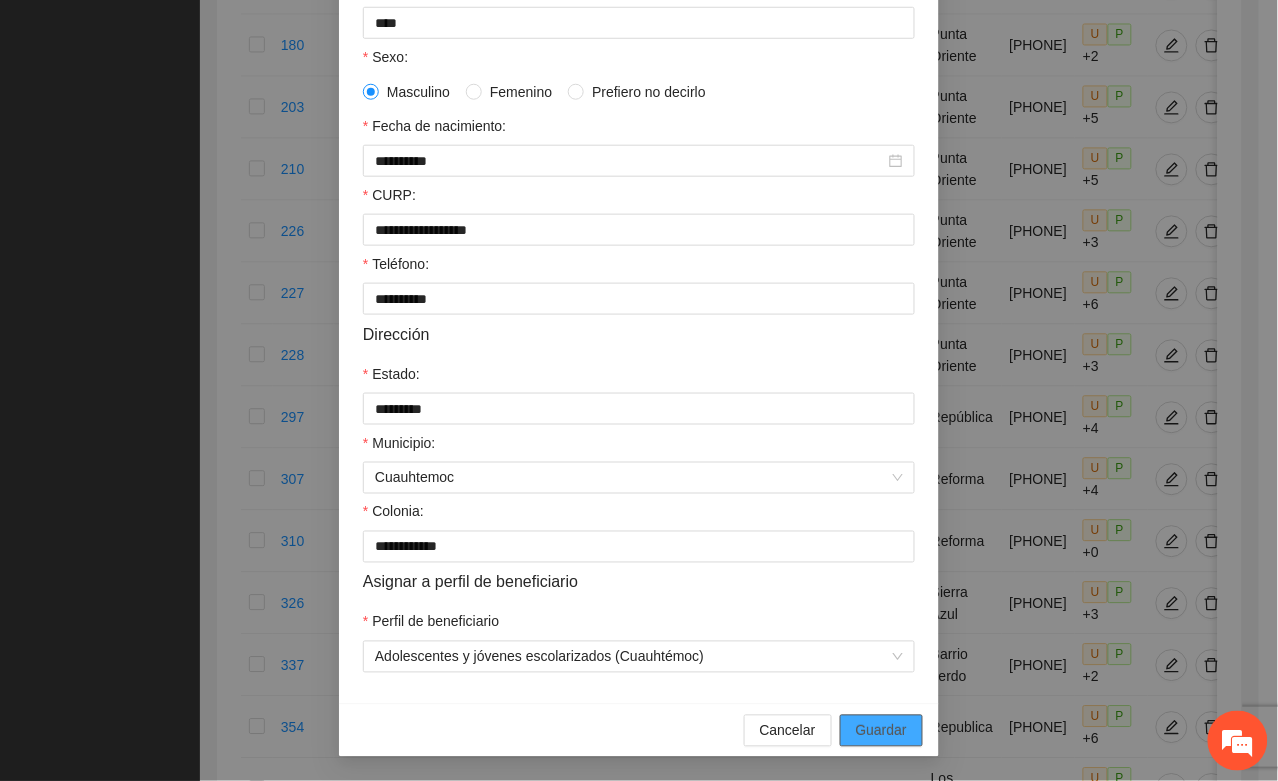 click on "Guardar" at bounding box center [881, 731] 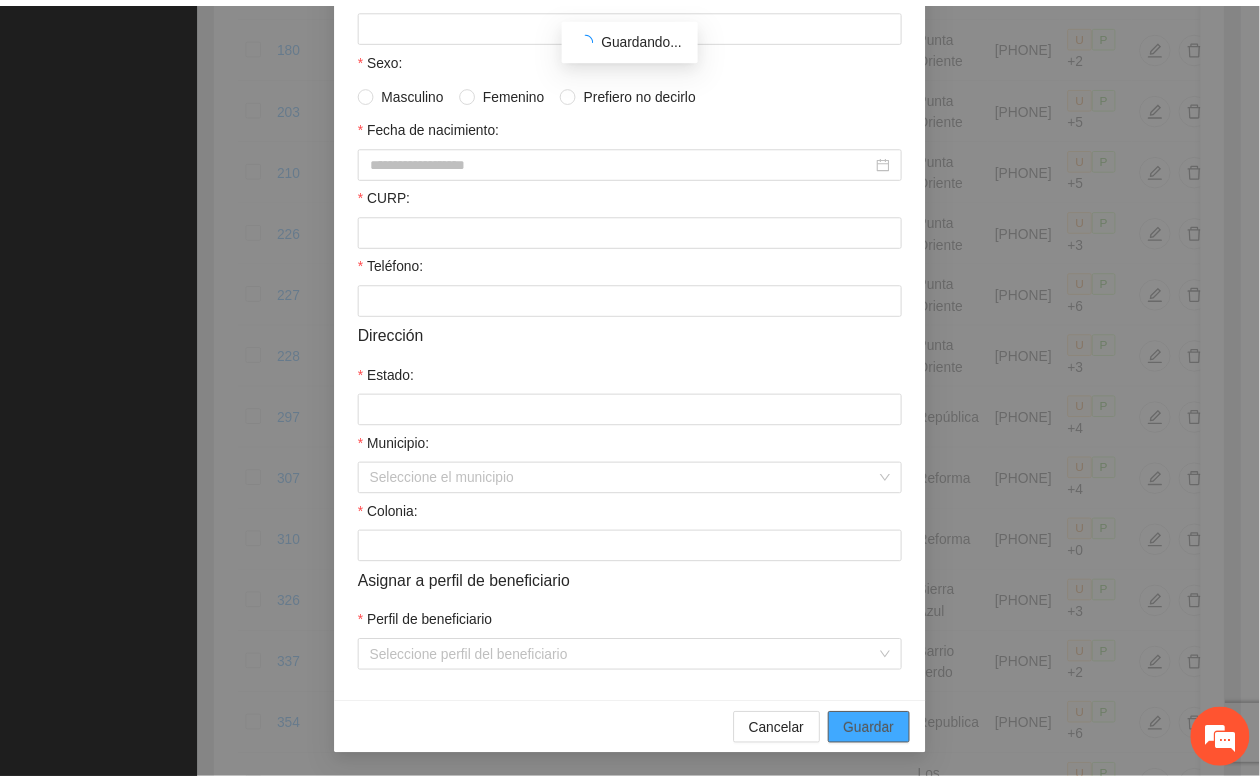 scroll, scrollTop: 296, scrollLeft: 0, axis: vertical 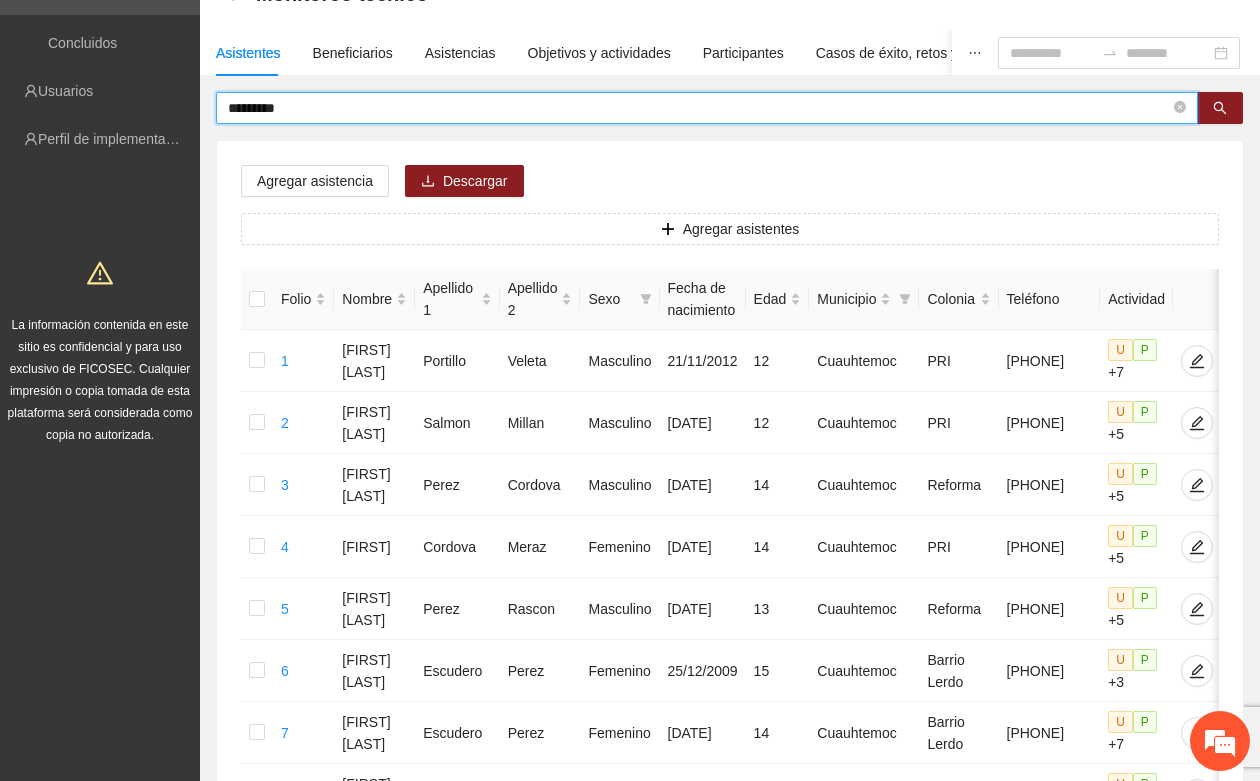 drag, startPoint x: 323, startPoint y: 112, endPoint x: 208, endPoint y: 115, distance: 115.03912 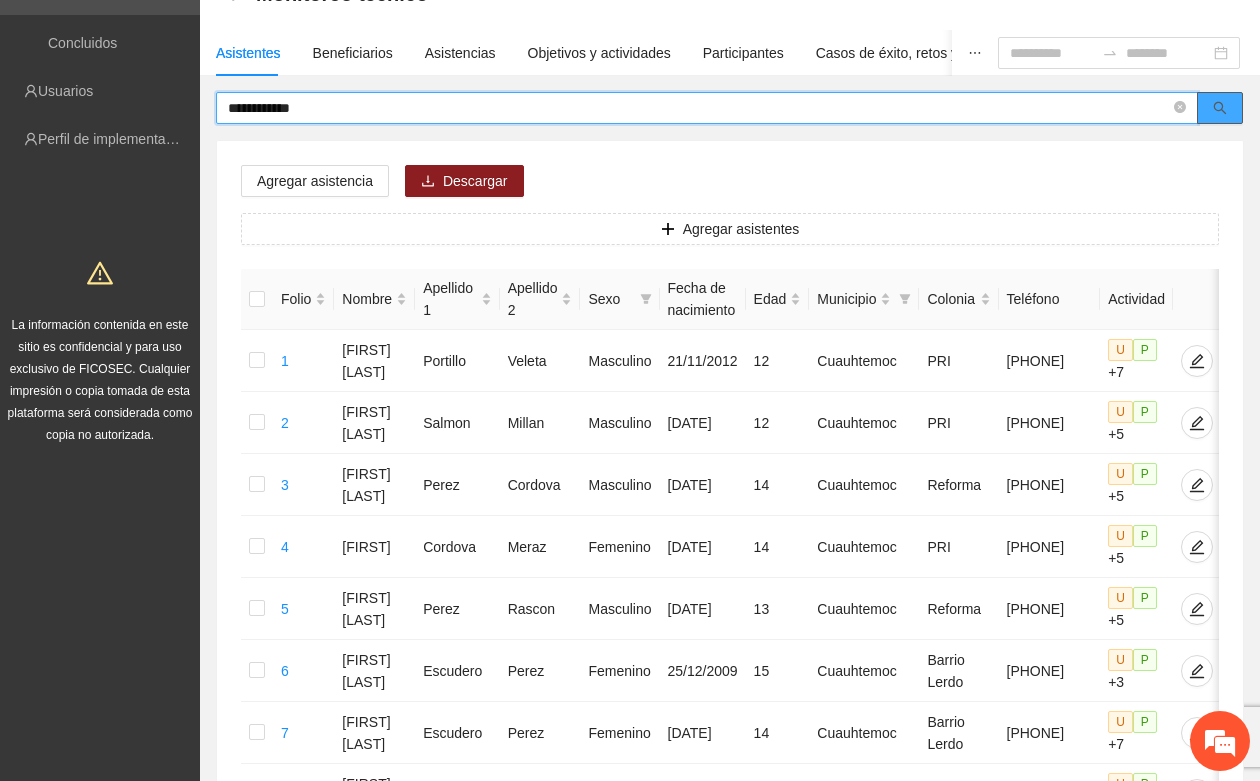 click at bounding box center [1220, 108] 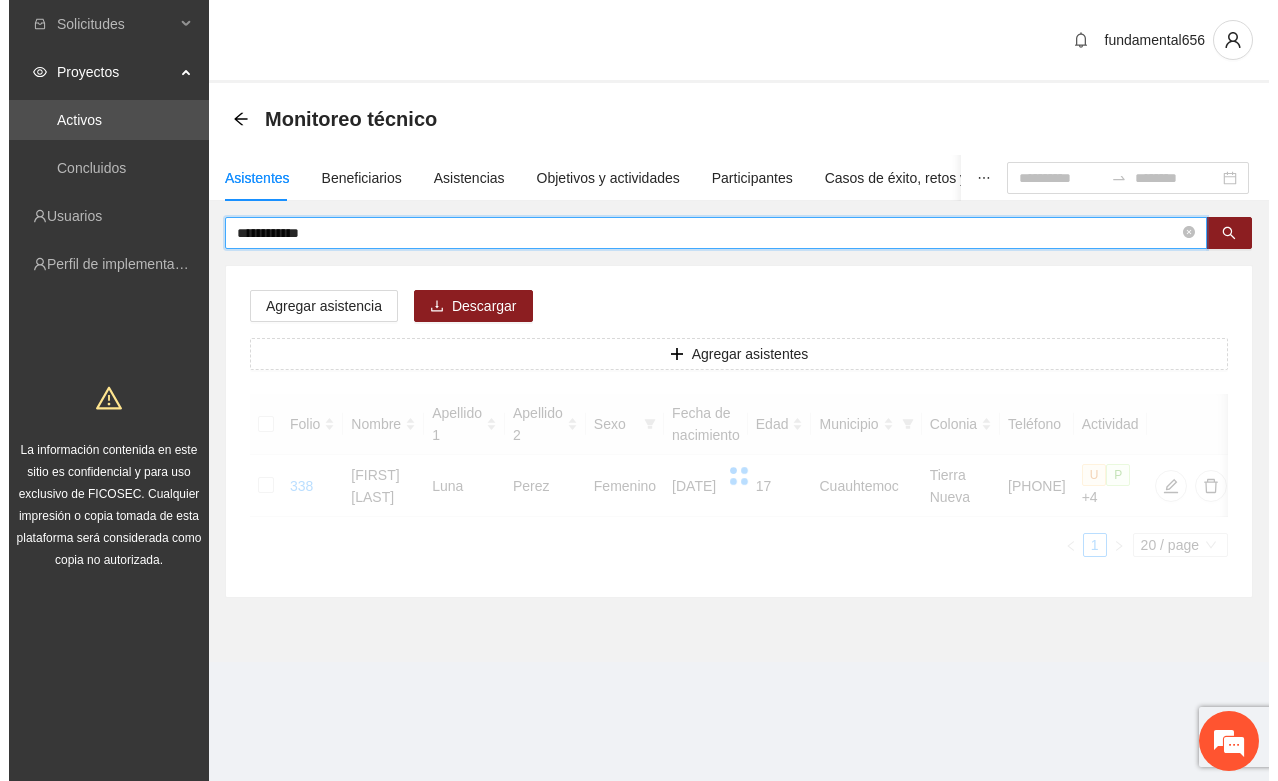 scroll, scrollTop: 0, scrollLeft: 0, axis: both 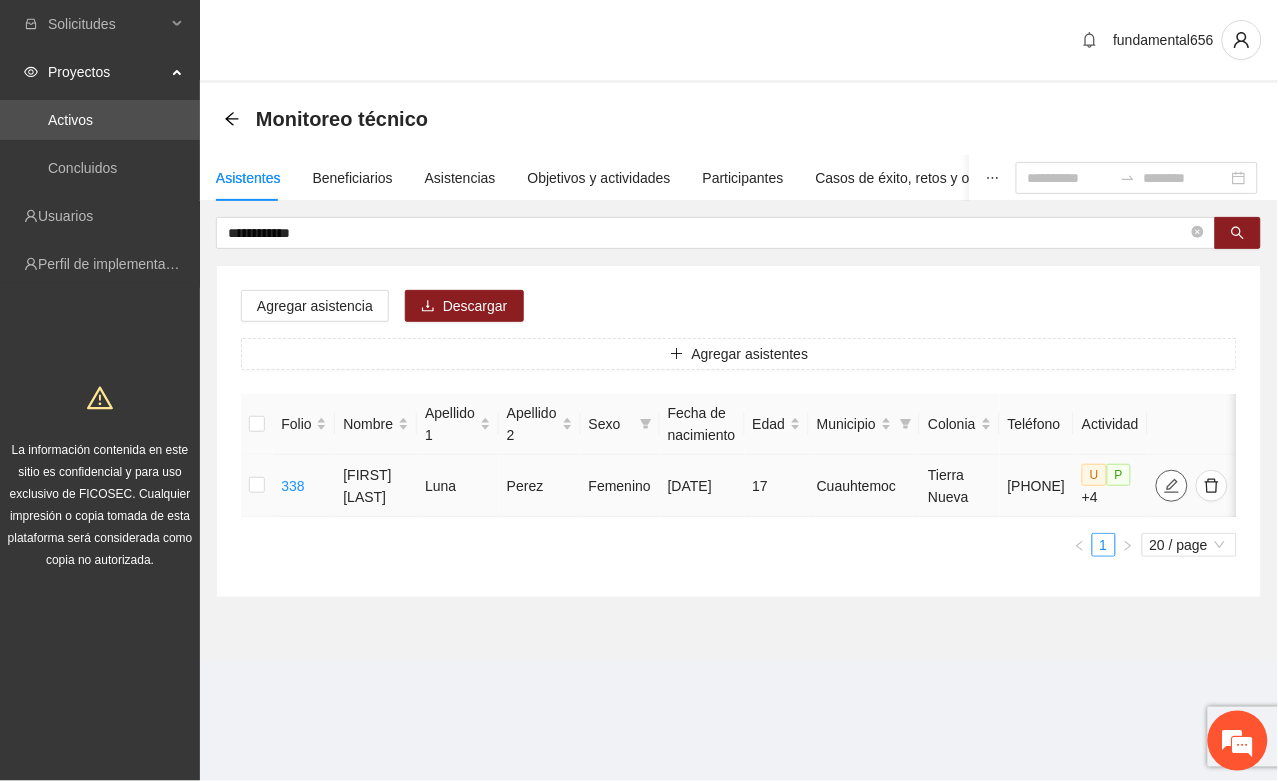click 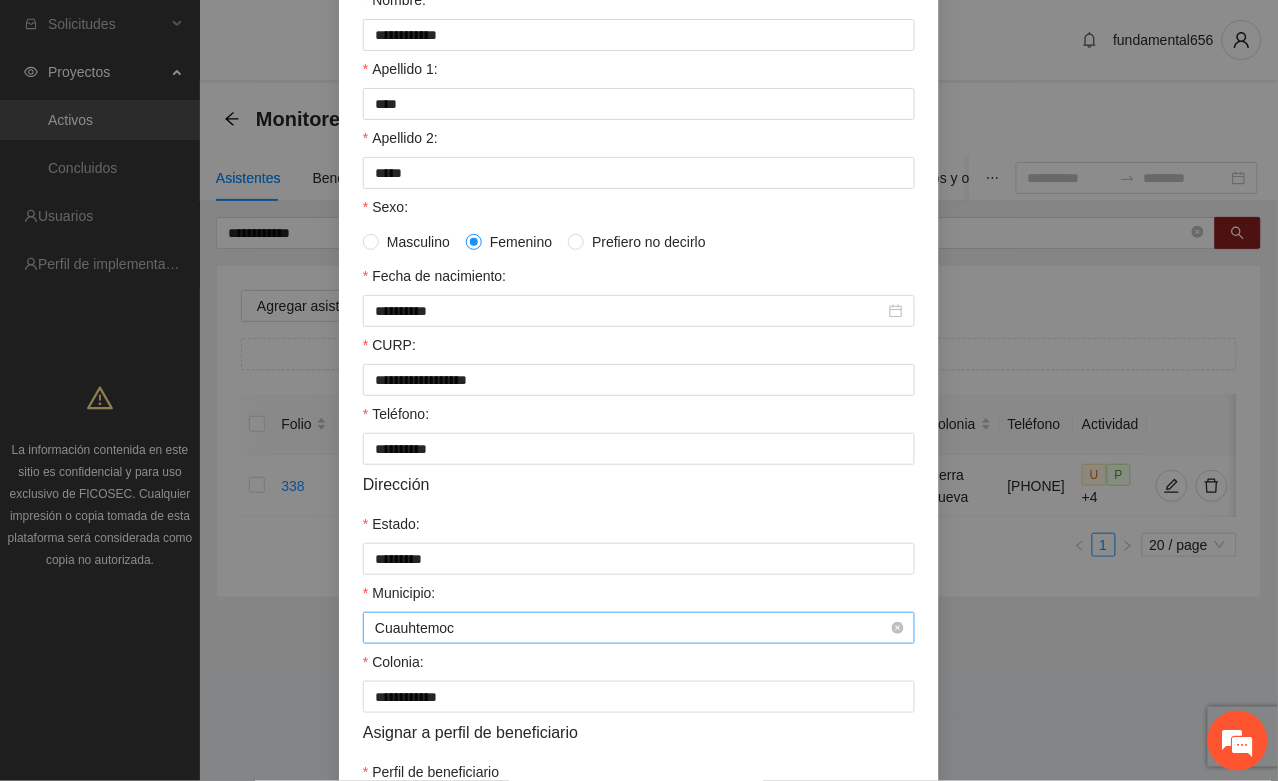 scroll, scrollTop: 396, scrollLeft: 0, axis: vertical 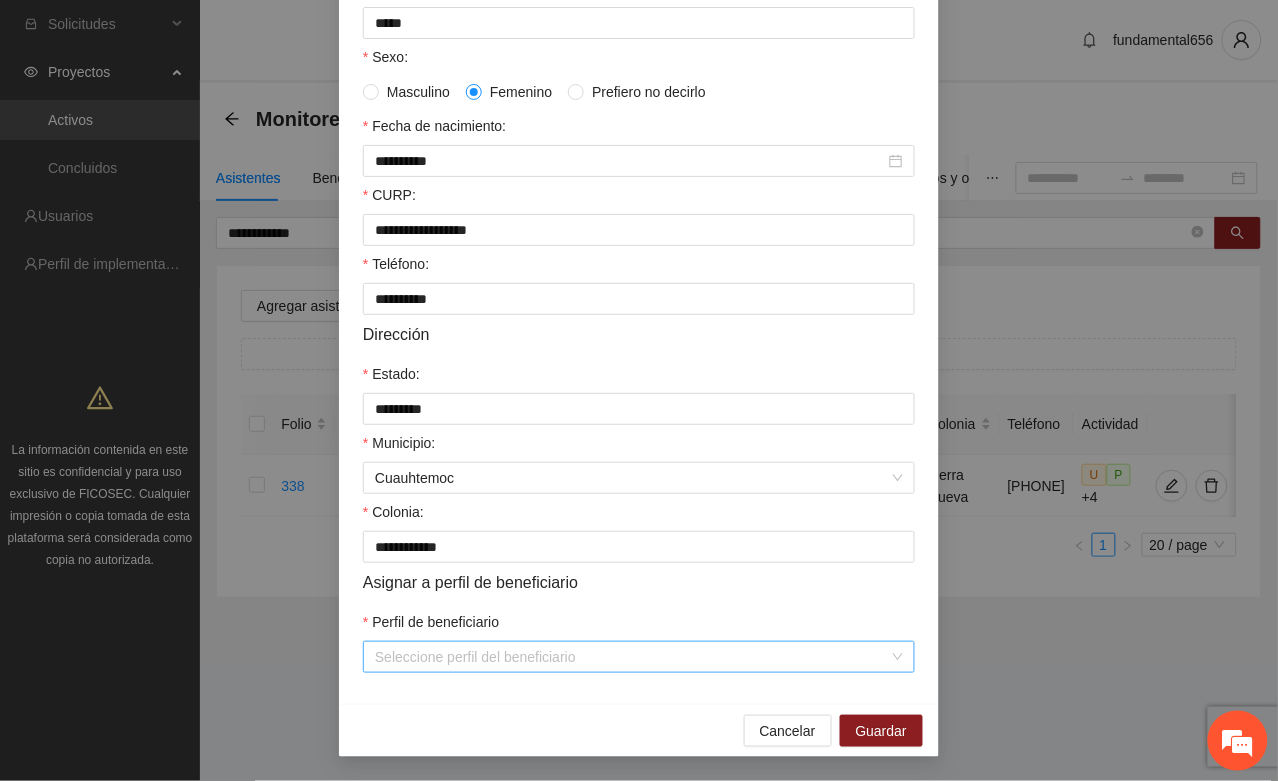 click on "Perfil de beneficiario" at bounding box center (632, 657) 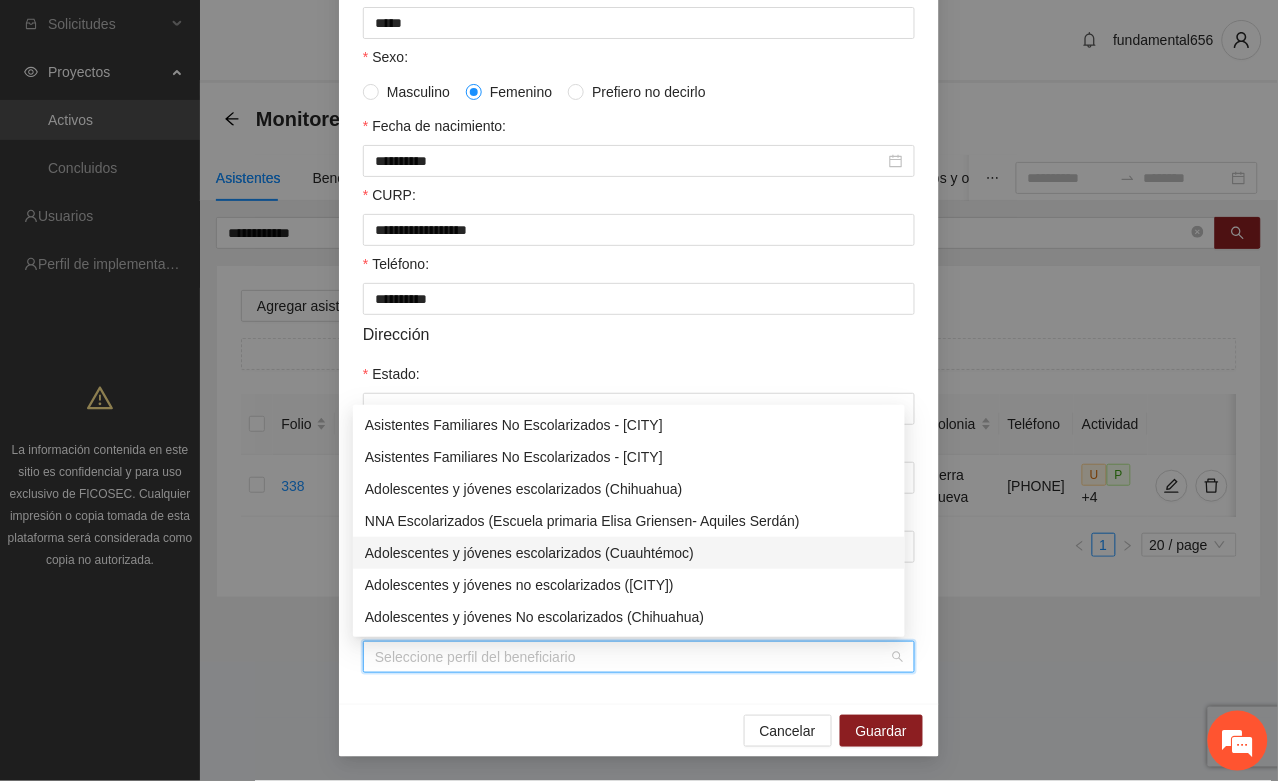 click on "Adolescentes y jóvenes escolarizados (Cuauhtémoc)" at bounding box center [629, 553] 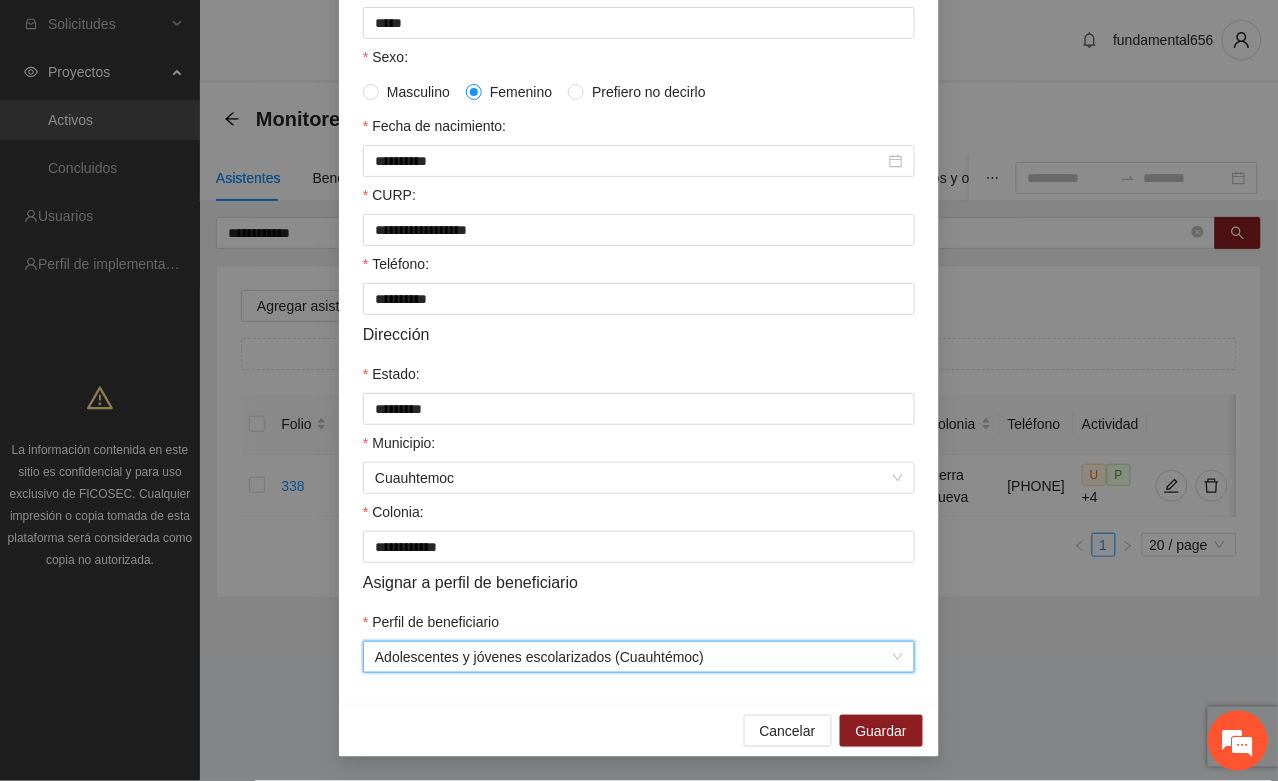 scroll, scrollTop: 21, scrollLeft: 0, axis: vertical 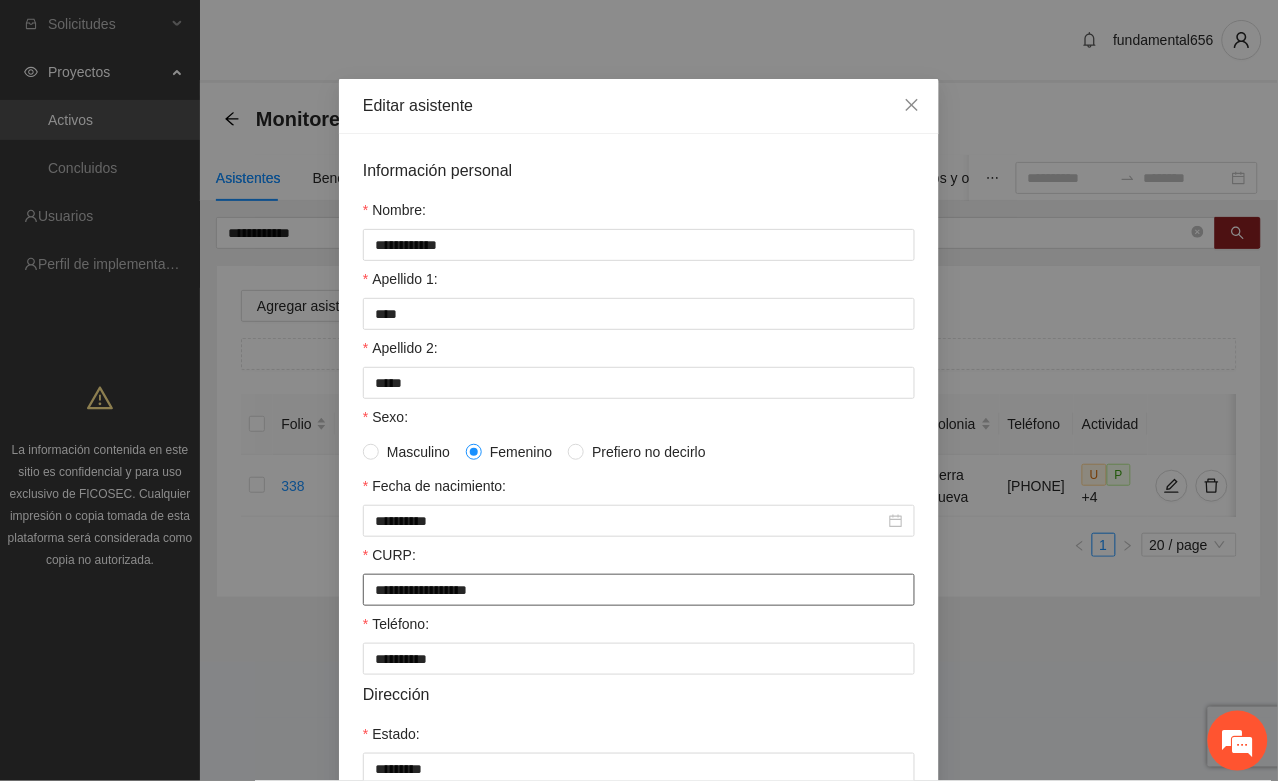 drag, startPoint x: 362, startPoint y: 606, endPoint x: 587, endPoint y: 618, distance: 225.31978 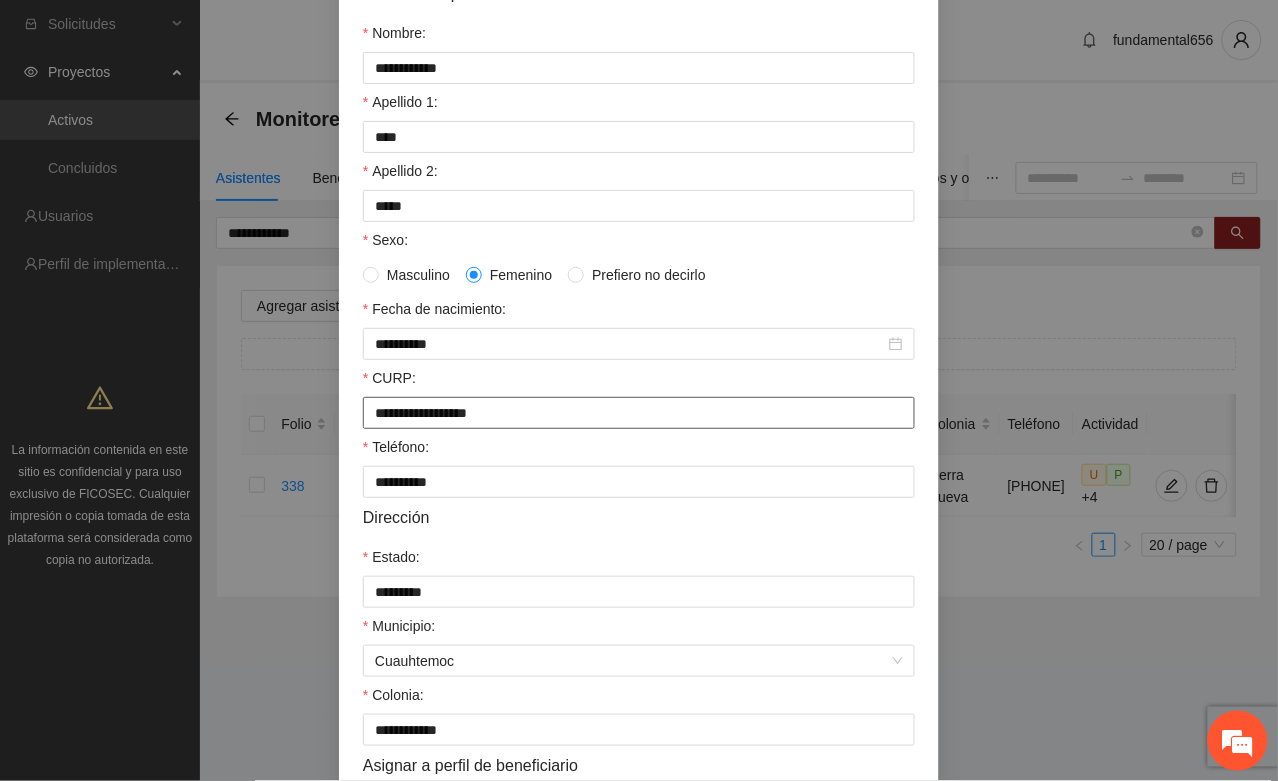 scroll, scrollTop: 396, scrollLeft: 0, axis: vertical 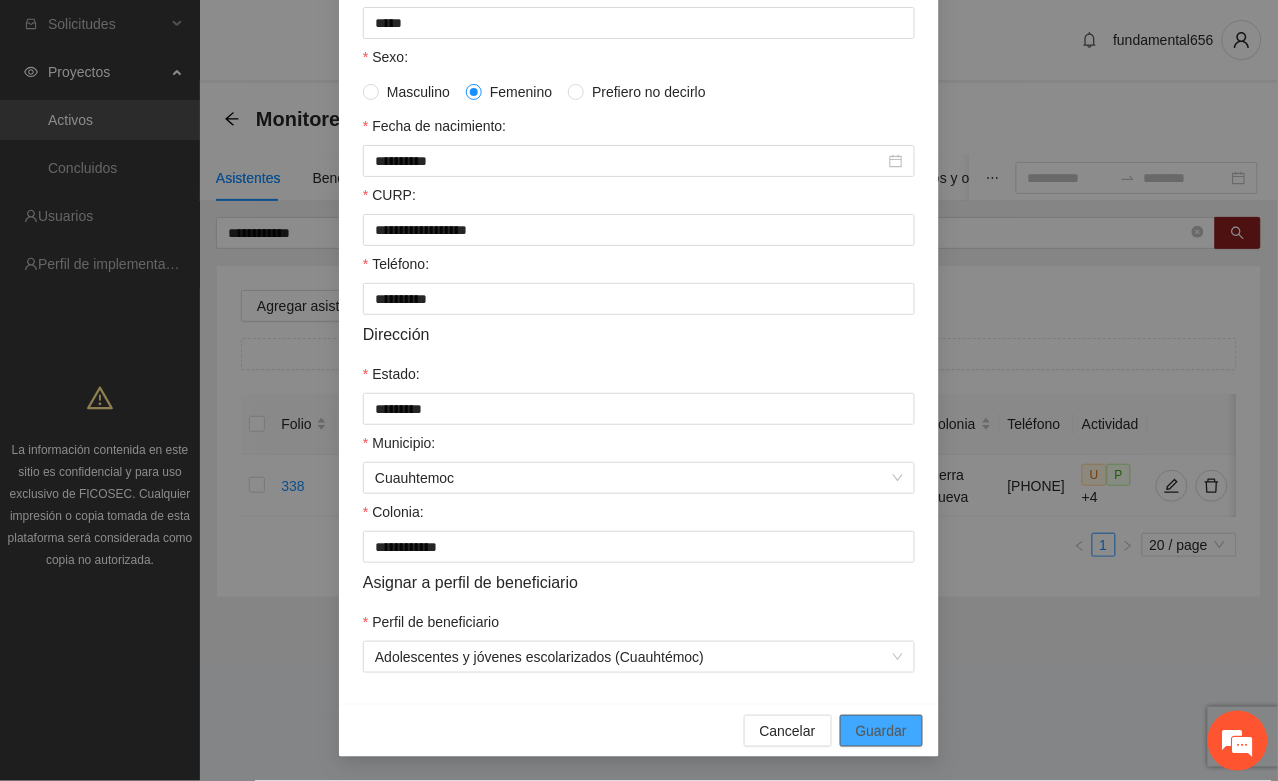 click on "Guardar" at bounding box center [881, 731] 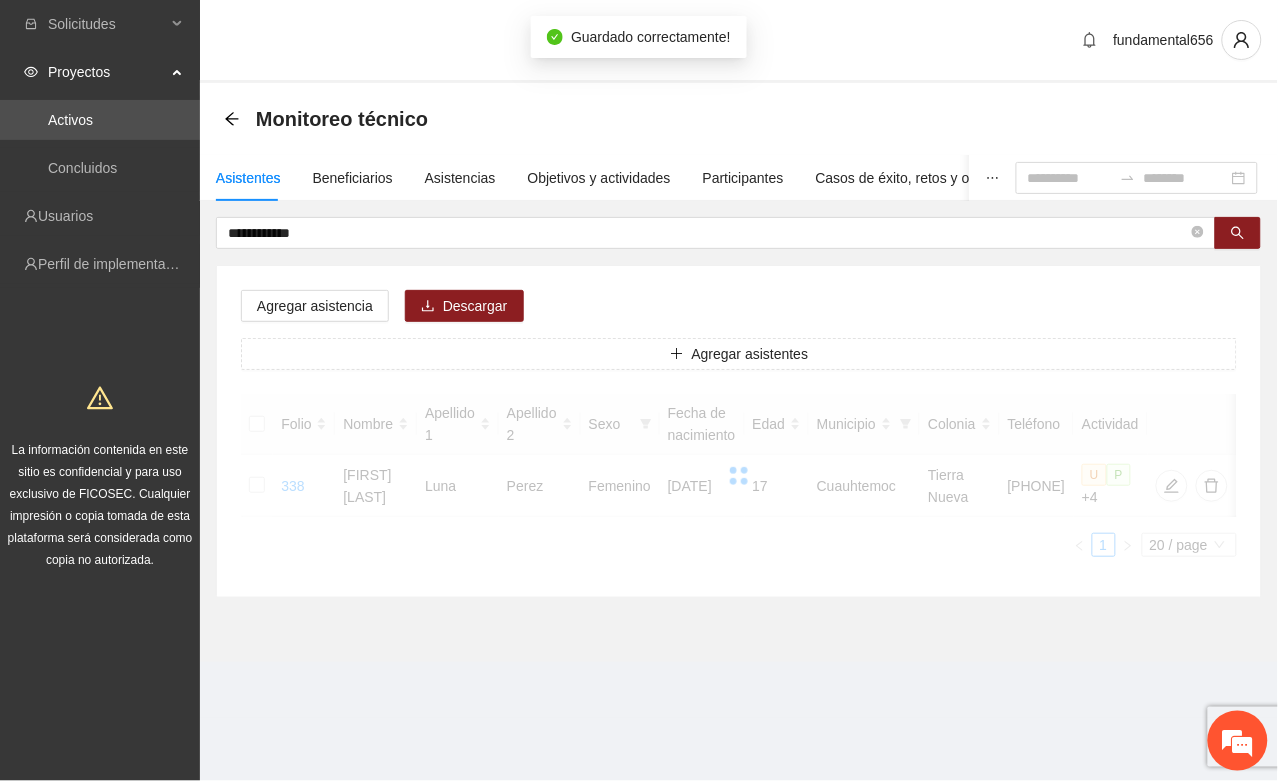 scroll, scrollTop: 296, scrollLeft: 0, axis: vertical 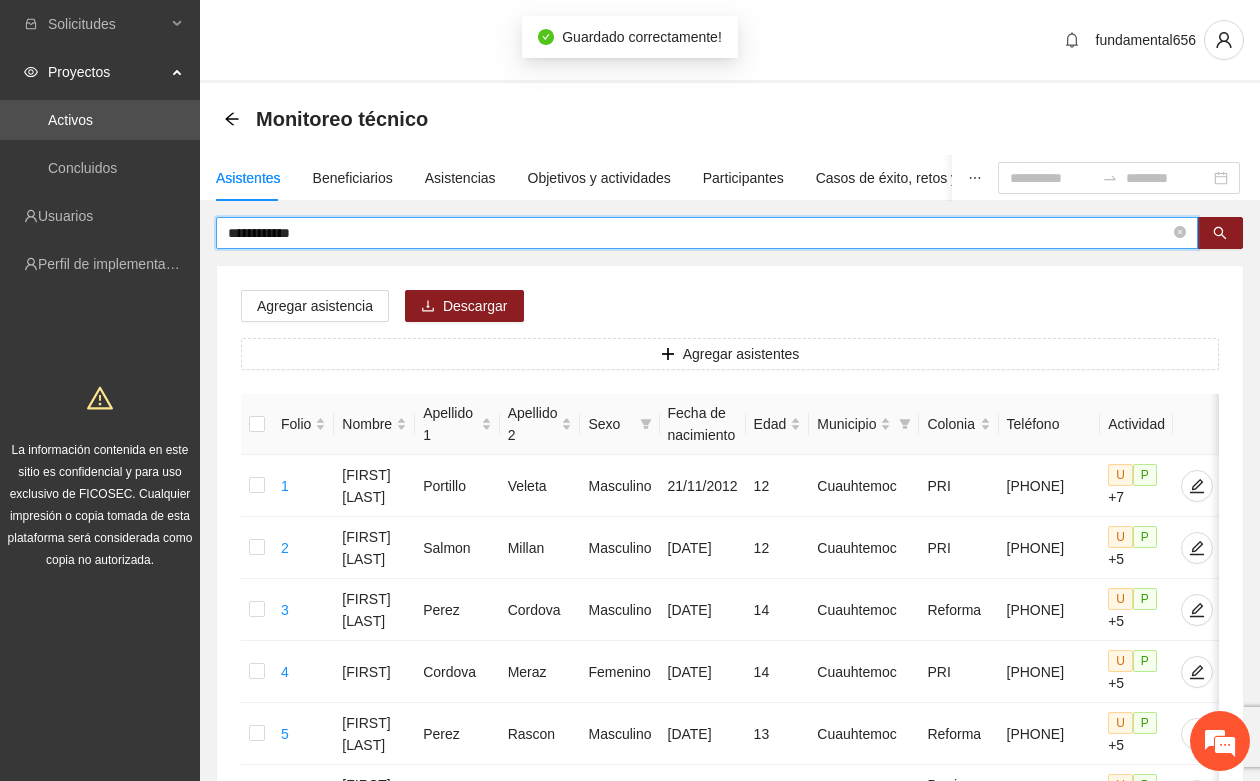 drag, startPoint x: 350, startPoint y: 228, endPoint x: 200, endPoint y: 232, distance: 150.05333 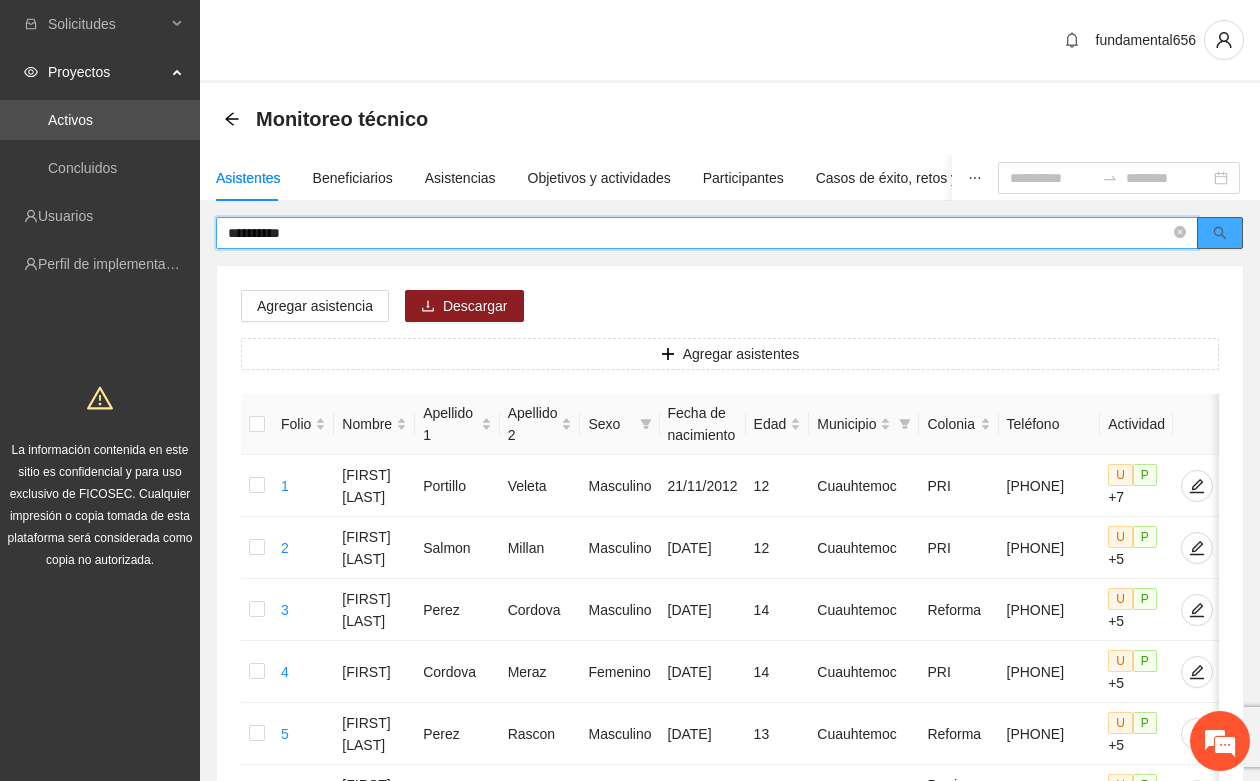 click at bounding box center (1220, 233) 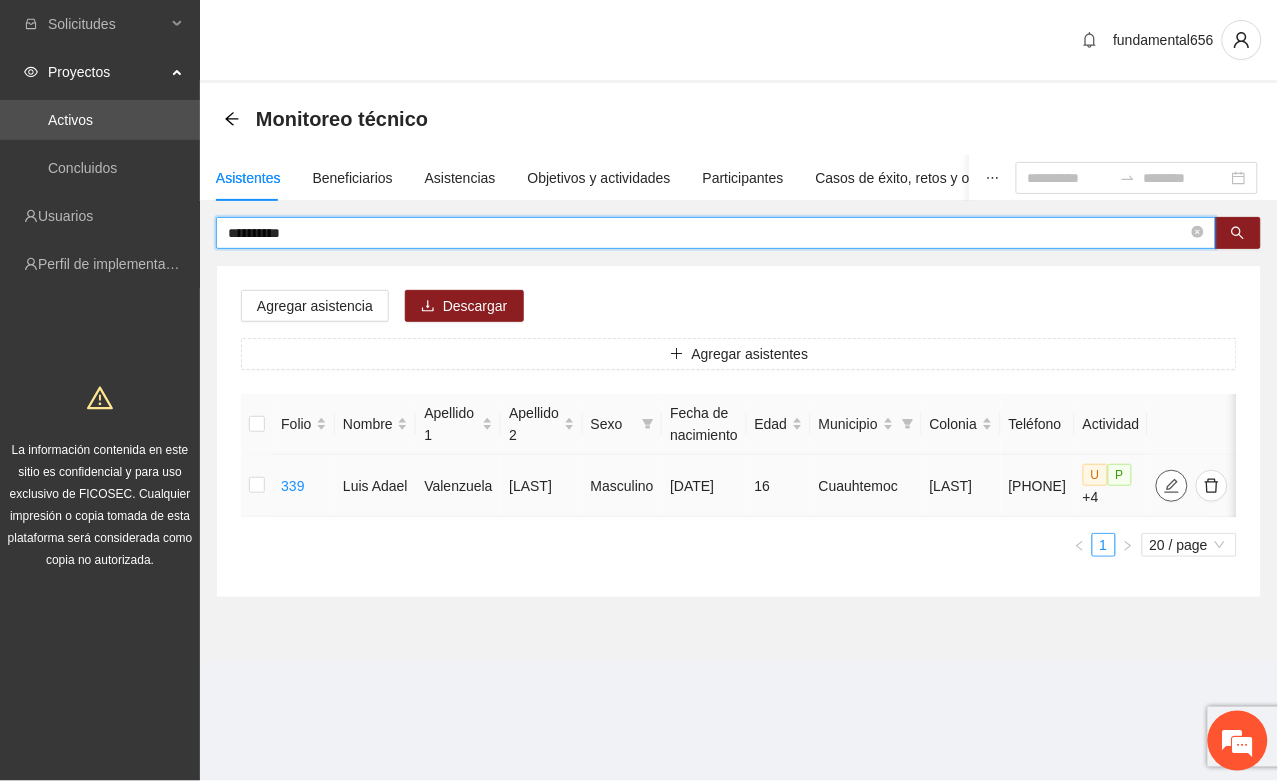 click 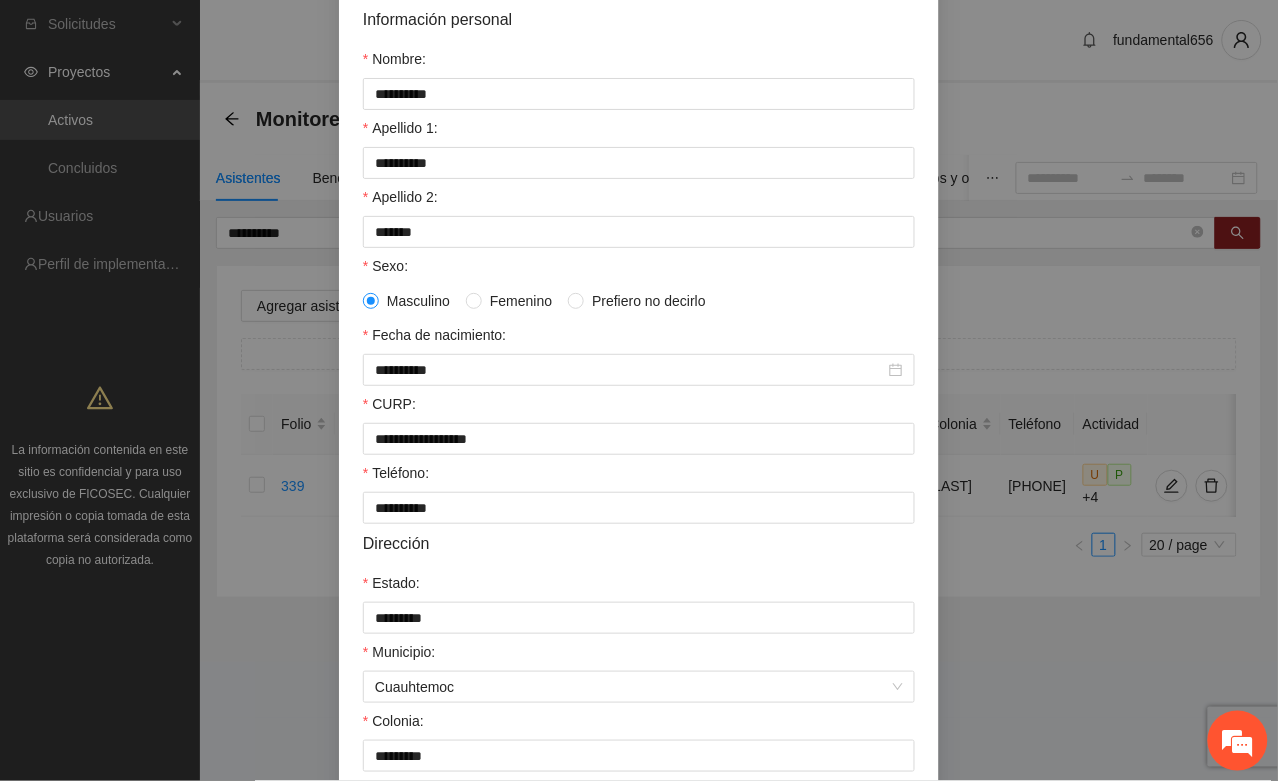 scroll, scrollTop: 396, scrollLeft: 0, axis: vertical 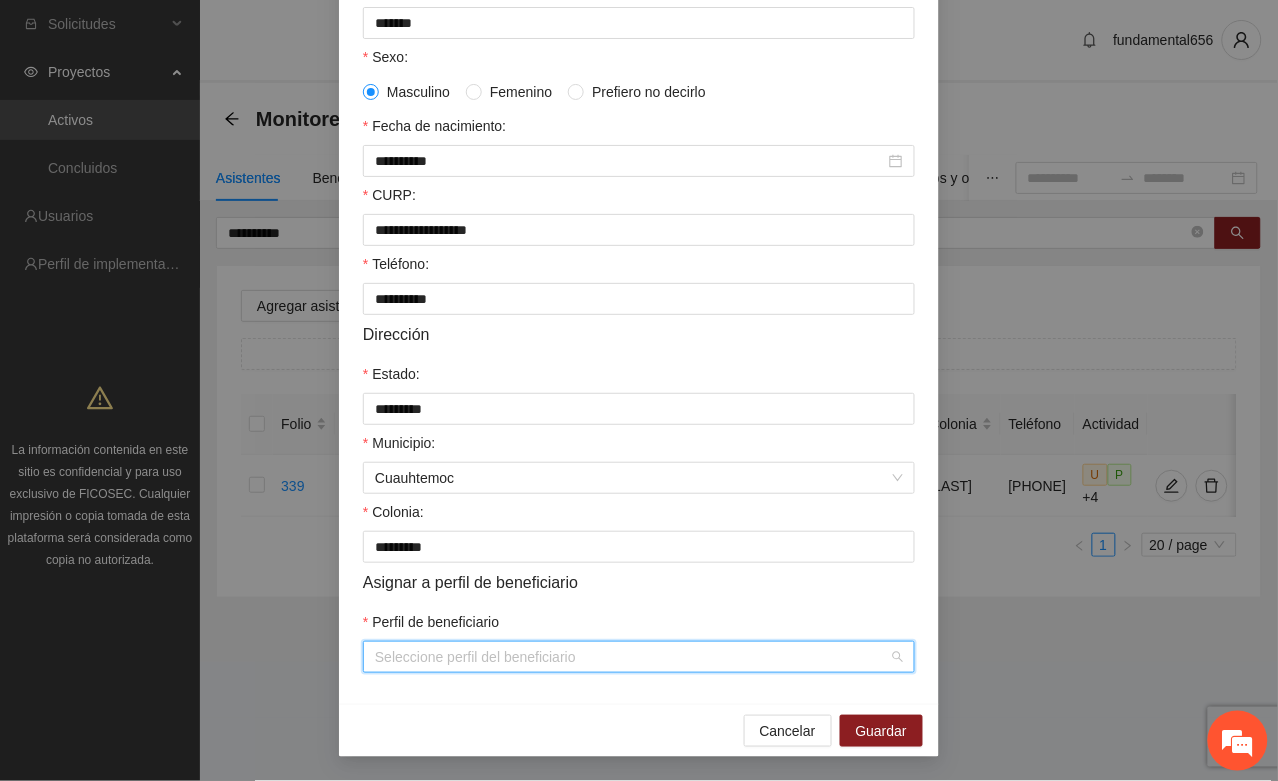click on "Perfil de beneficiario" at bounding box center [632, 657] 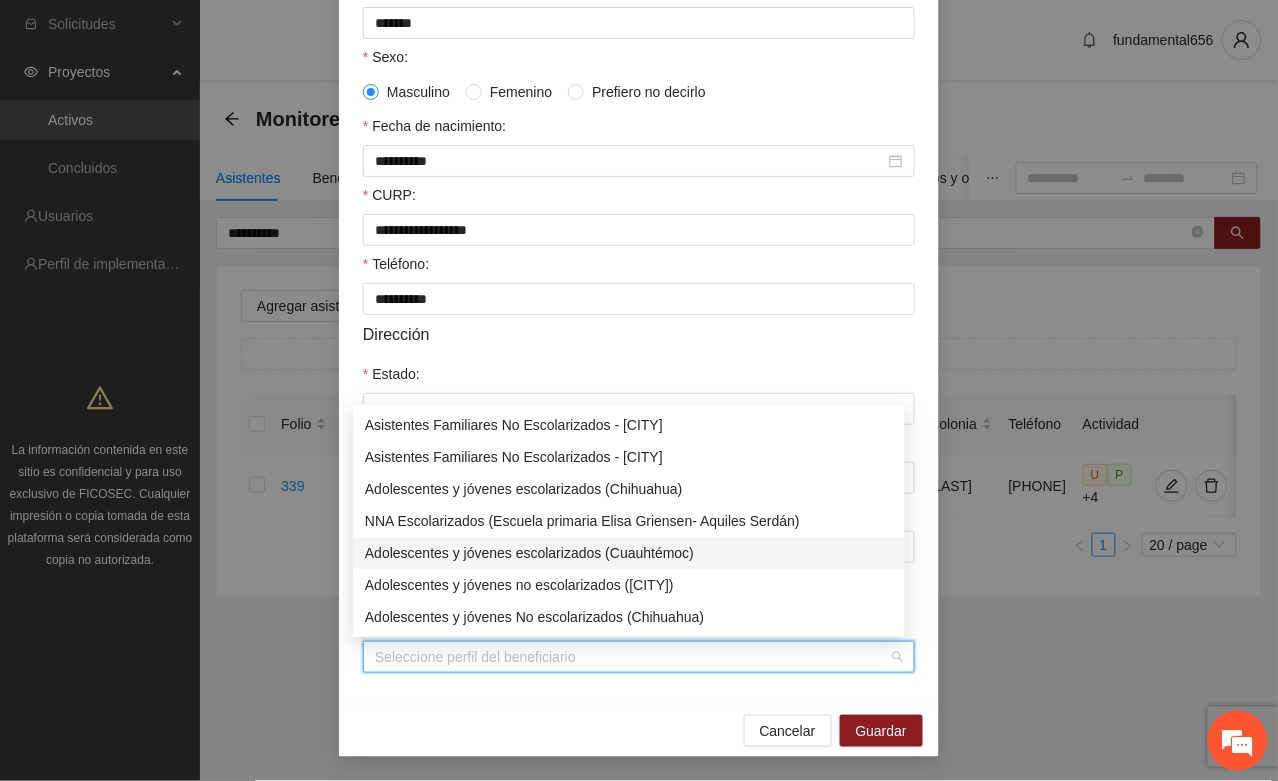 click on "Adolescentes y jóvenes escolarizados (Cuauhtémoc)" at bounding box center (629, 553) 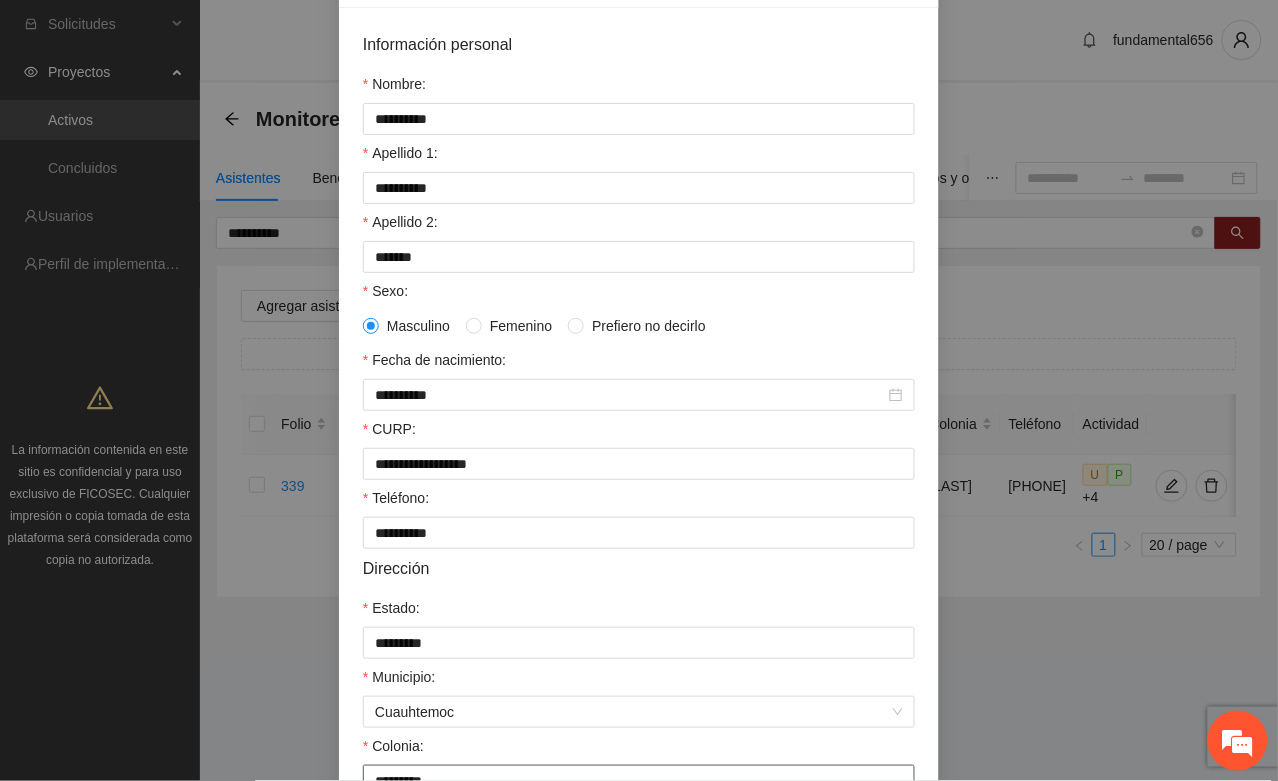 scroll, scrollTop: 146, scrollLeft: 0, axis: vertical 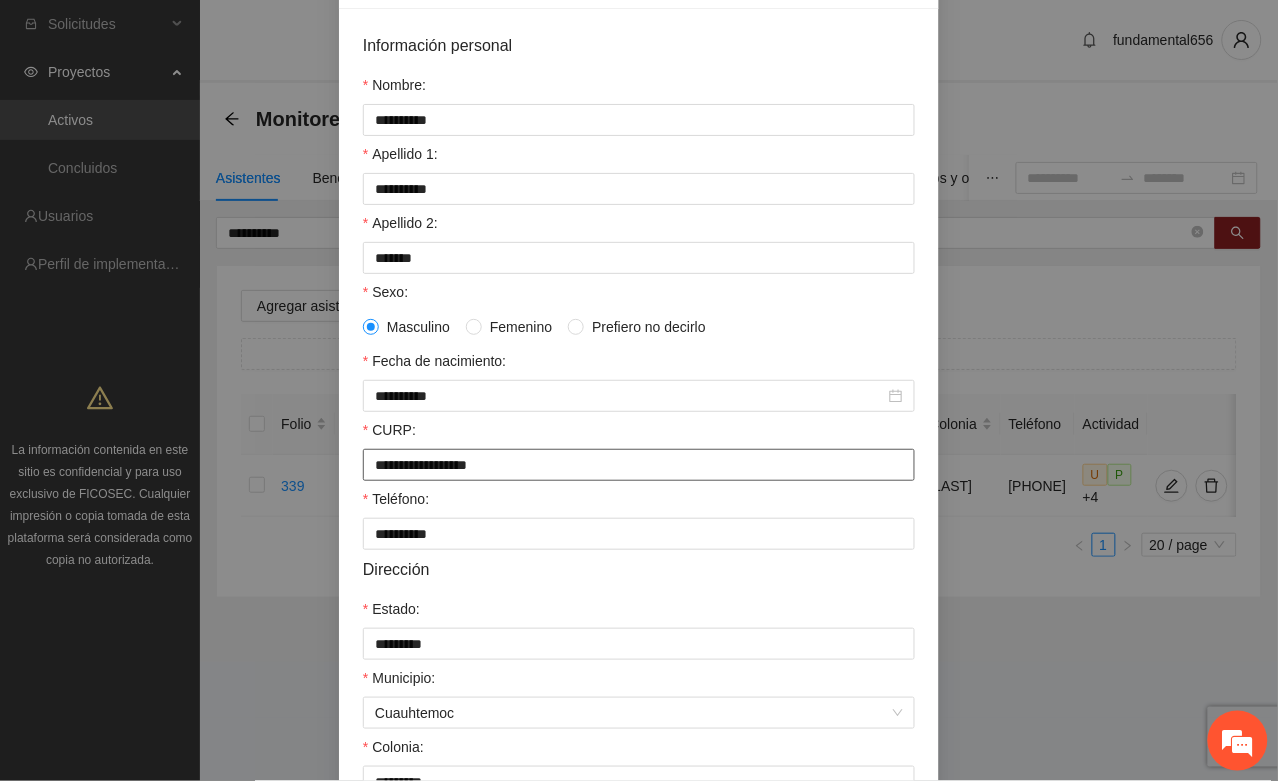 drag, startPoint x: 362, startPoint y: 466, endPoint x: 565, endPoint y: 485, distance: 203.88722 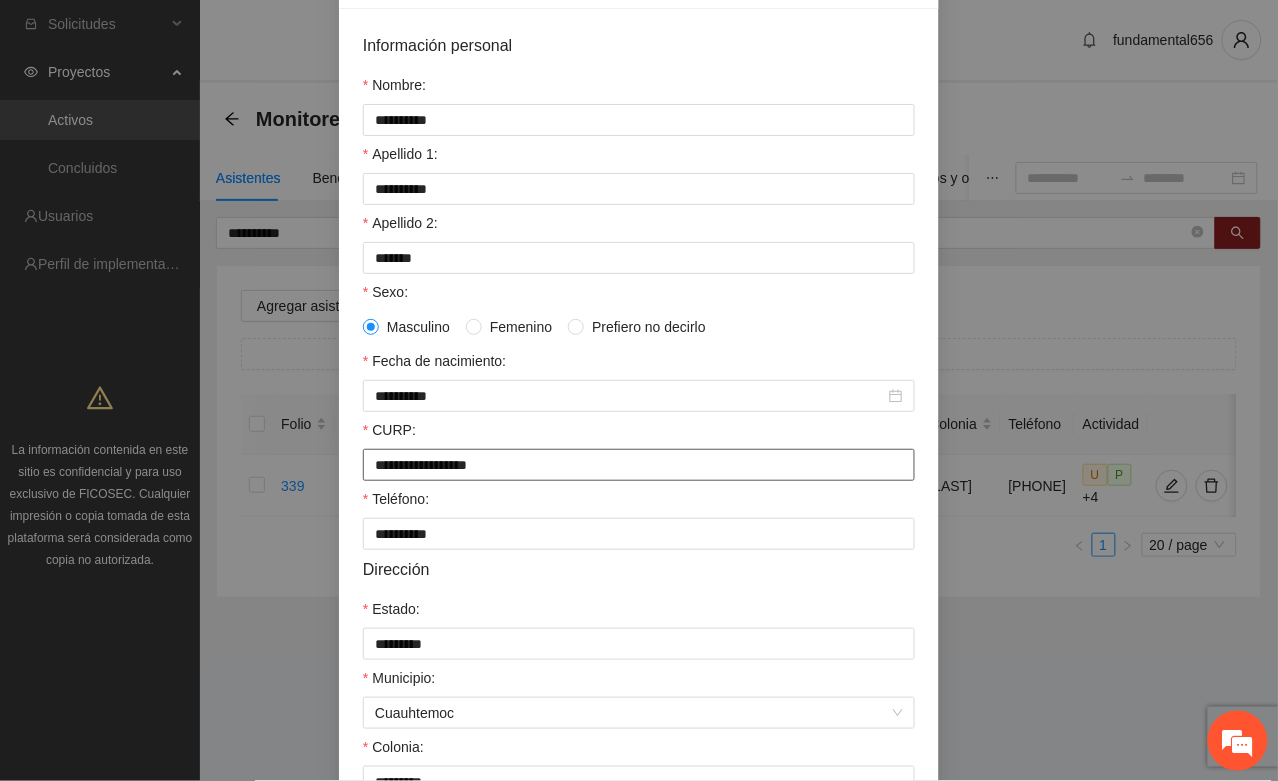 scroll, scrollTop: 396, scrollLeft: 0, axis: vertical 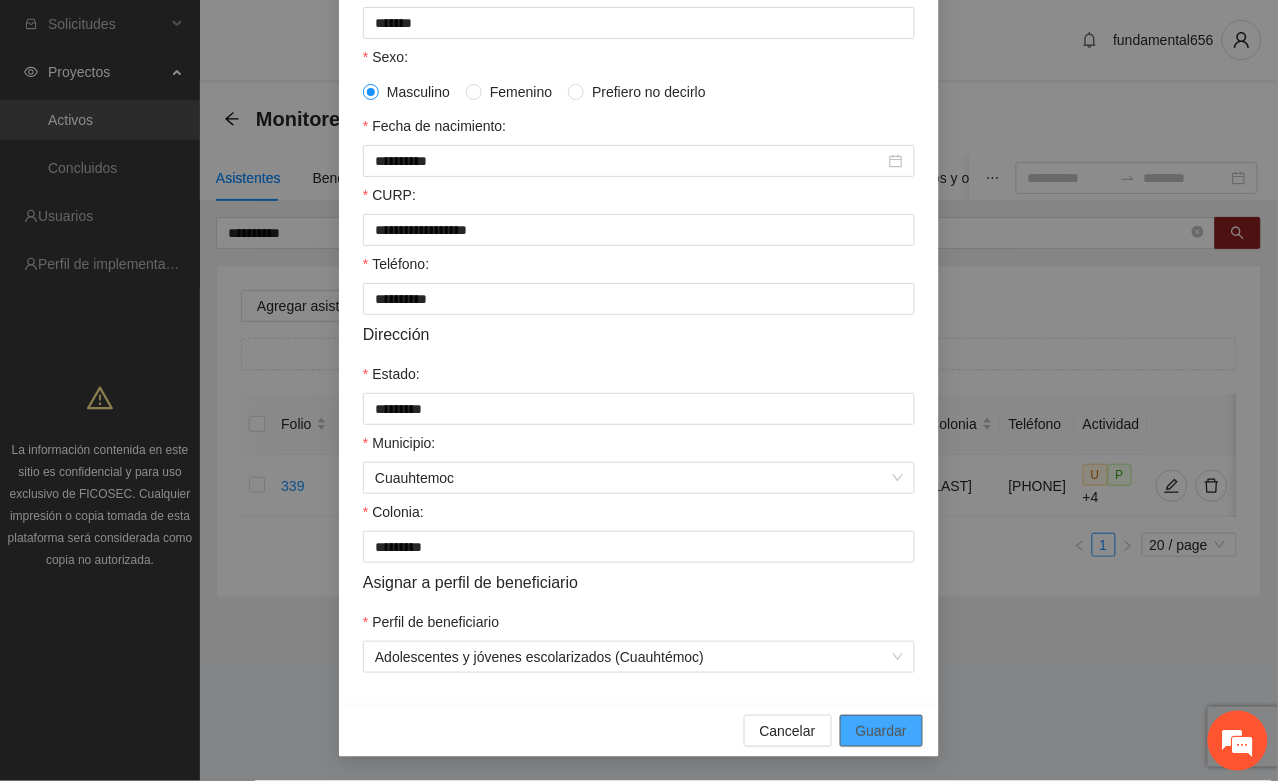 drag, startPoint x: 877, startPoint y: 721, endPoint x: 865, endPoint y: 721, distance: 12 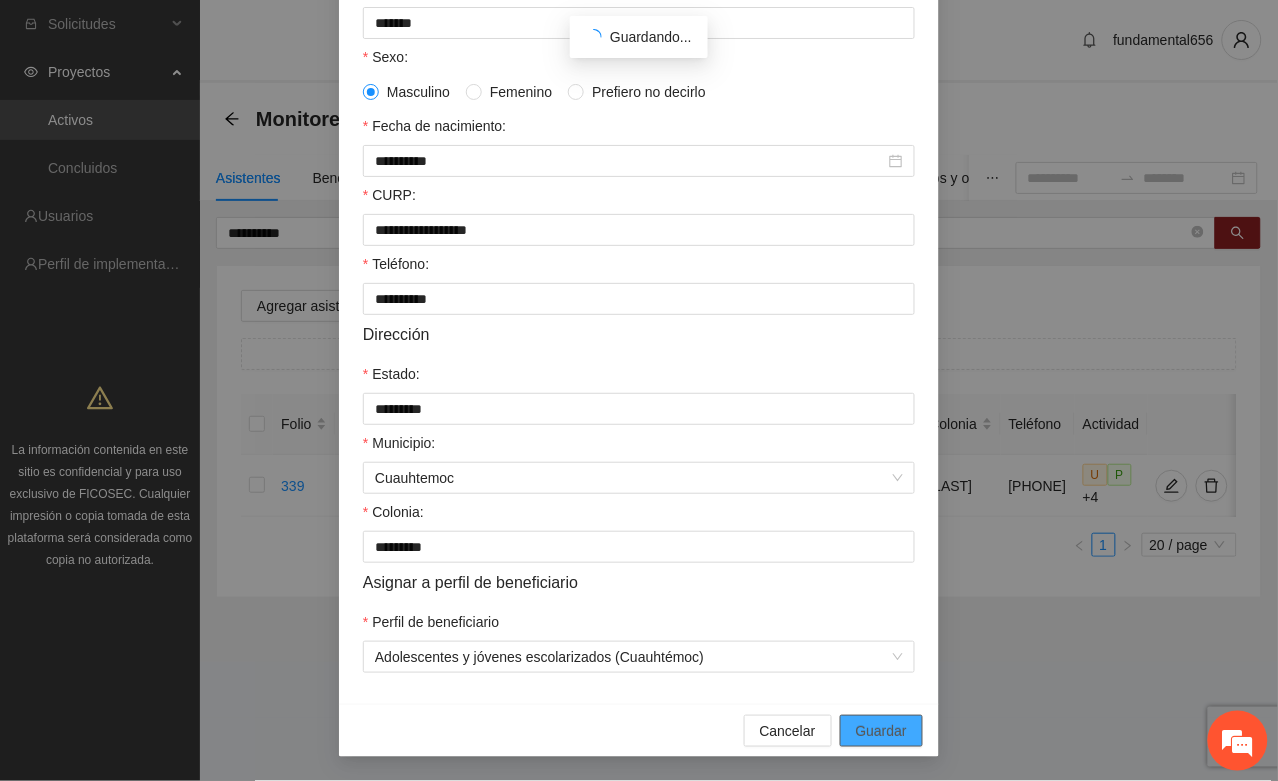 scroll, scrollTop: 296, scrollLeft: 0, axis: vertical 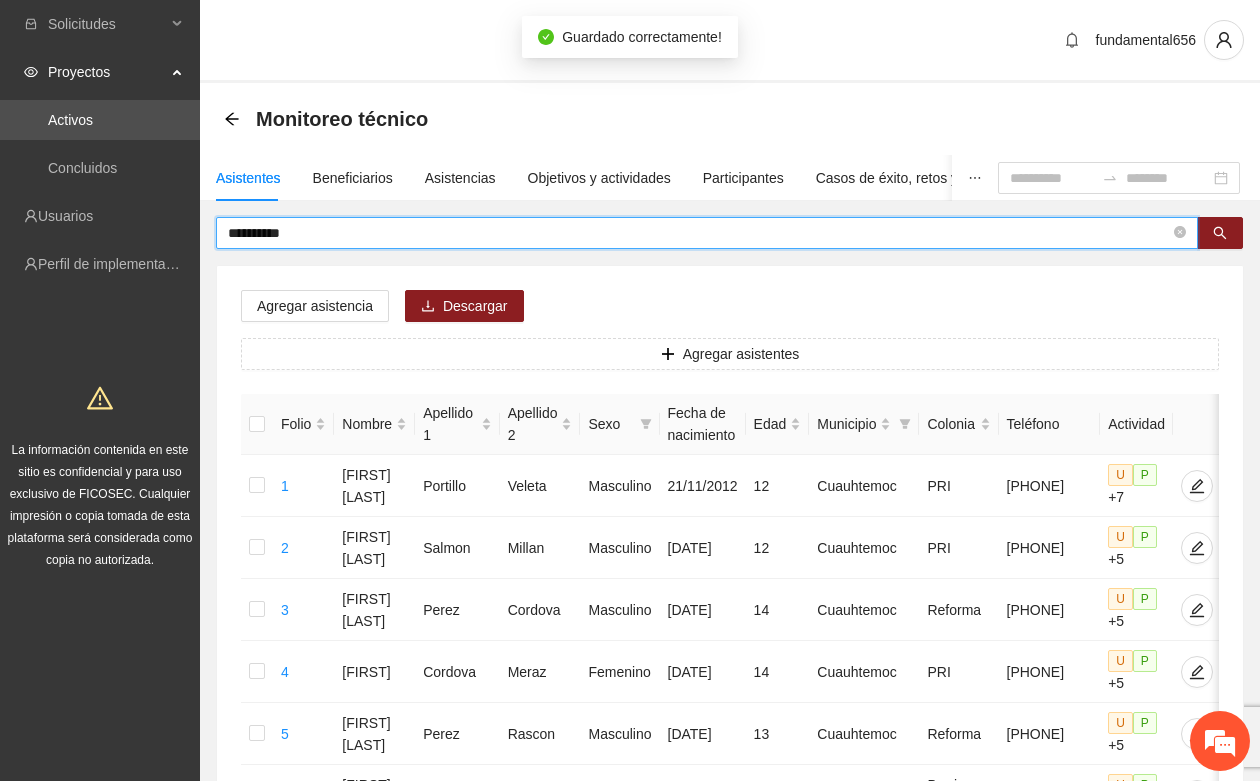 drag, startPoint x: 322, startPoint y: 237, endPoint x: 206, endPoint y: 237, distance: 116 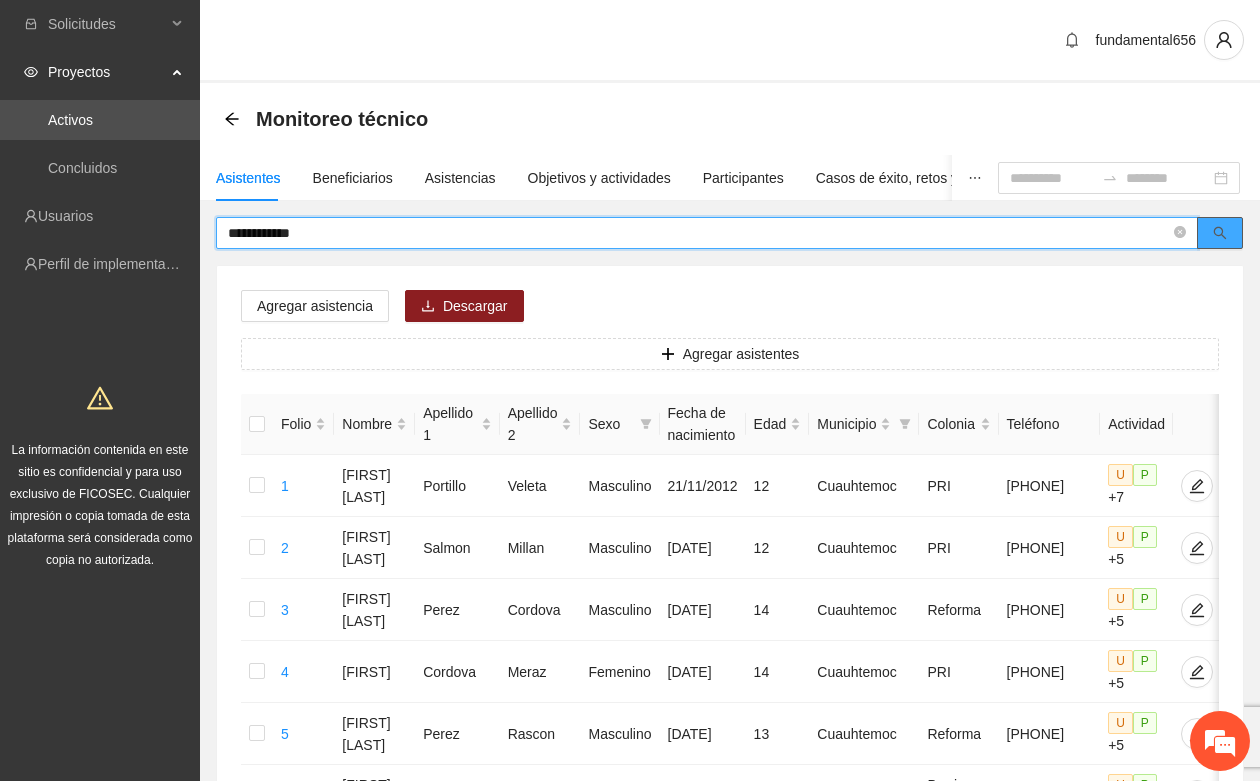 click 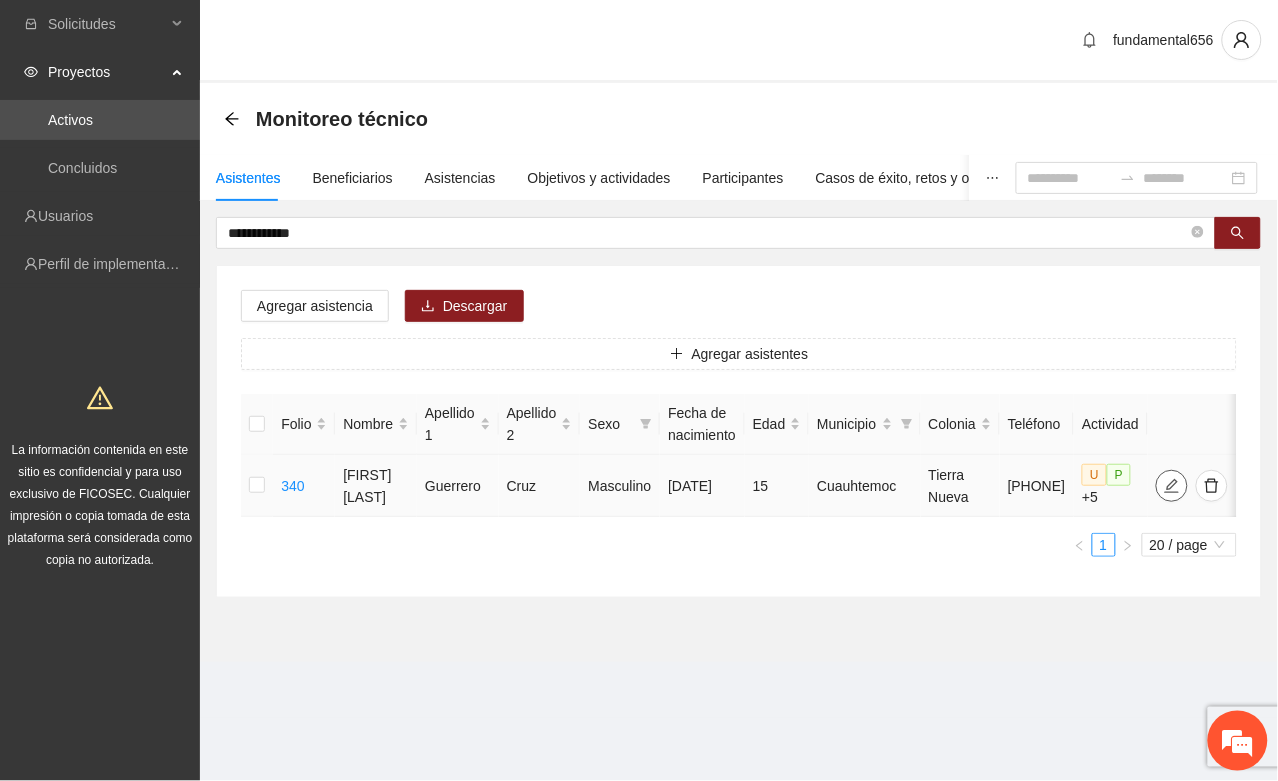 click 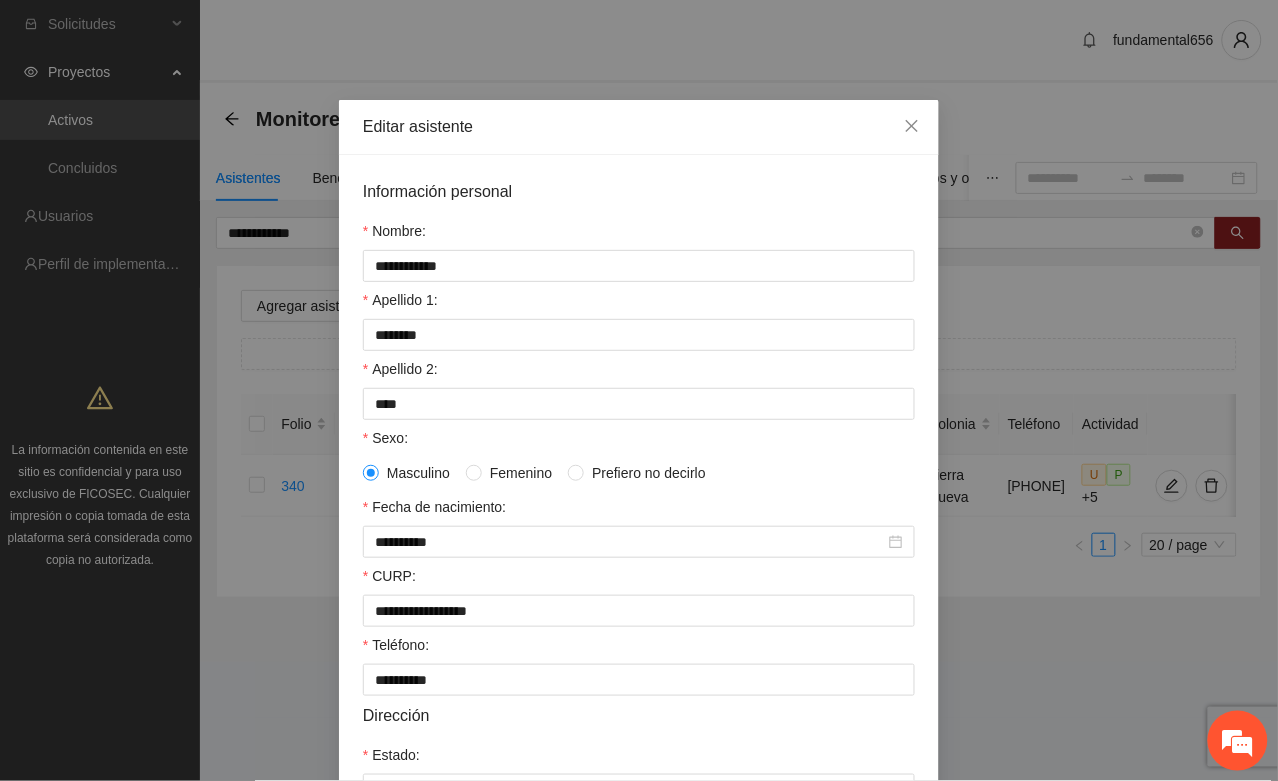 scroll, scrollTop: 396, scrollLeft: 0, axis: vertical 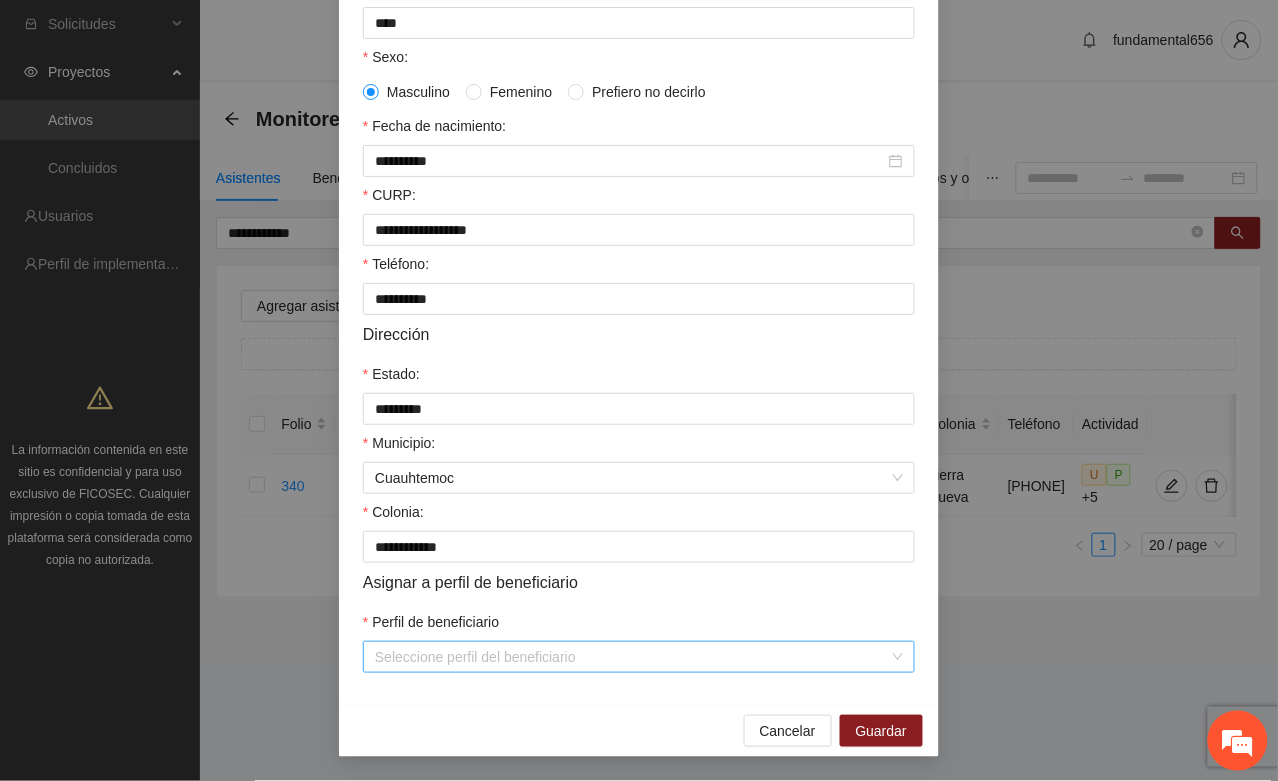 click on "Perfil de beneficiario" at bounding box center [632, 657] 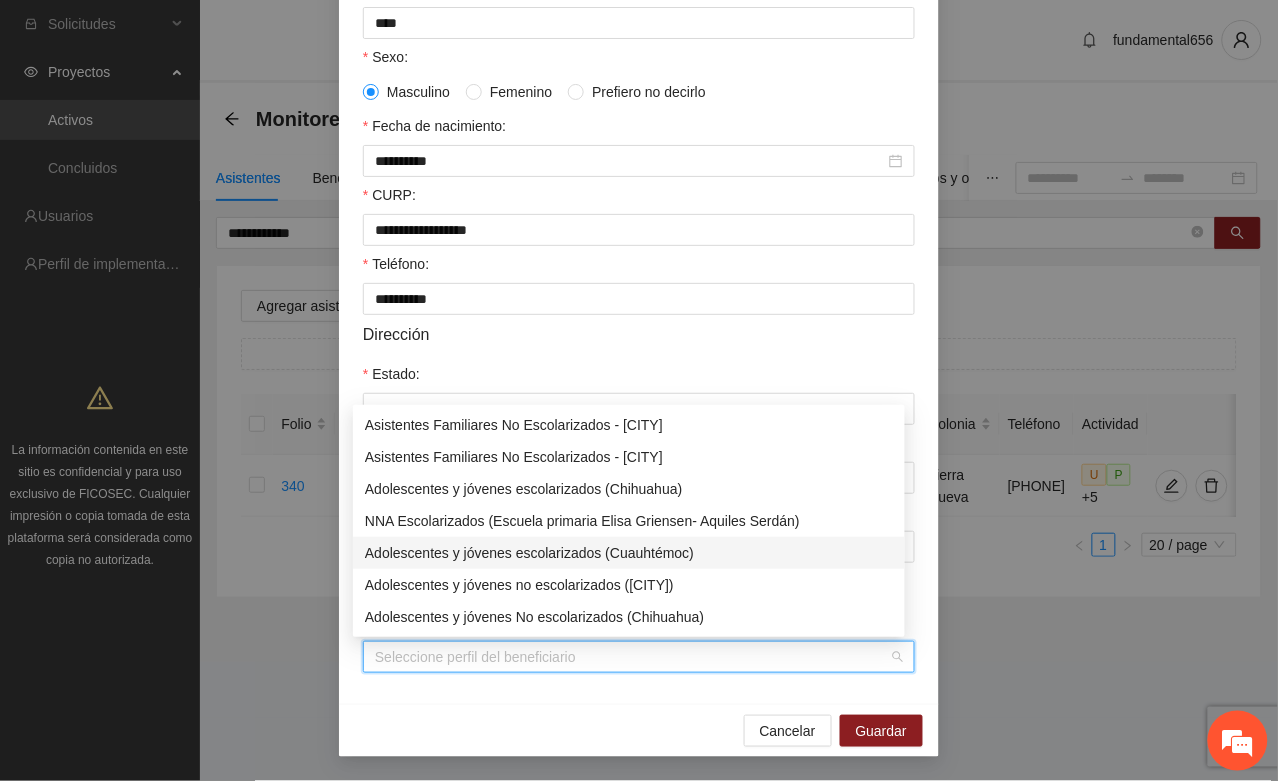 click on "Adolescentes y jóvenes escolarizados (Cuauhtémoc)" at bounding box center (629, 553) 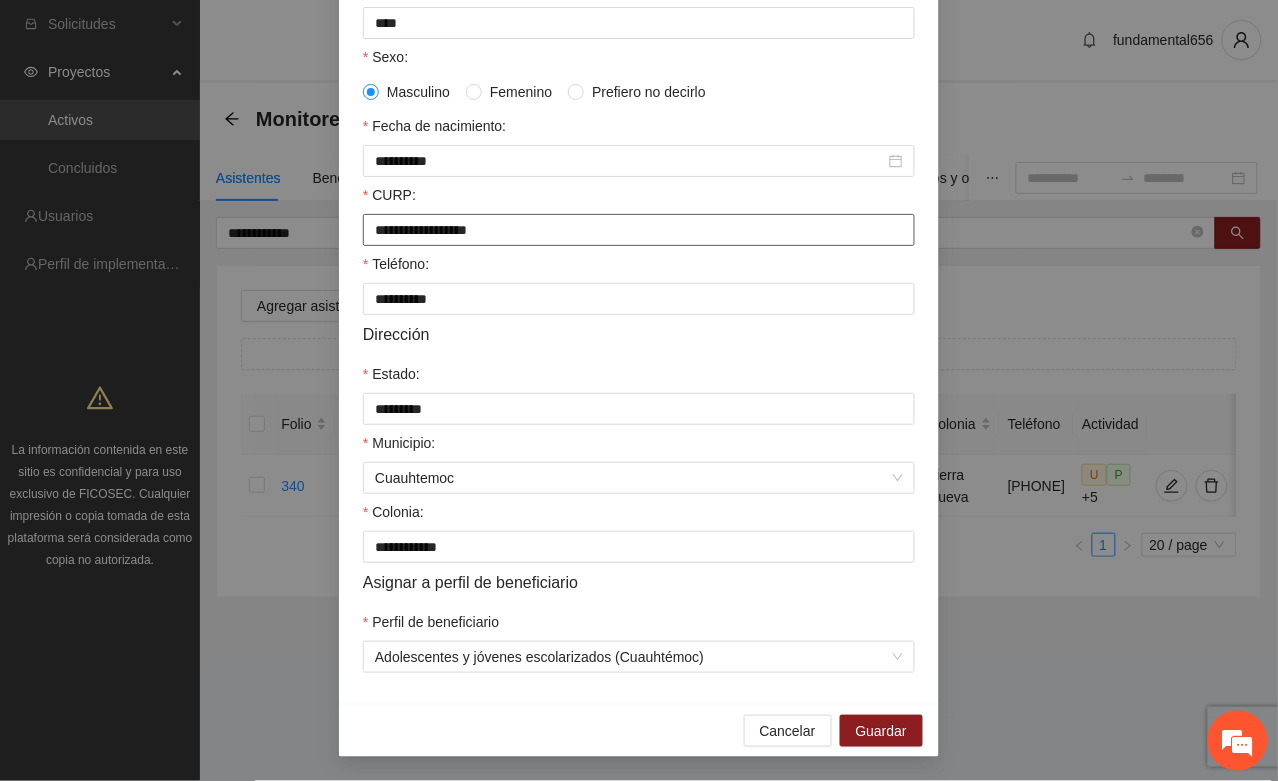 drag, startPoint x: 367, startPoint y: 221, endPoint x: 540, endPoint y: 215, distance: 173.10402 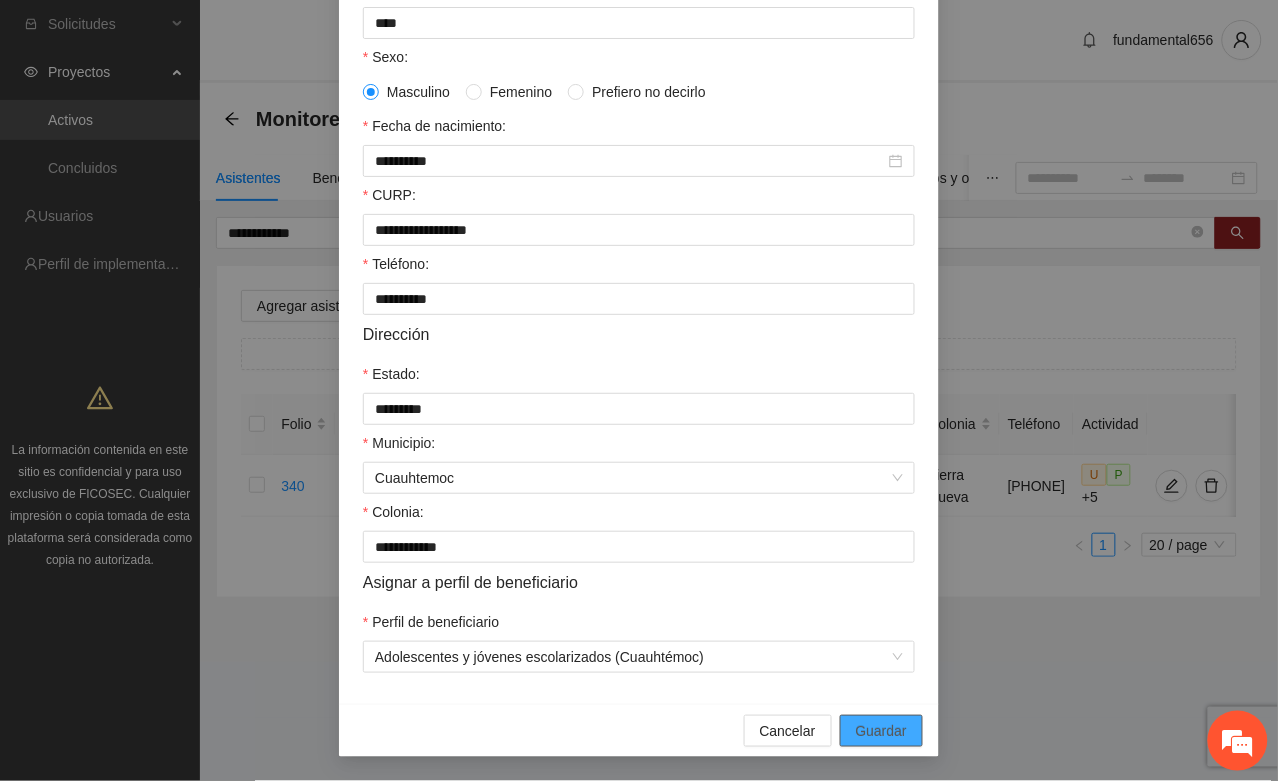 click on "Guardar" at bounding box center (881, 731) 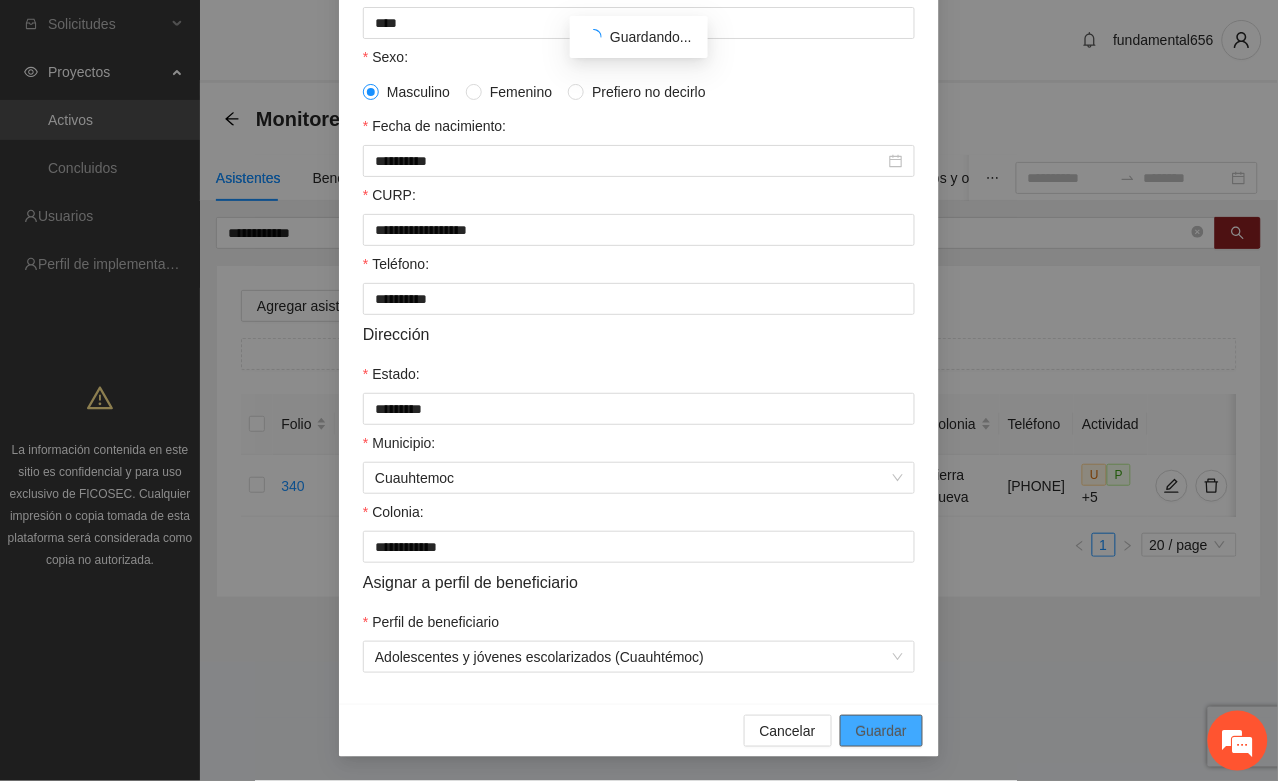 scroll, scrollTop: 296, scrollLeft: 0, axis: vertical 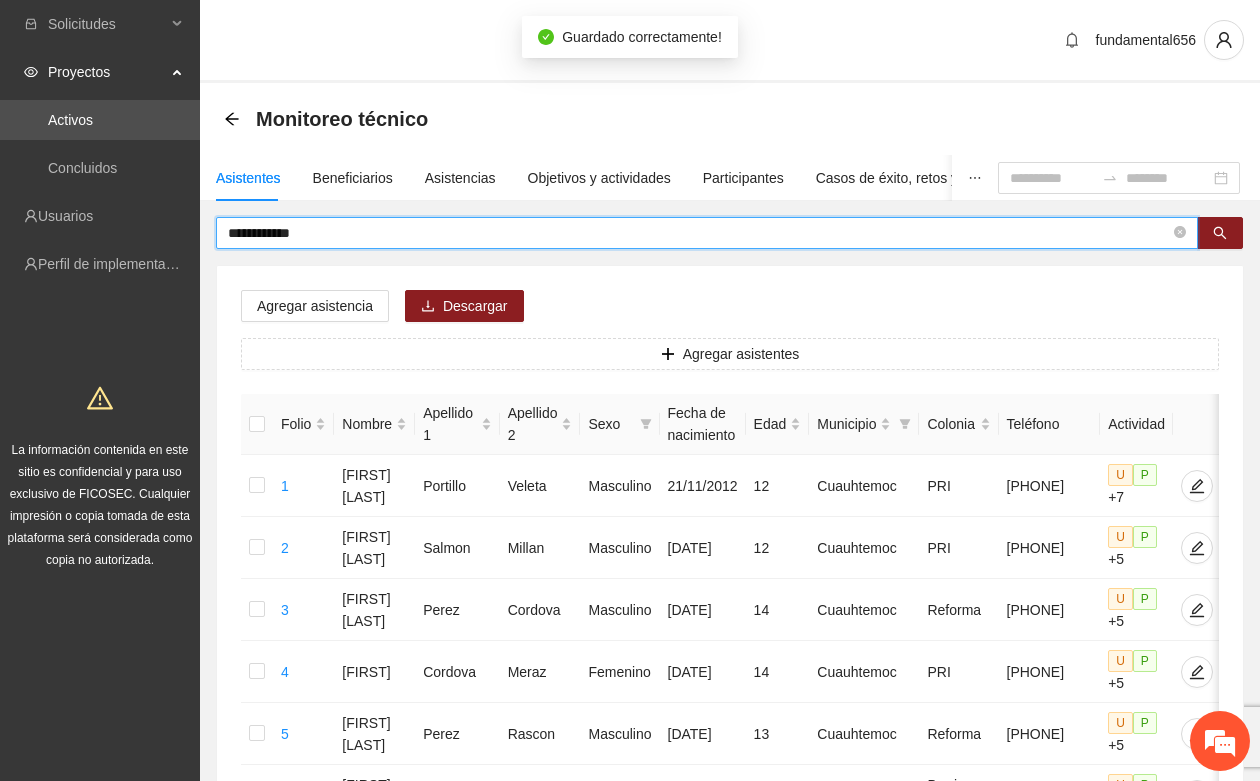 drag, startPoint x: 337, startPoint y: 230, endPoint x: 205, endPoint y: 230, distance: 132 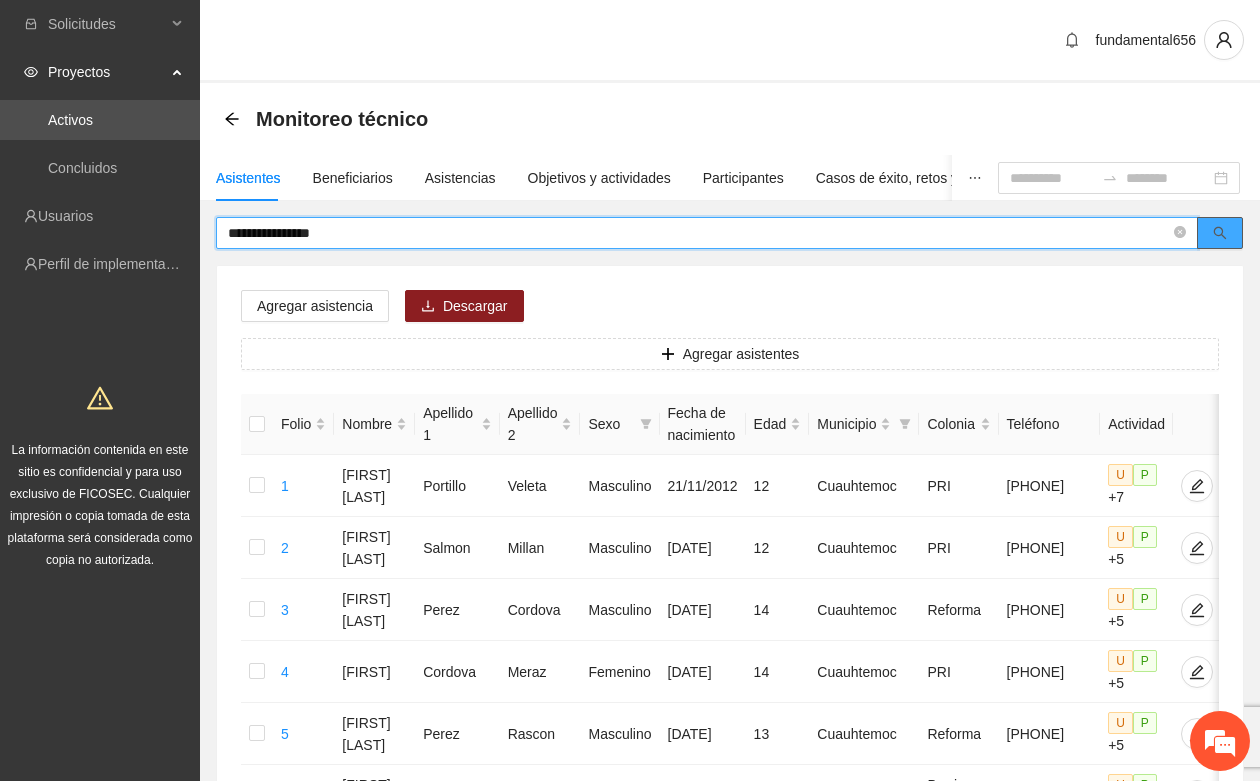 click 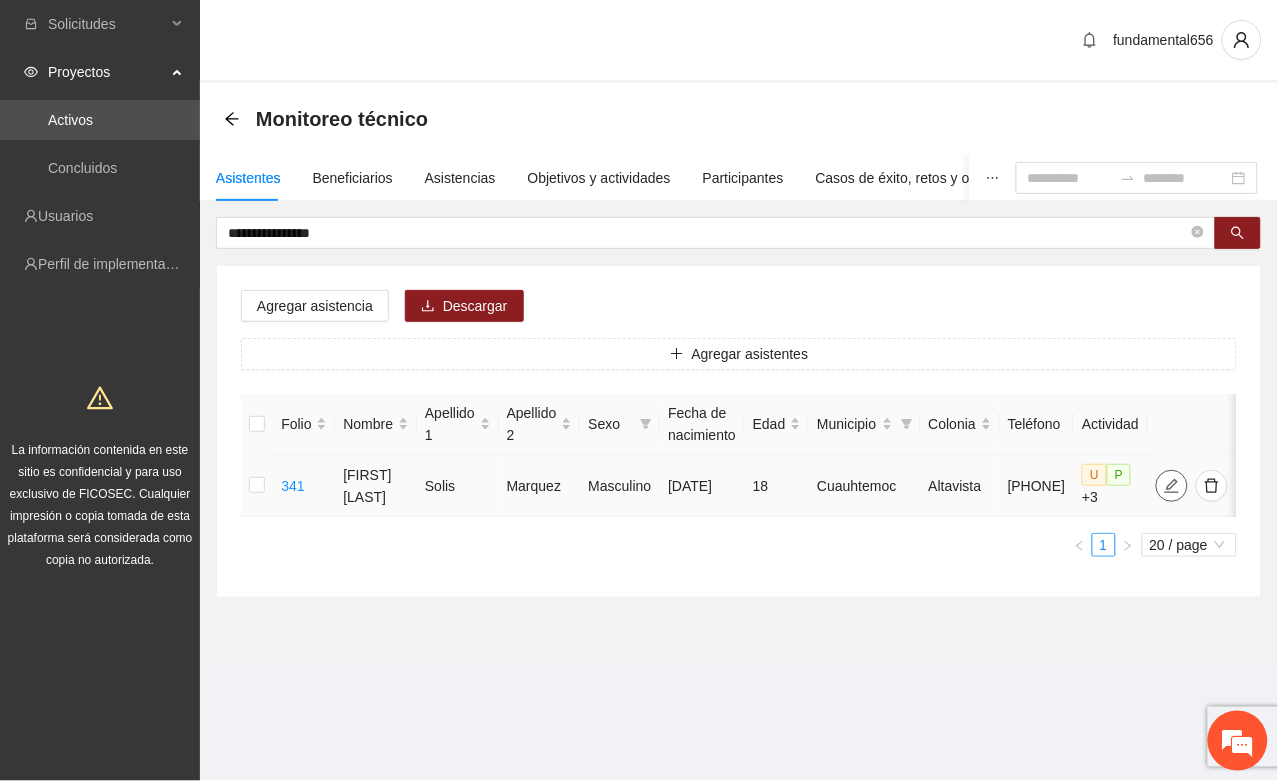 click 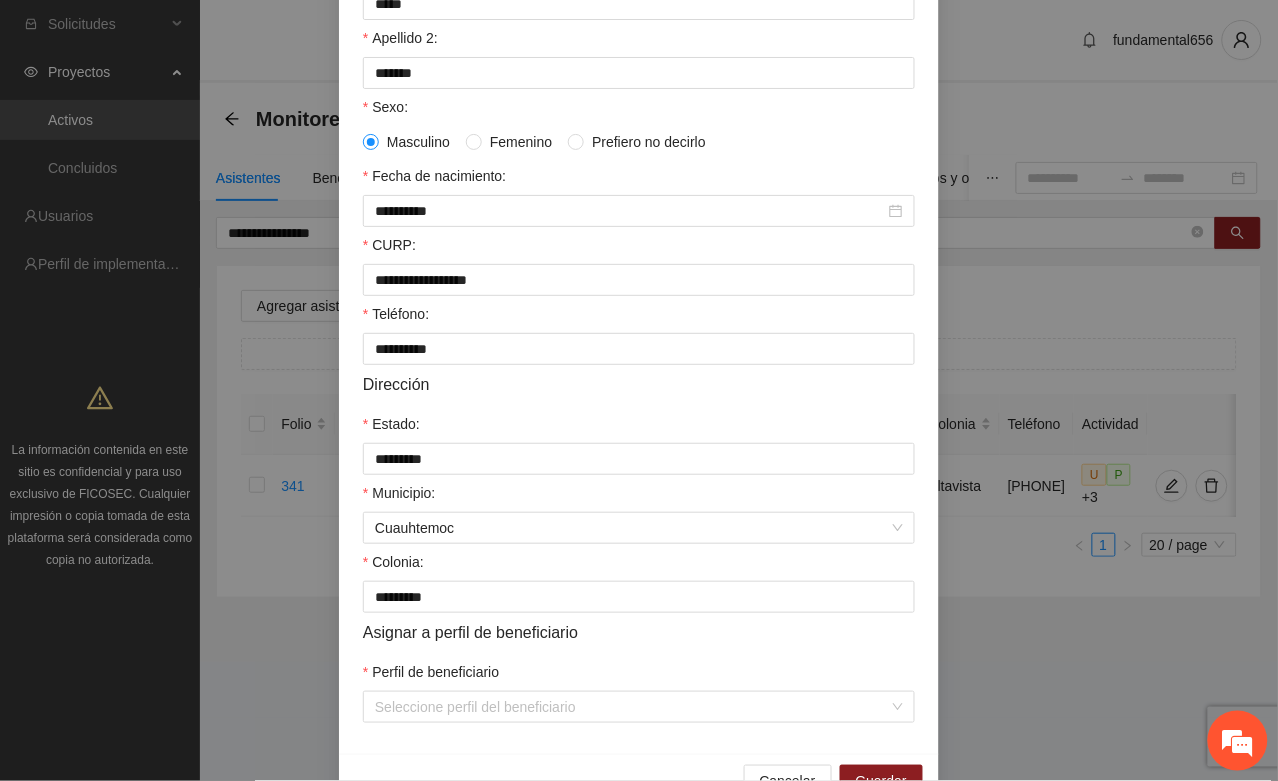 scroll, scrollTop: 375, scrollLeft: 0, axis: vertical 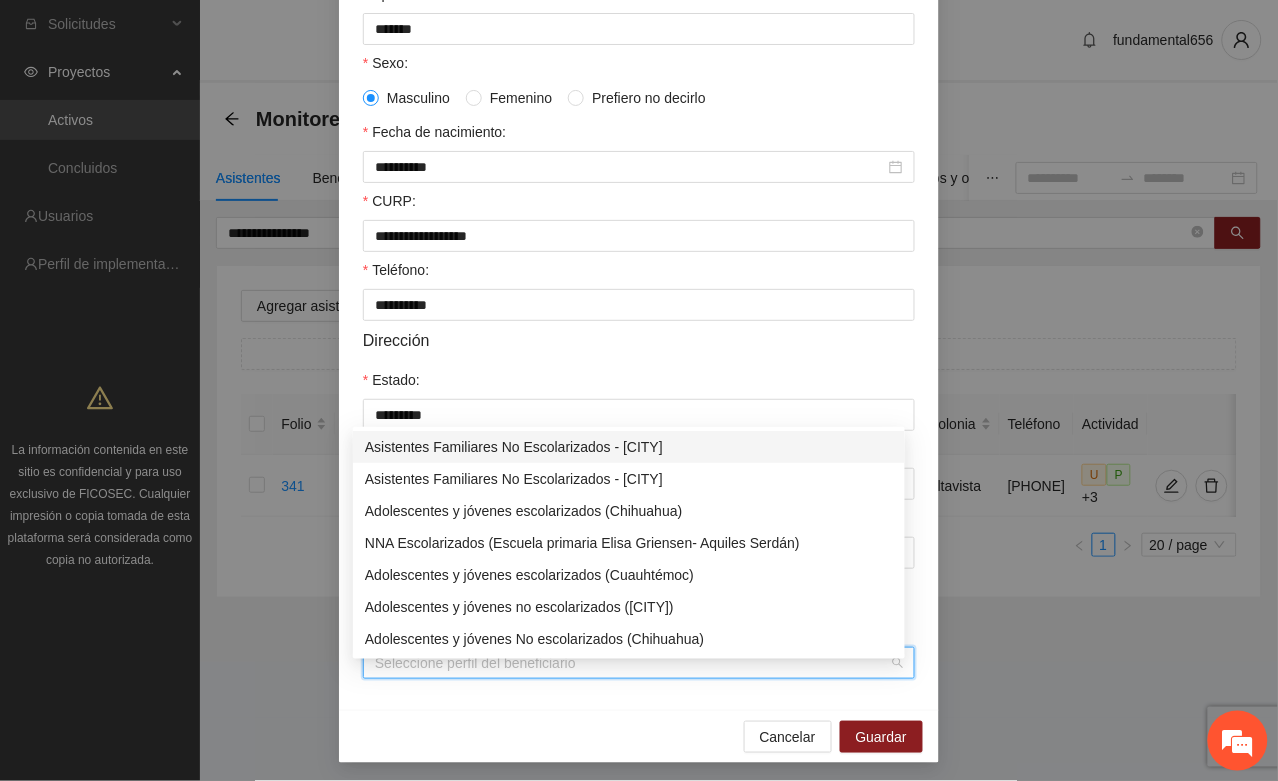 click on "Perfil de beneficiario" at bounding box center (632, 663) 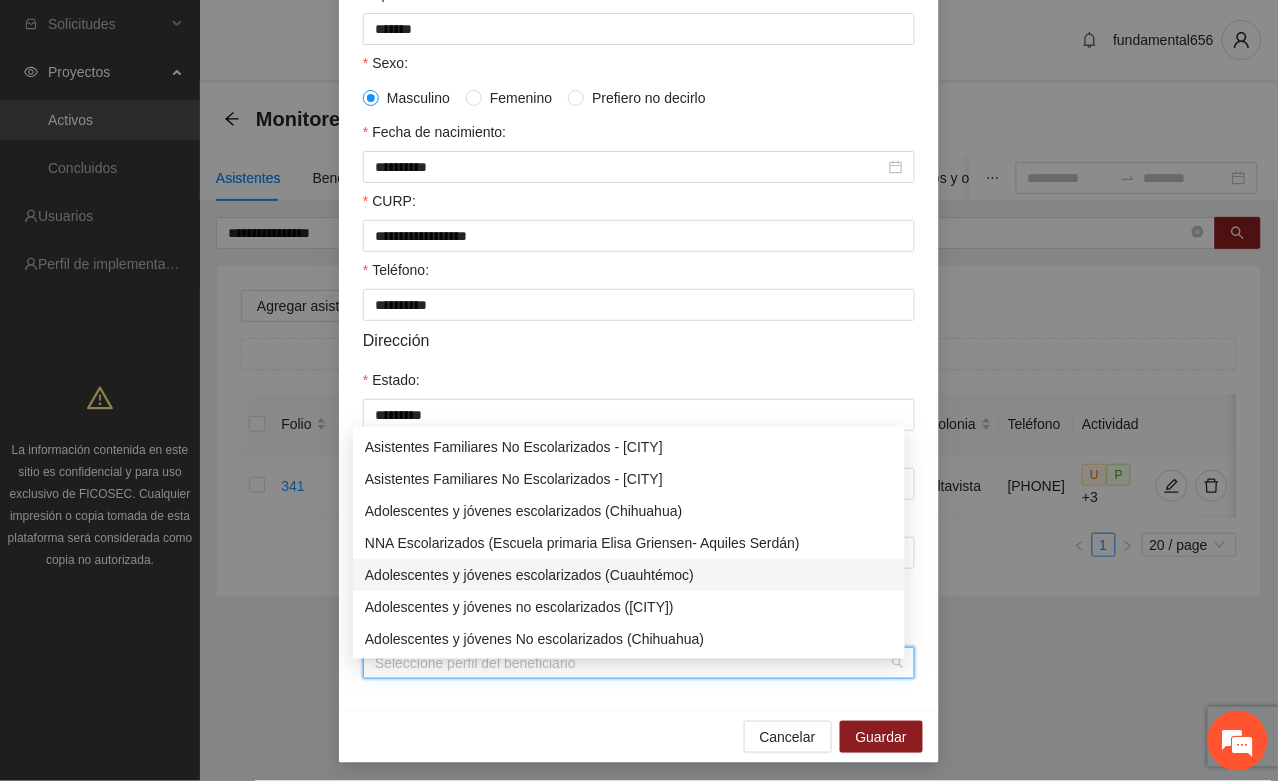 click on "Adolescentes y jóvenes escolarizados (Cuauhtémoc)" at bounding box center (629, 575) 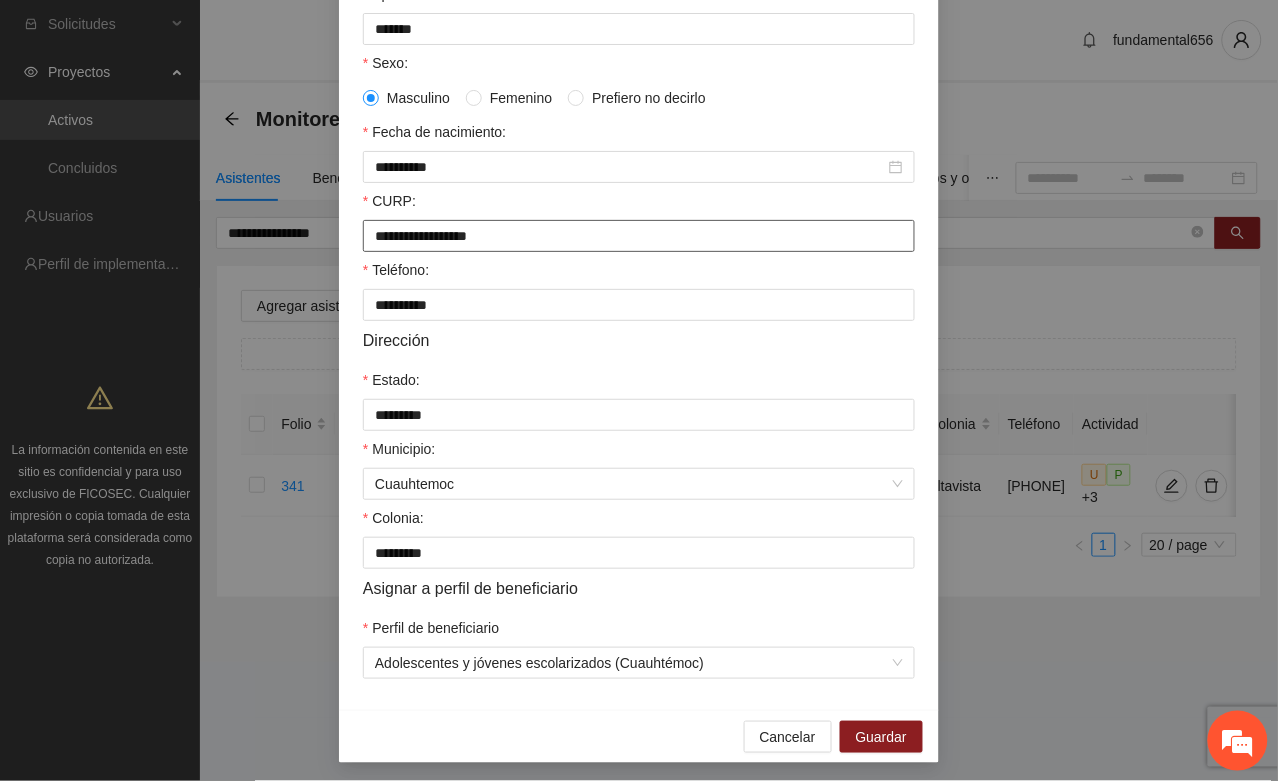 drag, startPoint x: 366, startPoint y: 248, endPoint x: 567, endPoint y: 251, distance: 201.02238 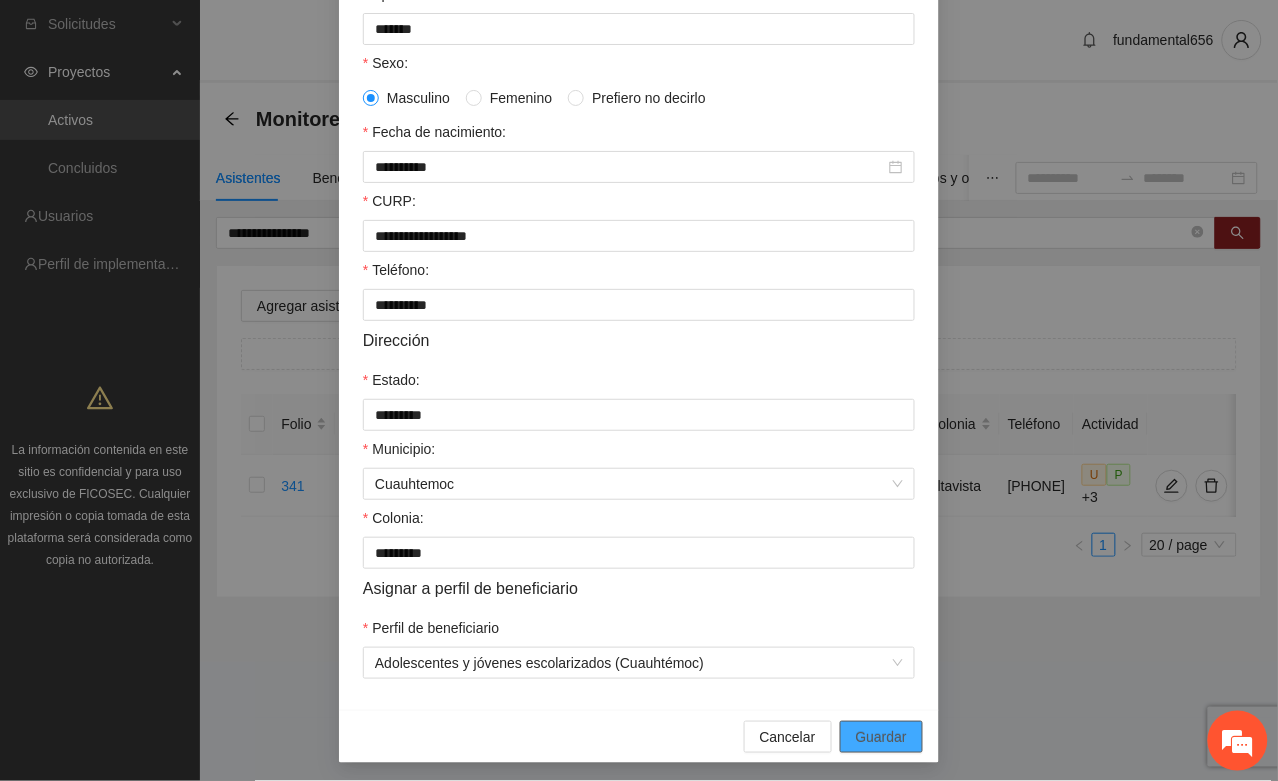 click on "Guardar" at bounding box center [881, 737] 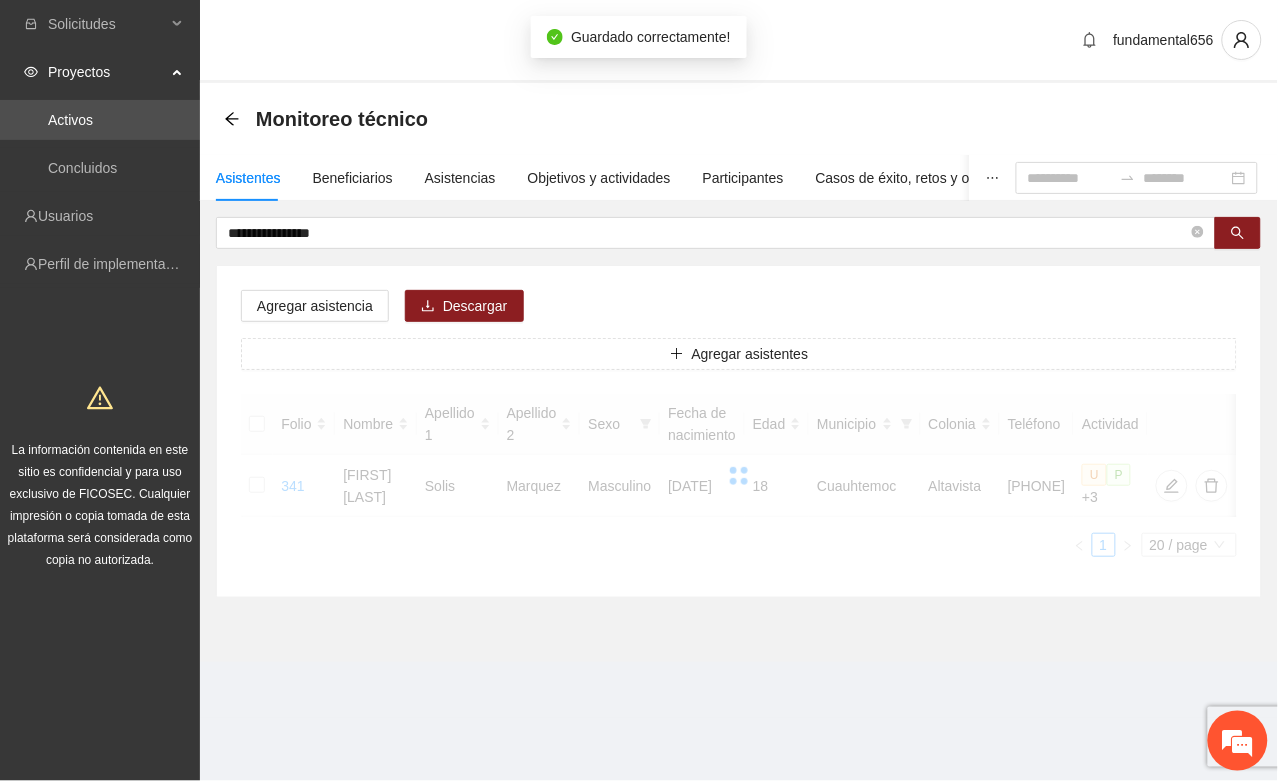 scroll, scrollTop: 296, scrollLeft: 0, axis: vertical 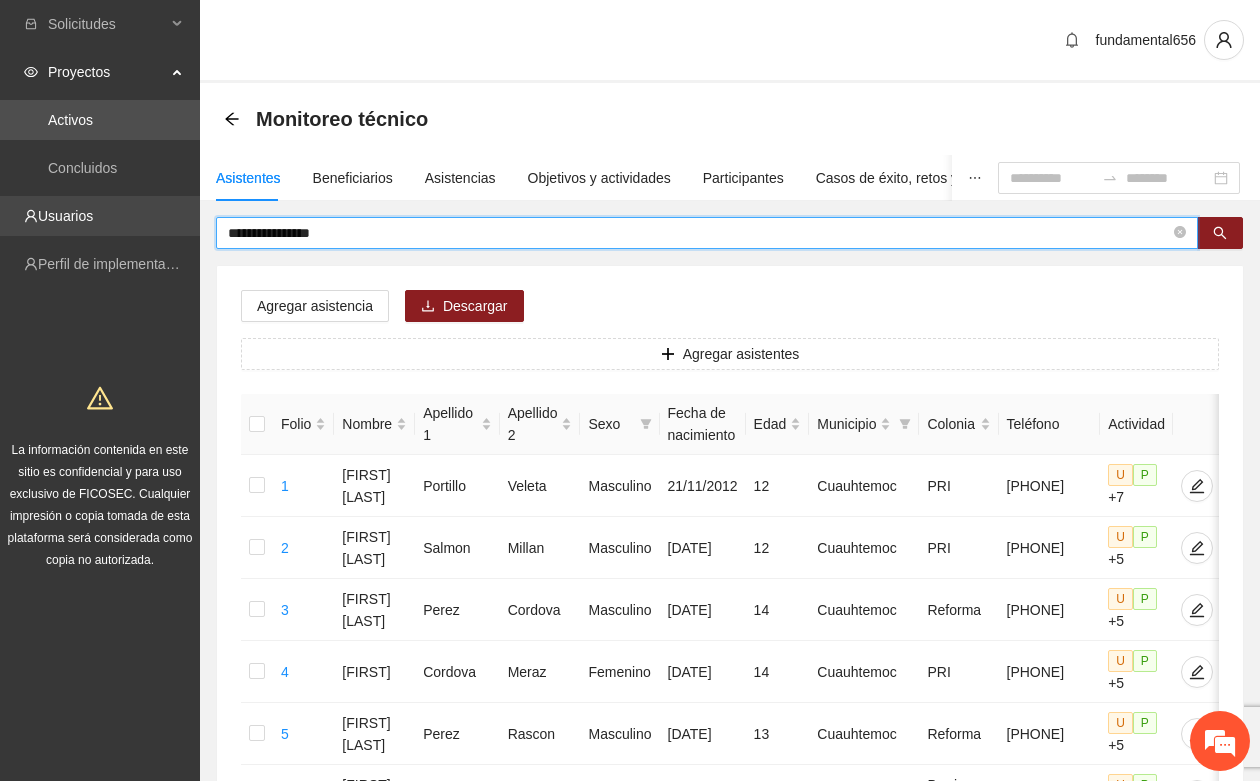 drag, startPoint x: 365, startPoint y: 231, endPoint x: 180, endPoint y: 223, distance: 185.1729 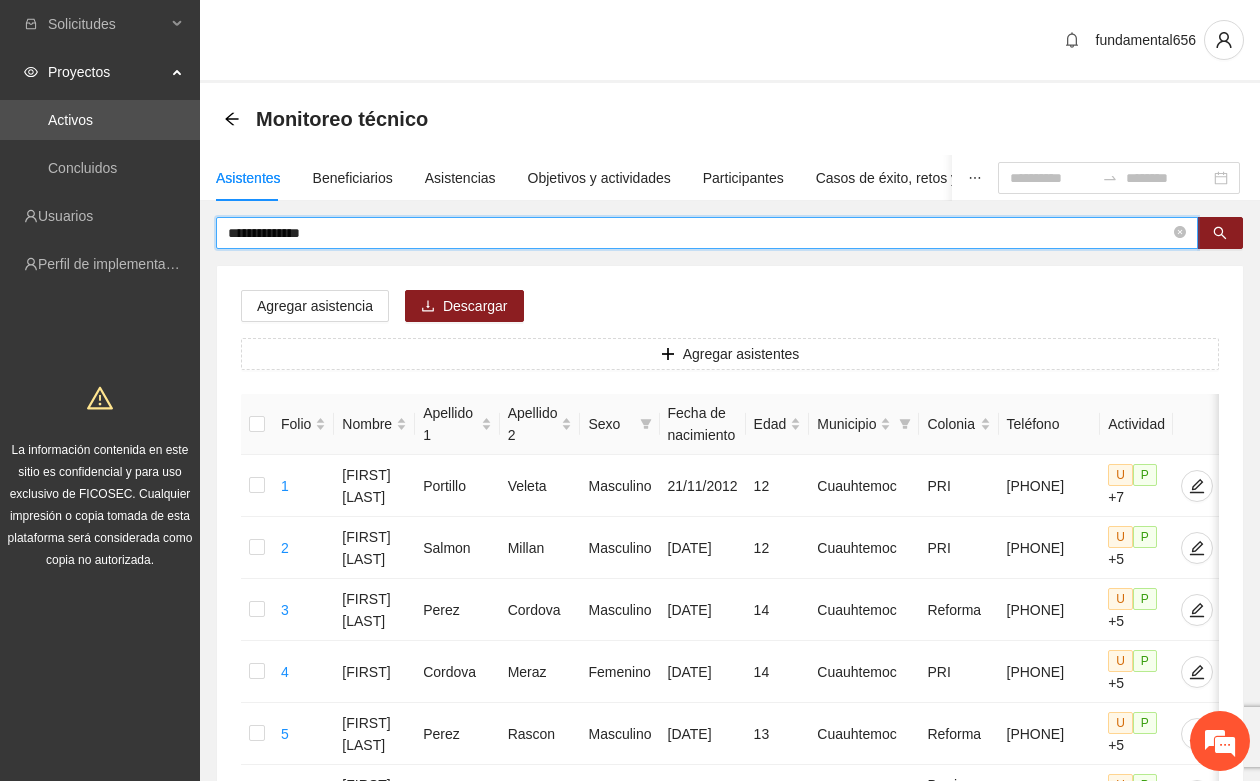 drag, startPoint x: 1217, startPoint y: 283, endPoint x: 1213, endPoint y: 258, distance: 25.317978 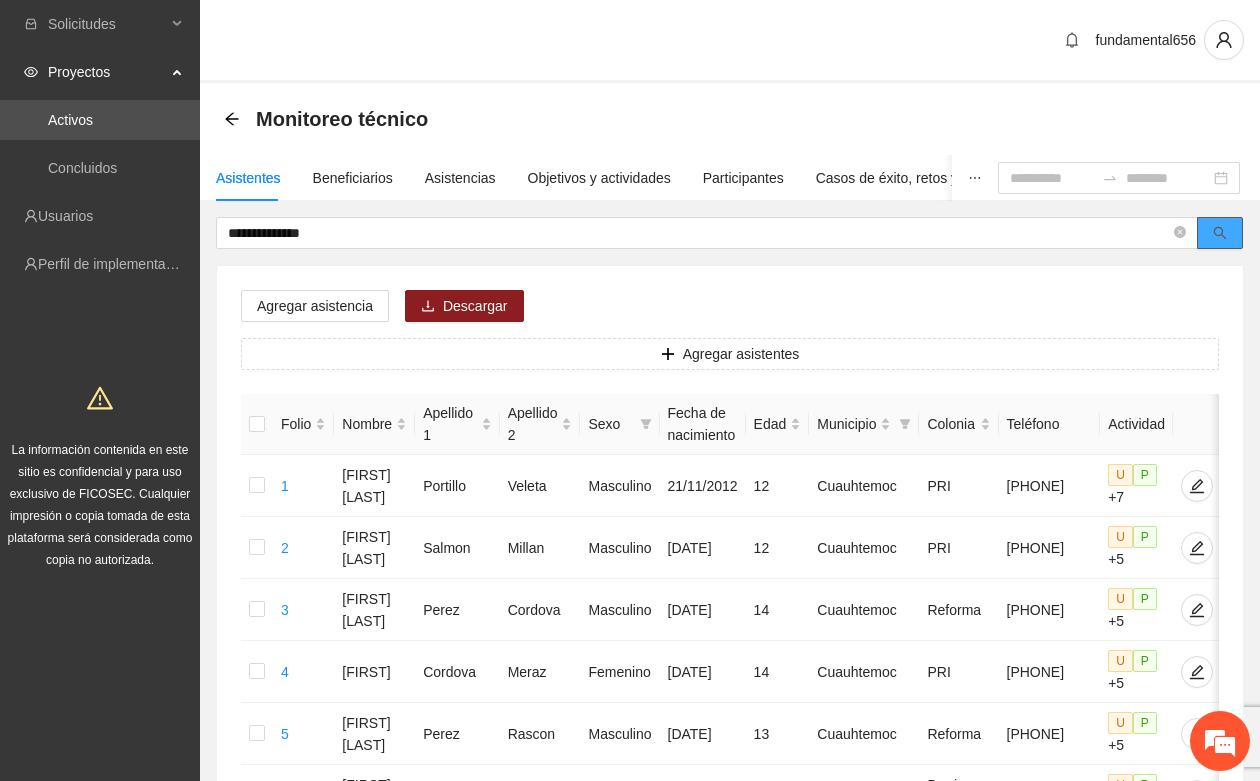 click at bounding box center (1220, 234) 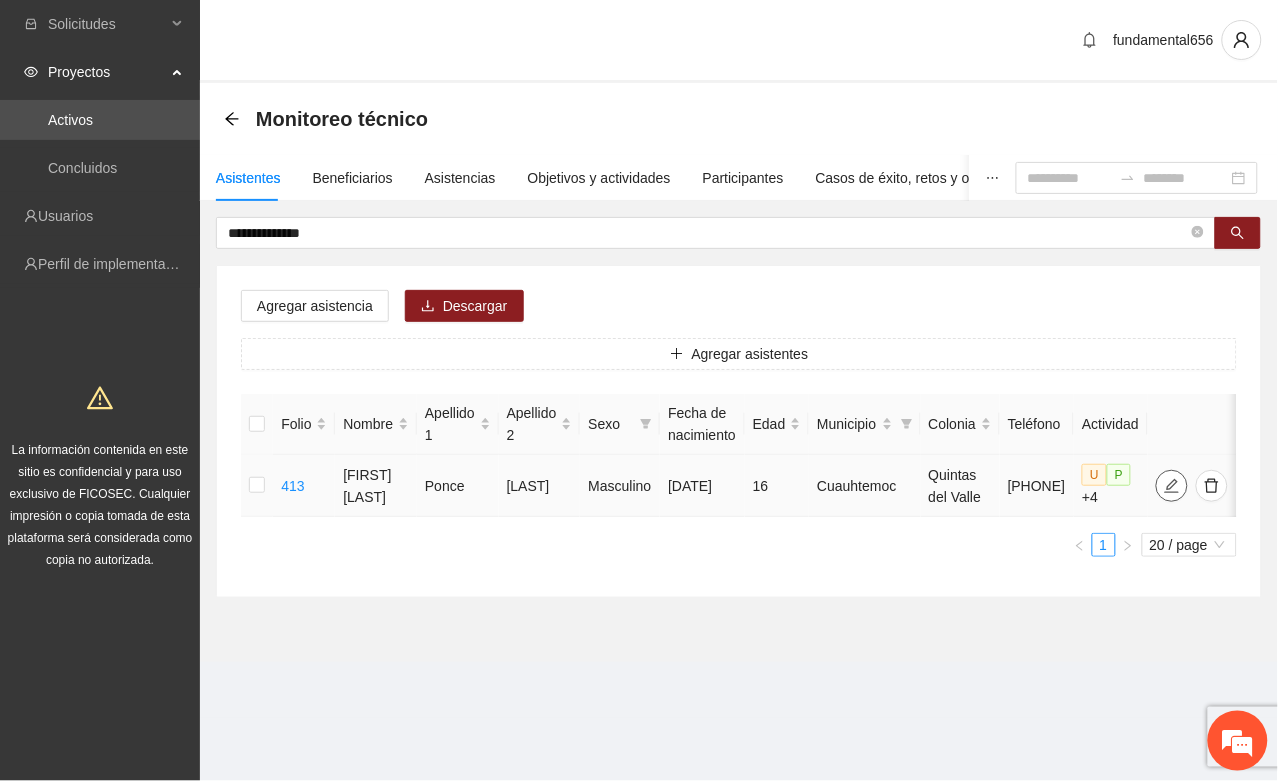 click 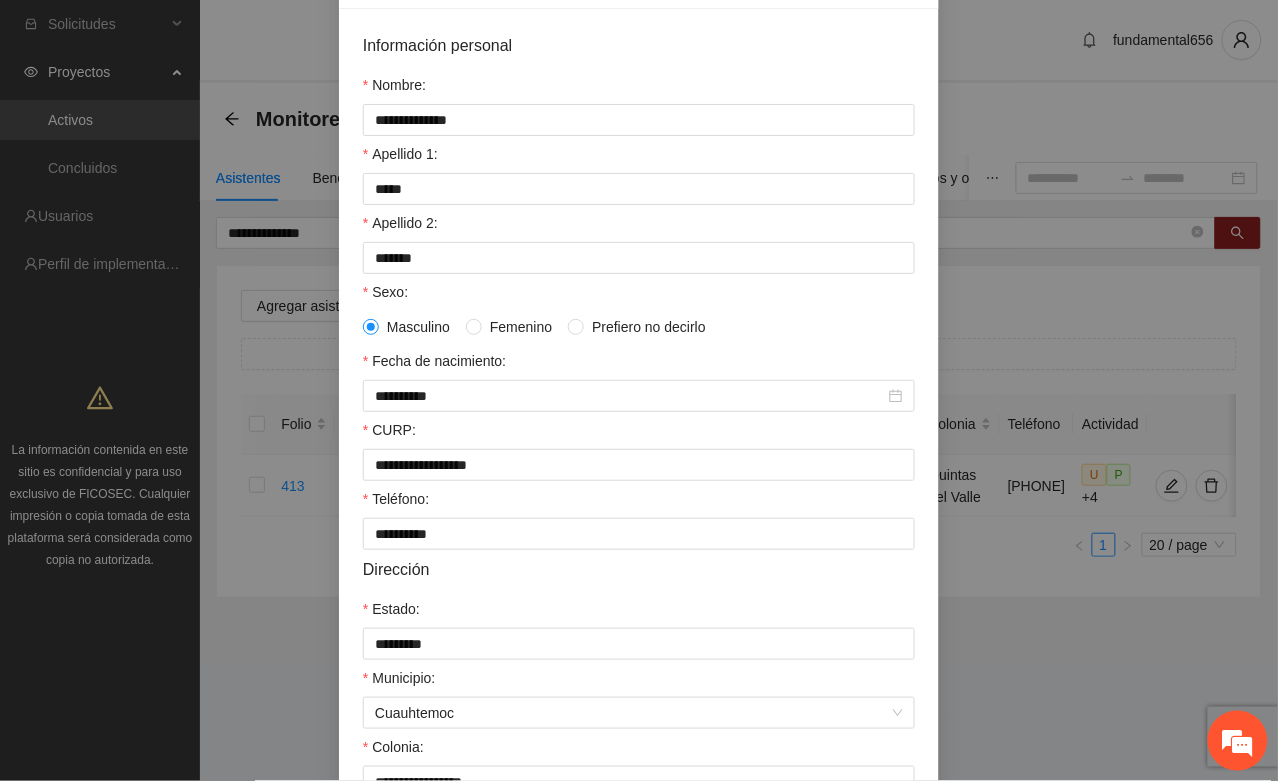 scroll, scrollTop: 396, scrollLeft: 0, axis: vertical 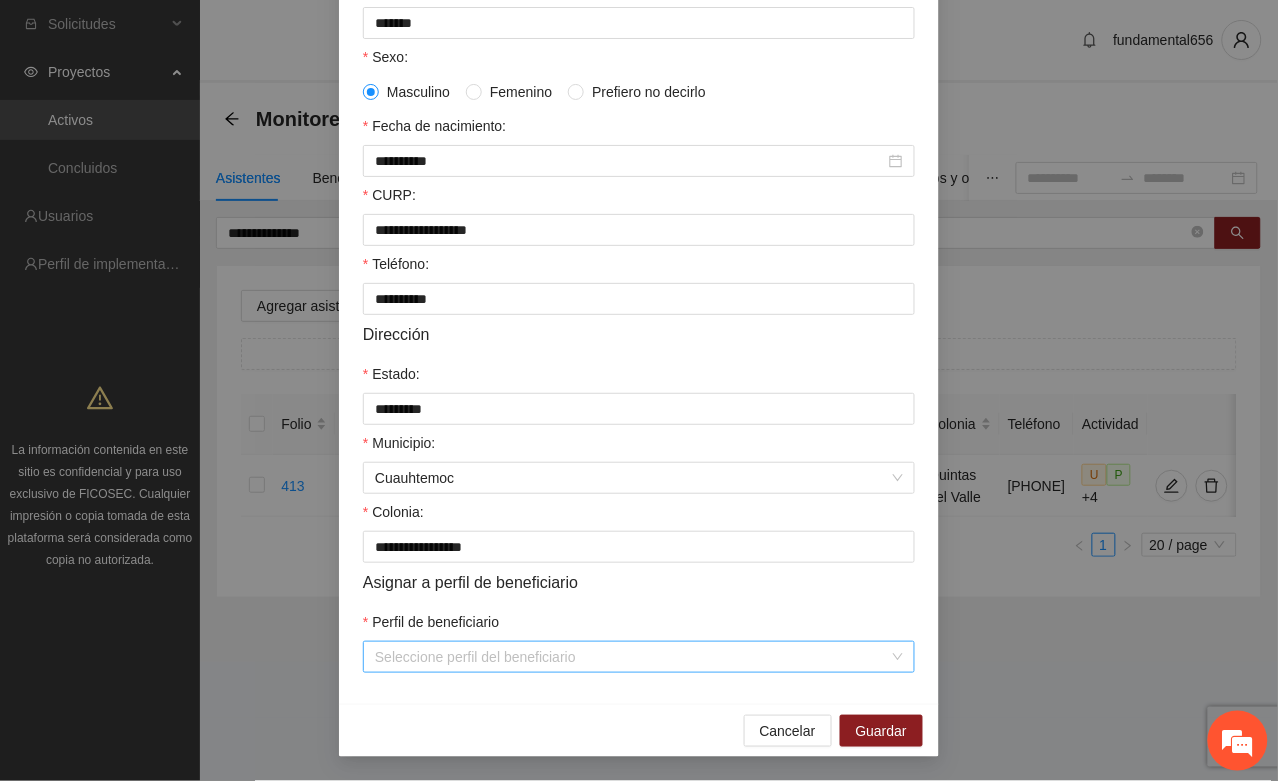 click on "Perfil de beneficiario" at bounding box center [632, 657] 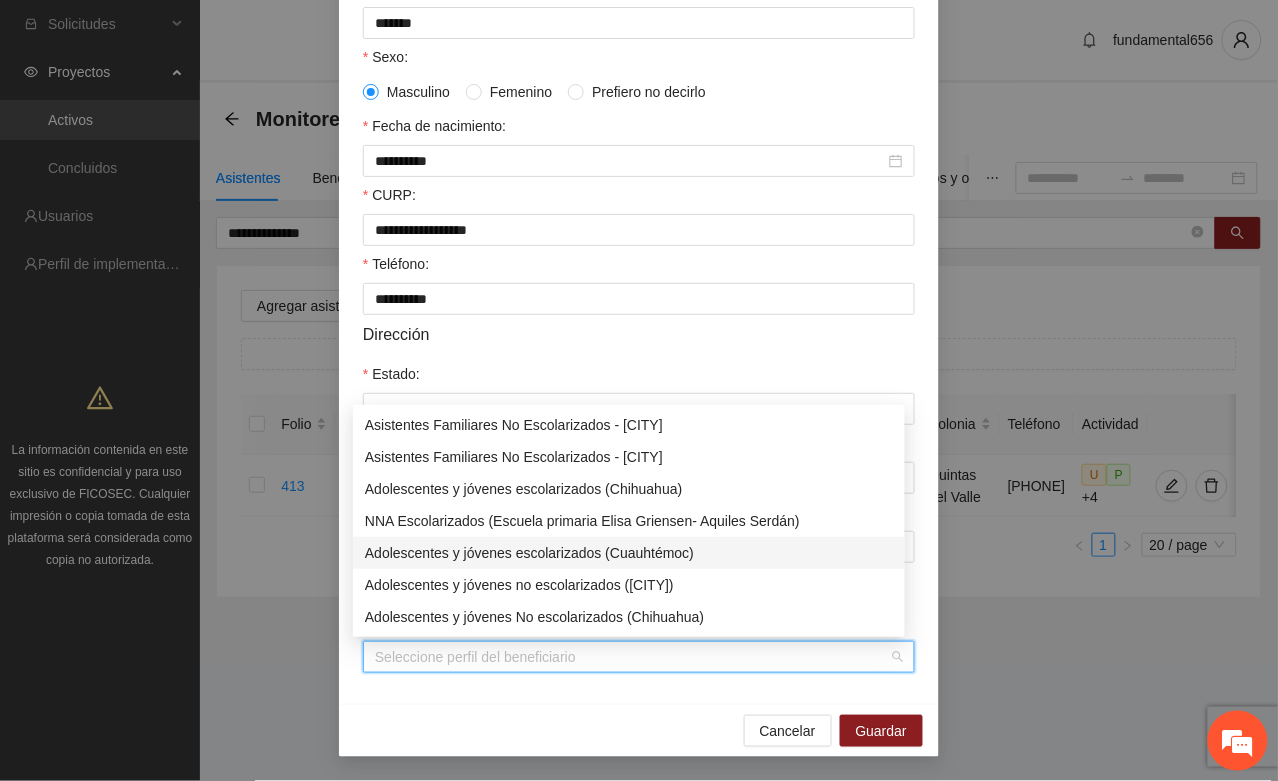 click on "Adolescentes y jóvenes escolarizados (Cuauhtémoc)" at bounding box center (629, 553) 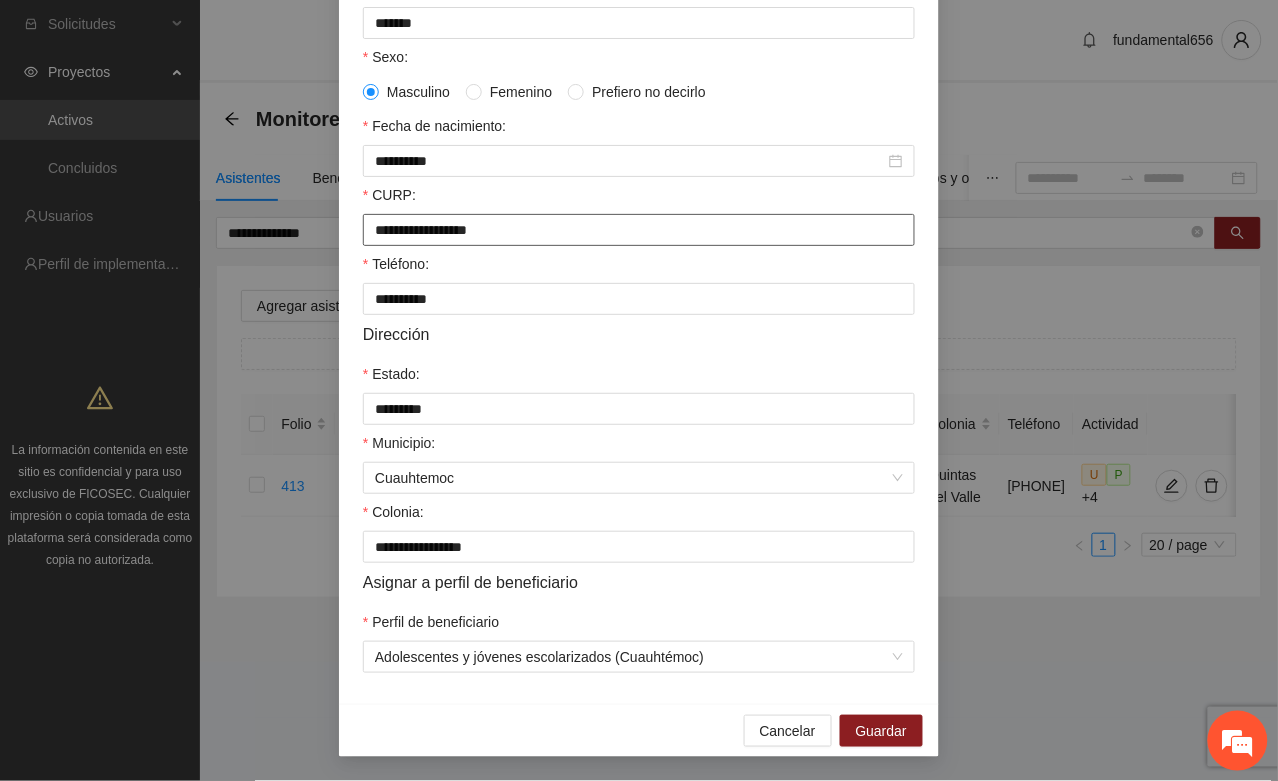 drag, startPoint x: 546, startPoint y: 232, endPoint x: 355, endPoint y: 232, distance: 191 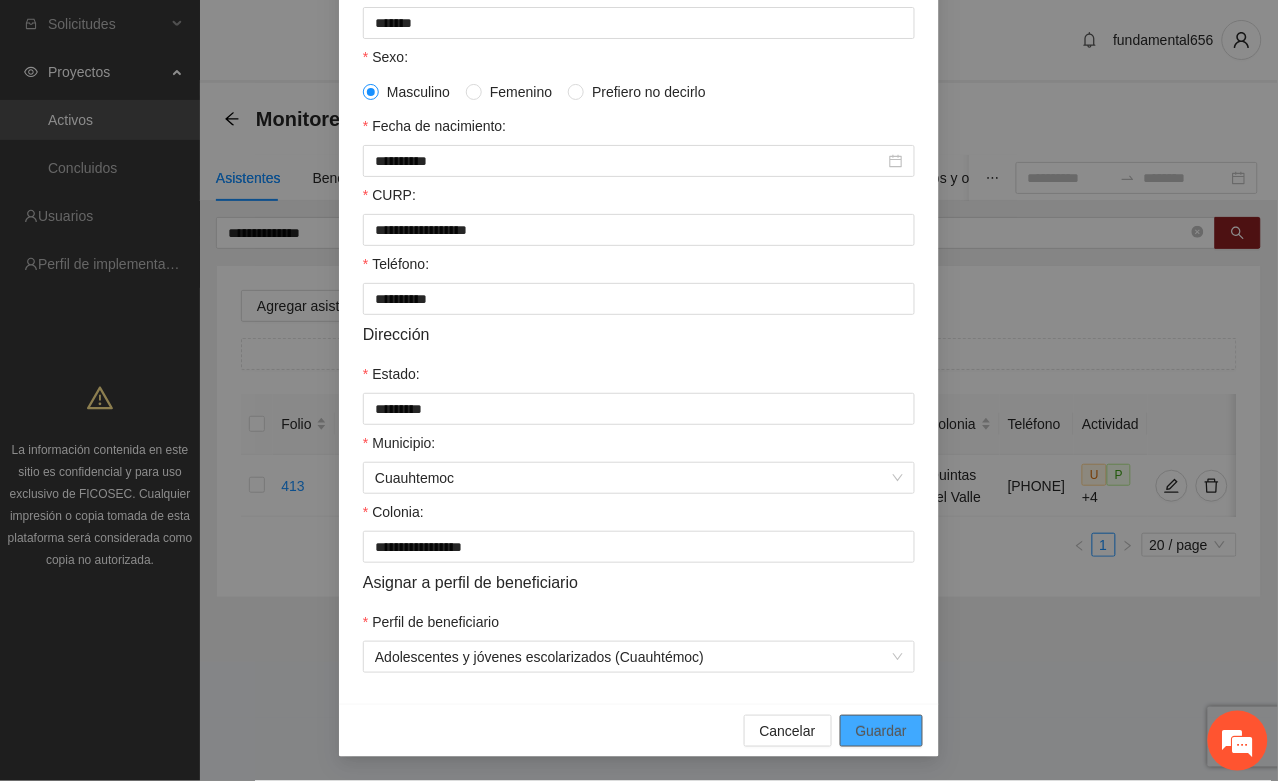 click on "Guardar" at bounding box center [881, 731] 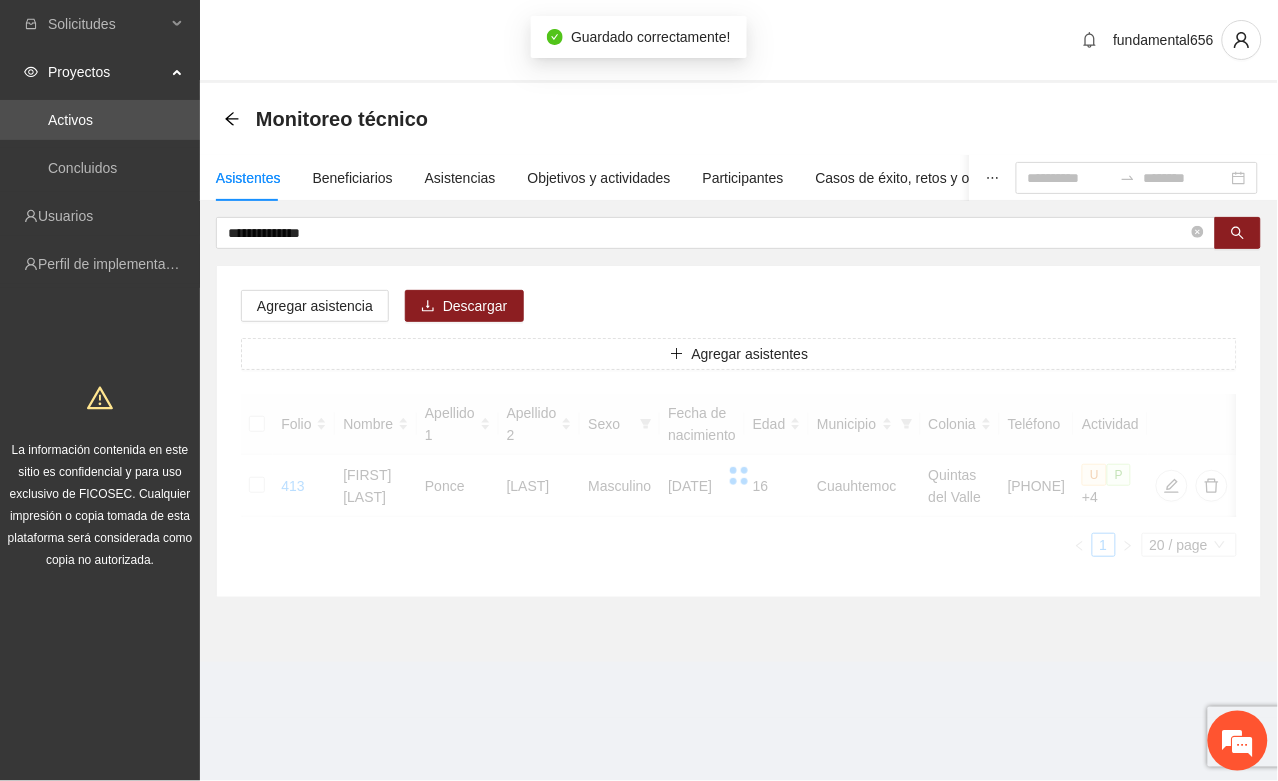 scroll, scrollTop: 296, scrollLeft: 0, axis: vertical 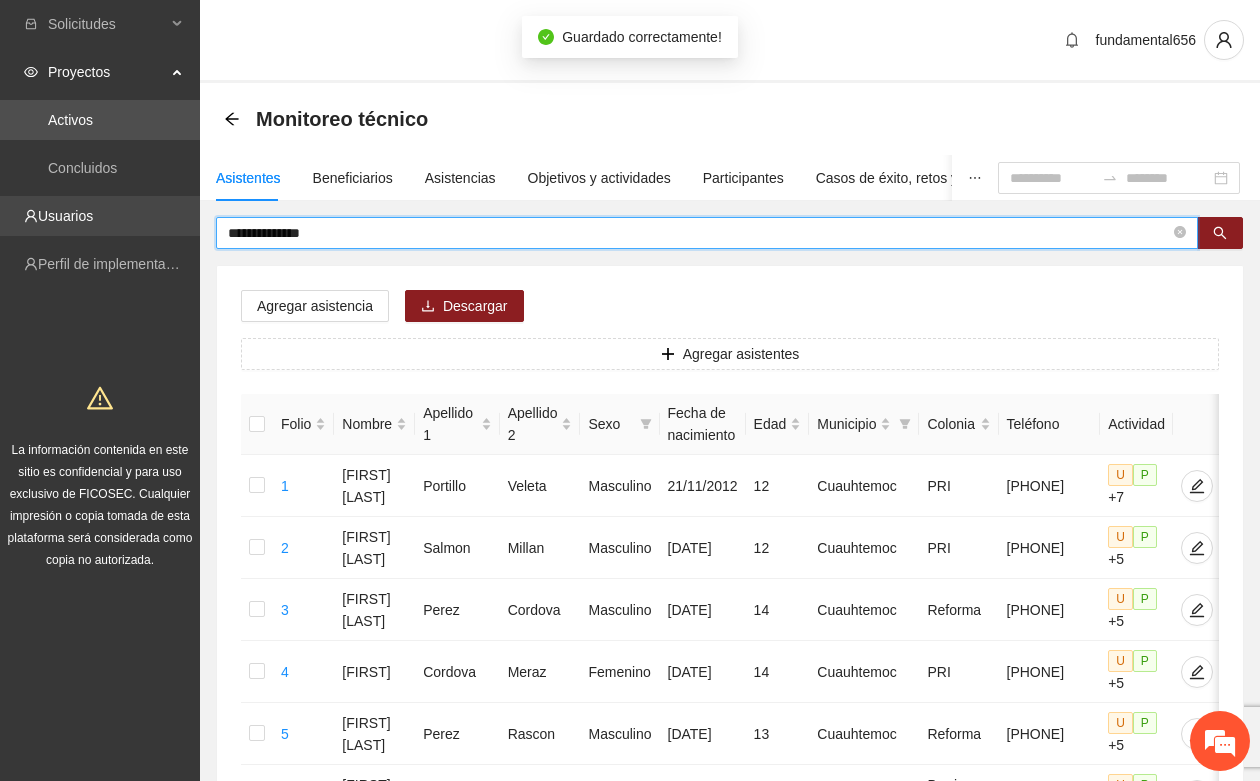drag, startPoint x: 351, startPoint y: 236, endPoint x: 193, endPoint y: 226, distance: 158.31615 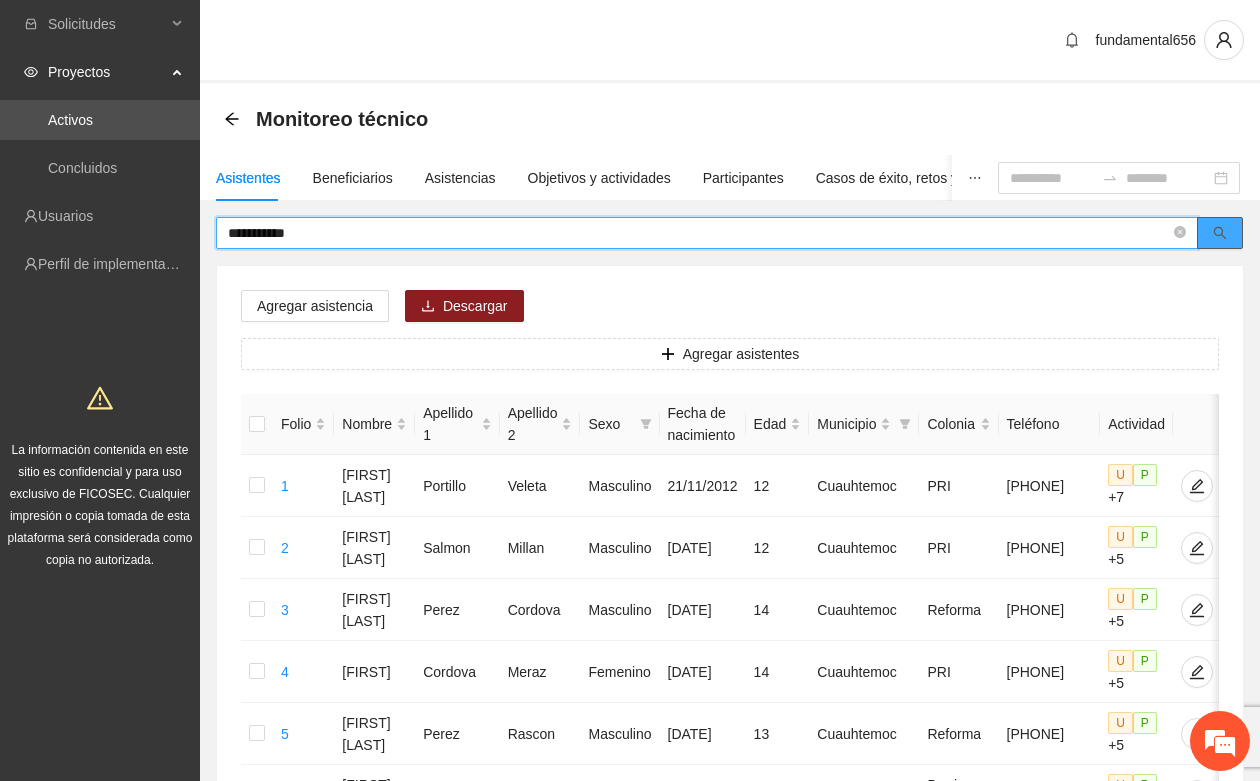 click at bounding box center (1220, 234) 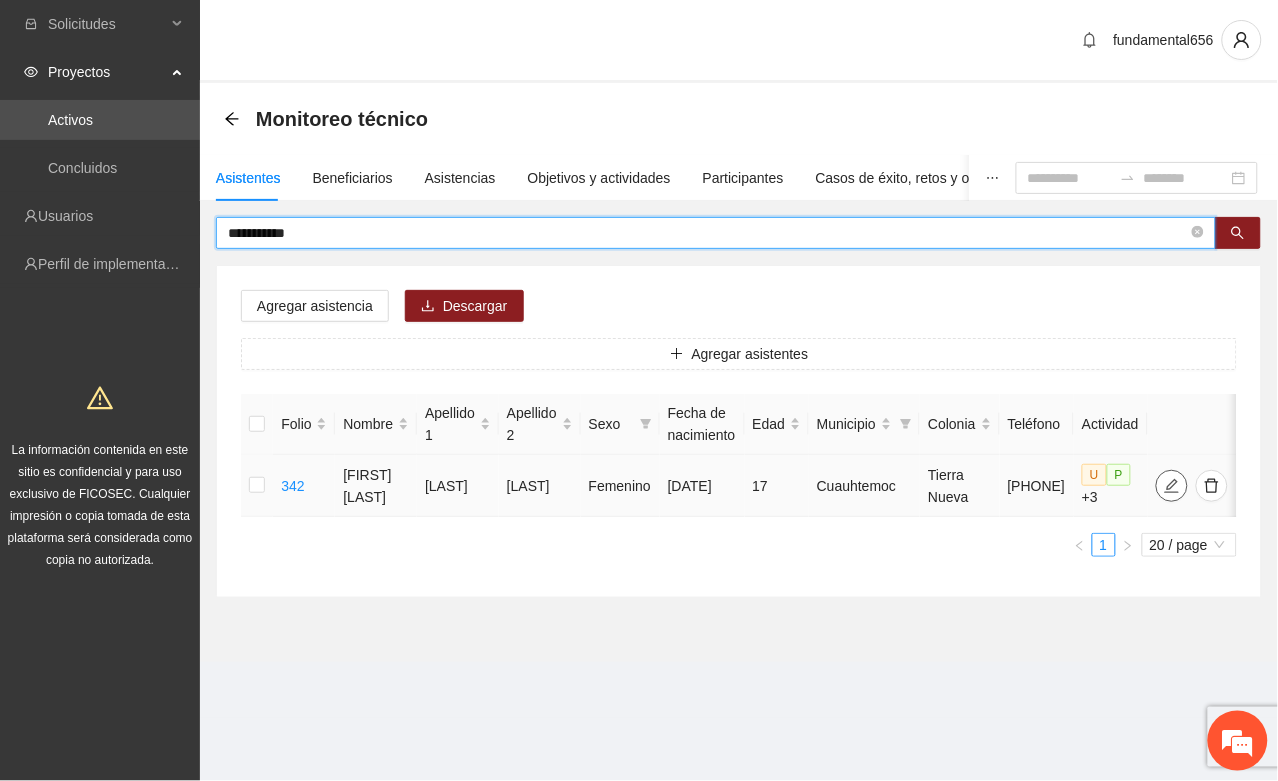 click 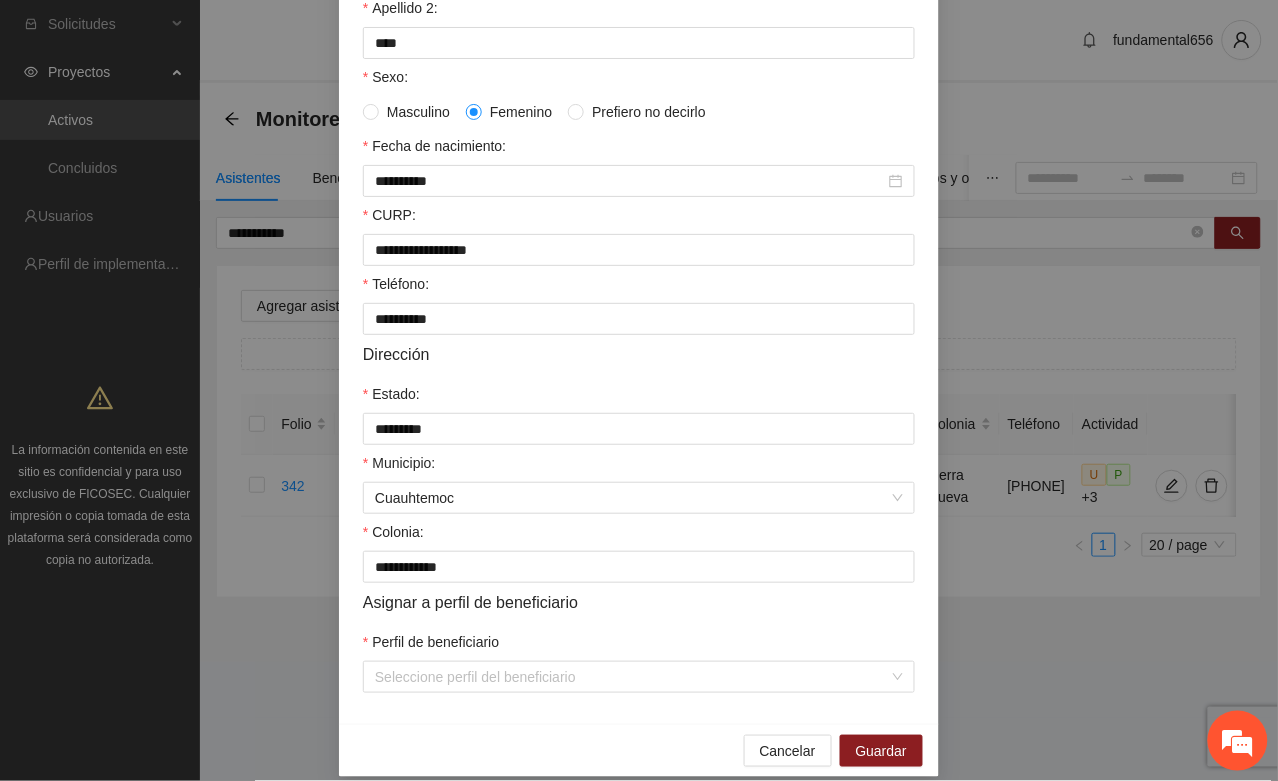 scroll, scrollTop: 375, scrollLeft: 0, axis: vertical 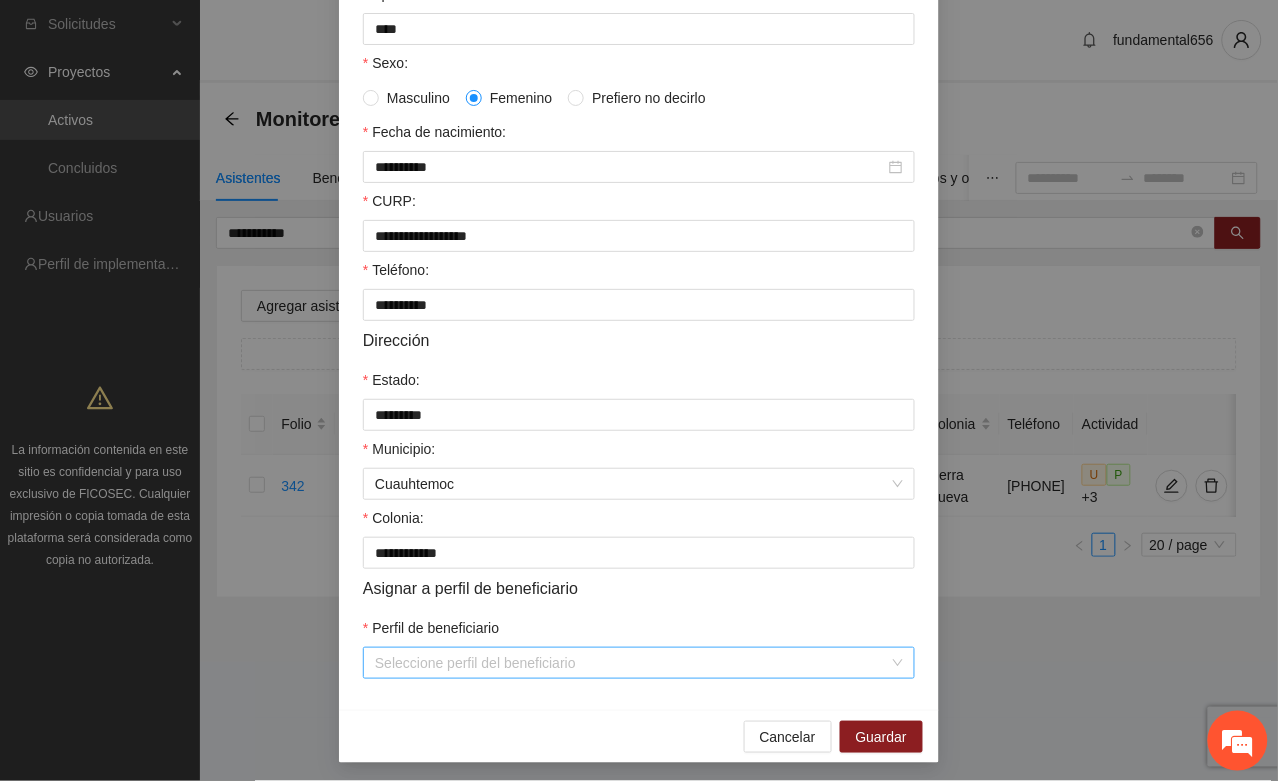 click on "Perfil de beneficiario" at bounding box center [632, 663] 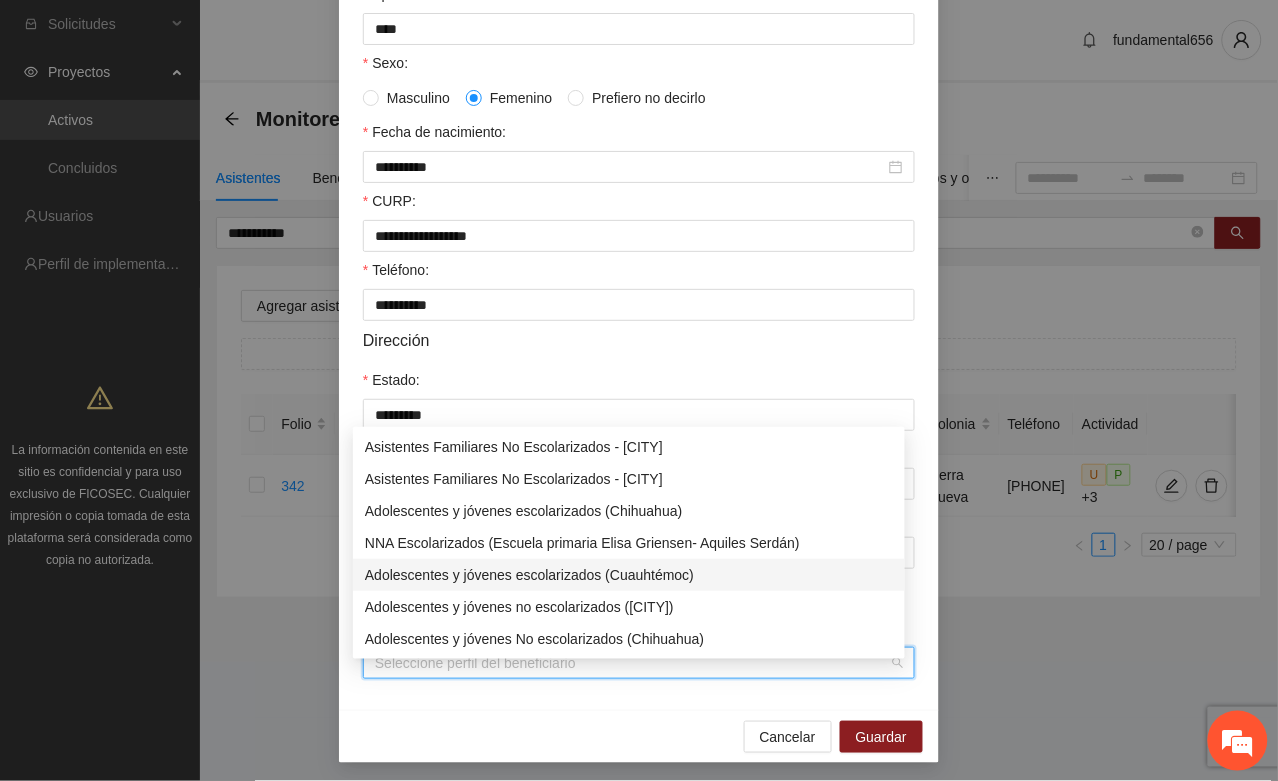 click on "Adolescentes y jóvenes escolarizados (Cuauhtémoc)" at bounding box center [629, 575] 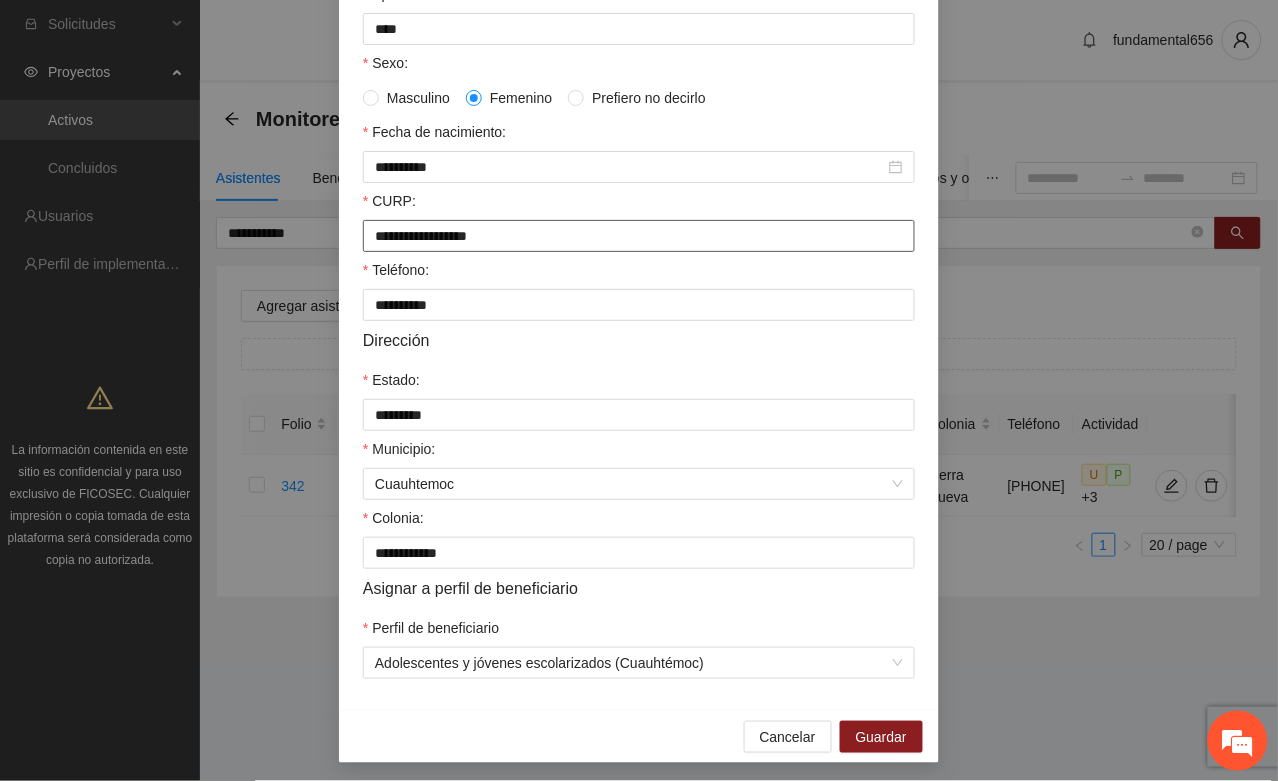 drag, startPoint x: 527, startPoint y: 250, endPoint x: 347, endPoint y: 247, distance: 180.025 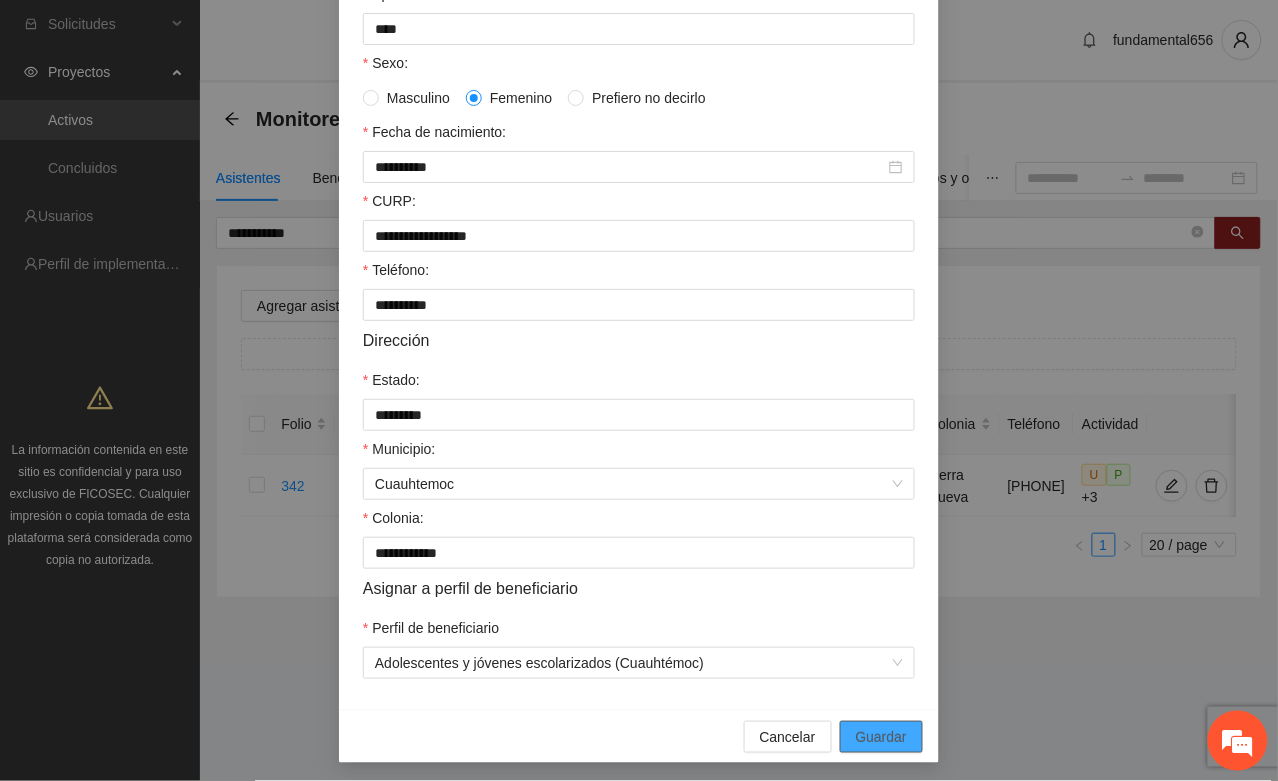 click on "Guardar" at bounding box center [881, 737] 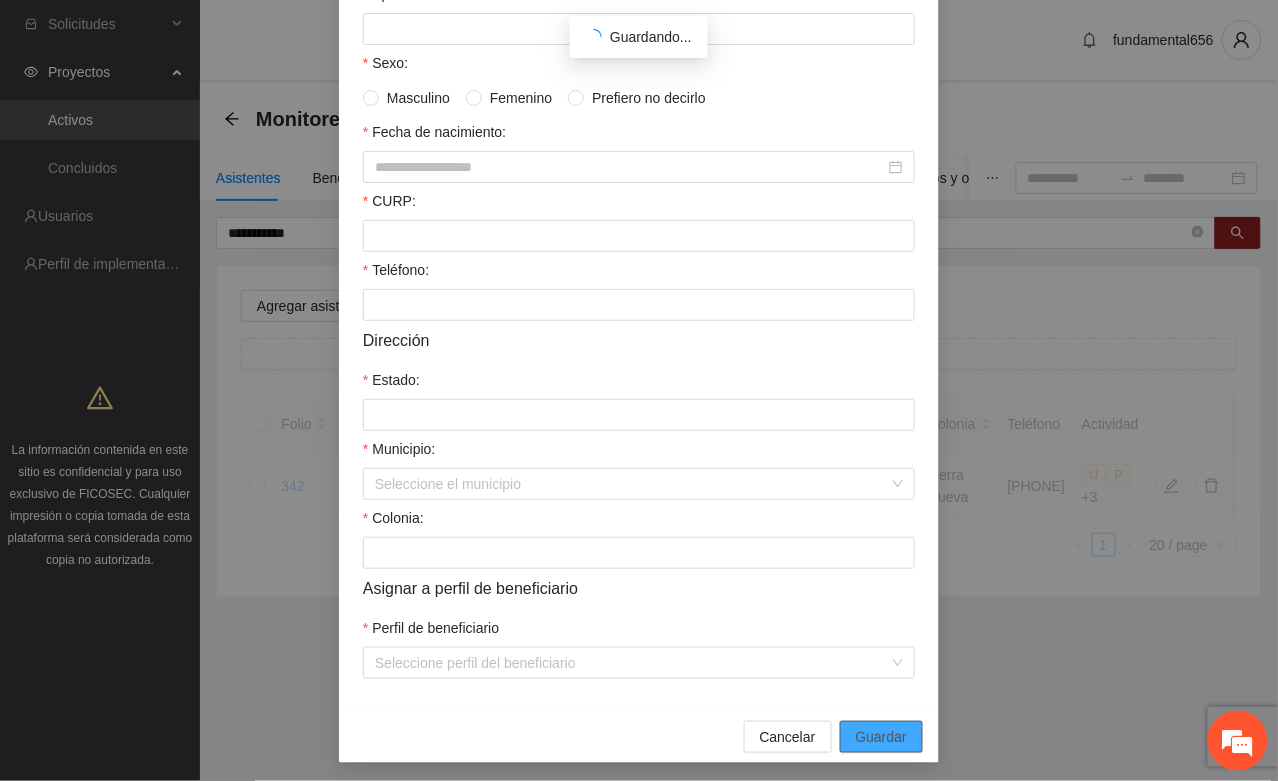 scroll, scrollTop: 296, scrollLeft: 0, axis: vertical 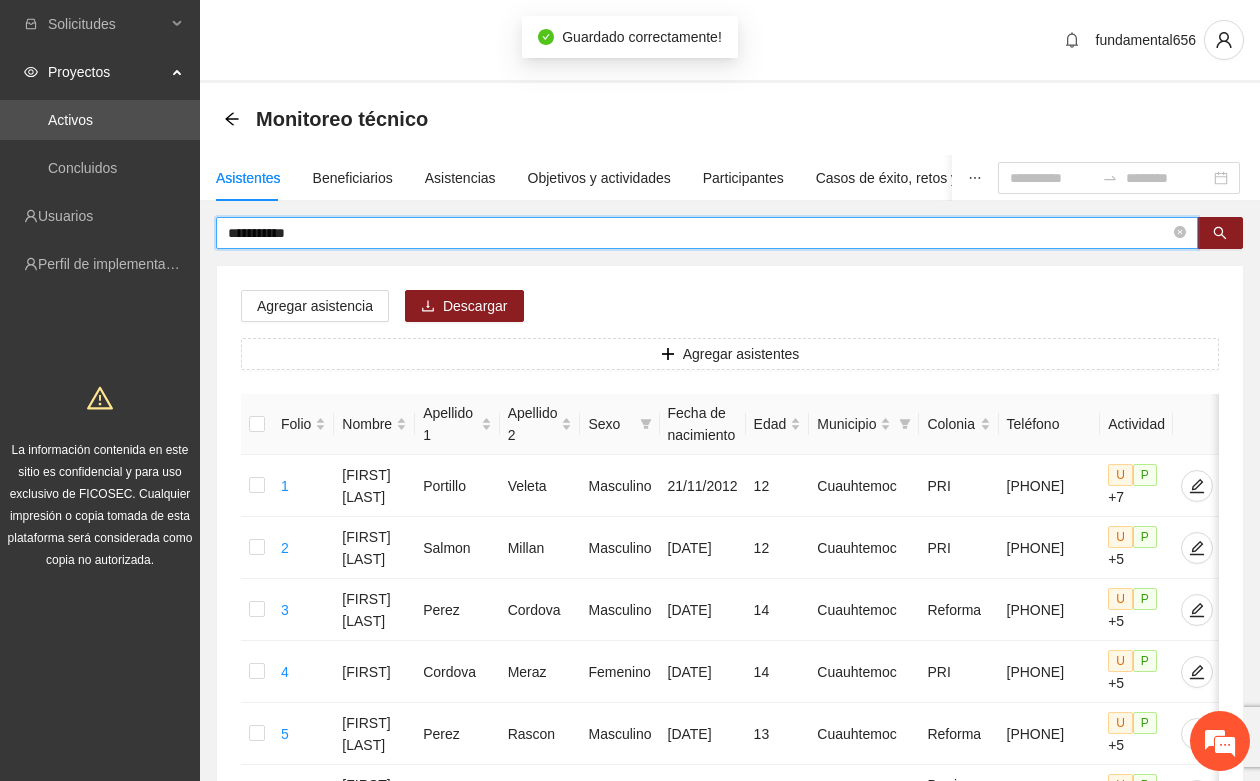 drag, startPoint x: 308, startPoint y: 235, endPoint x: 197, endPoint y: 240, distance: 111.11256 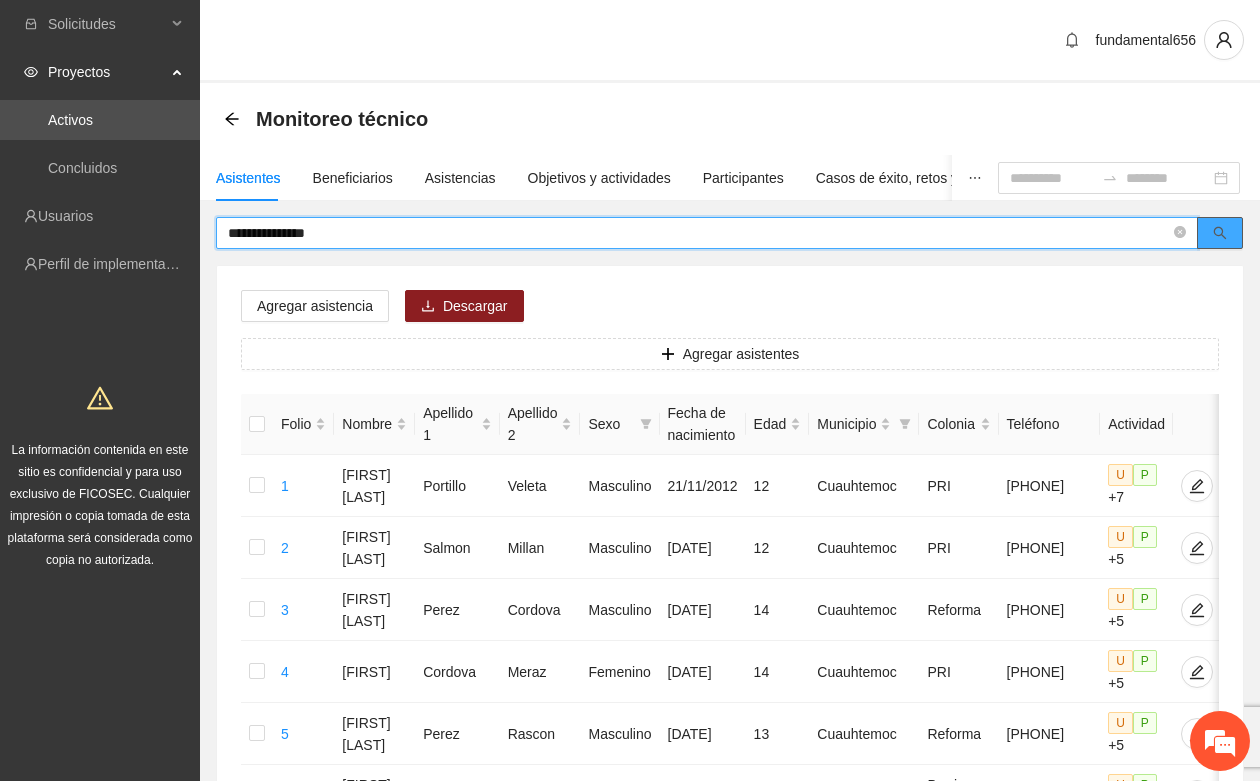 click 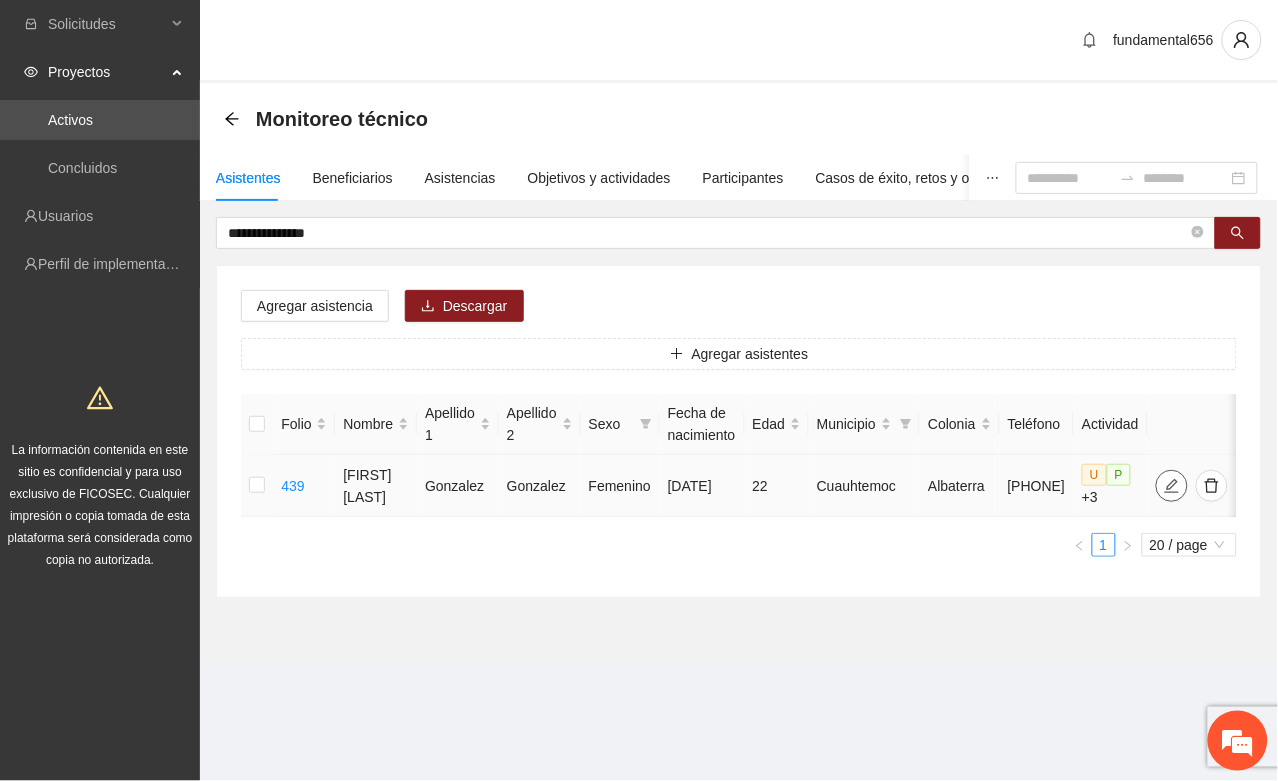 click 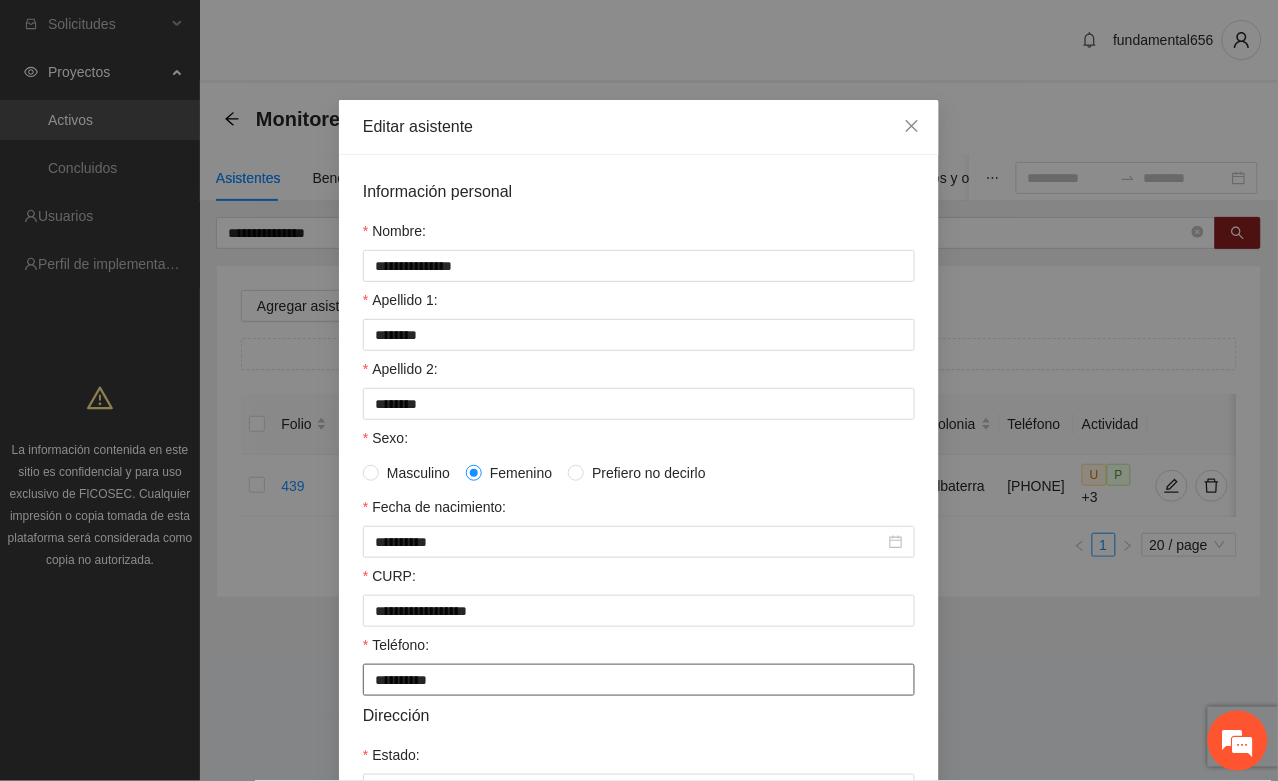 scroll, scrollTop: 375, scrollLeft: 0, axis: vertical 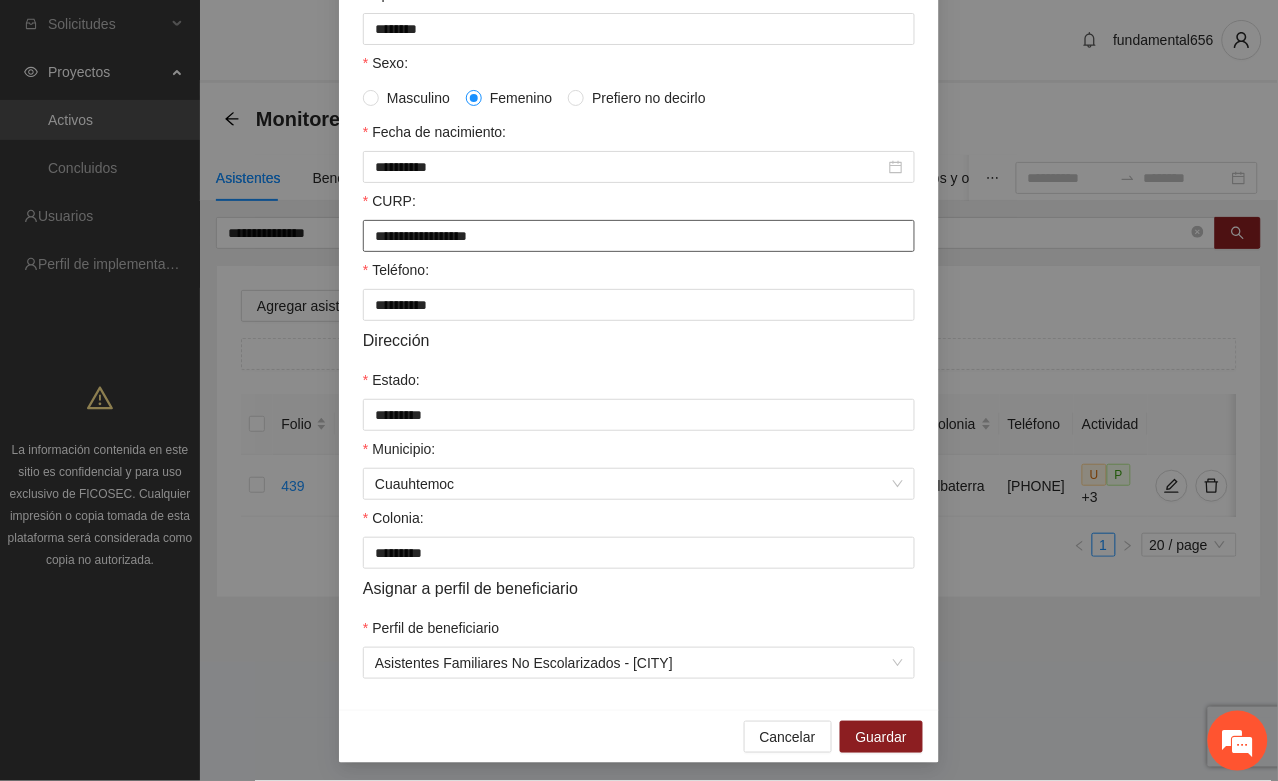 drag, startPoint x: 361, startPoint y: 241, endPoint x: 622, endPoint y: 248, distance: 261.09384 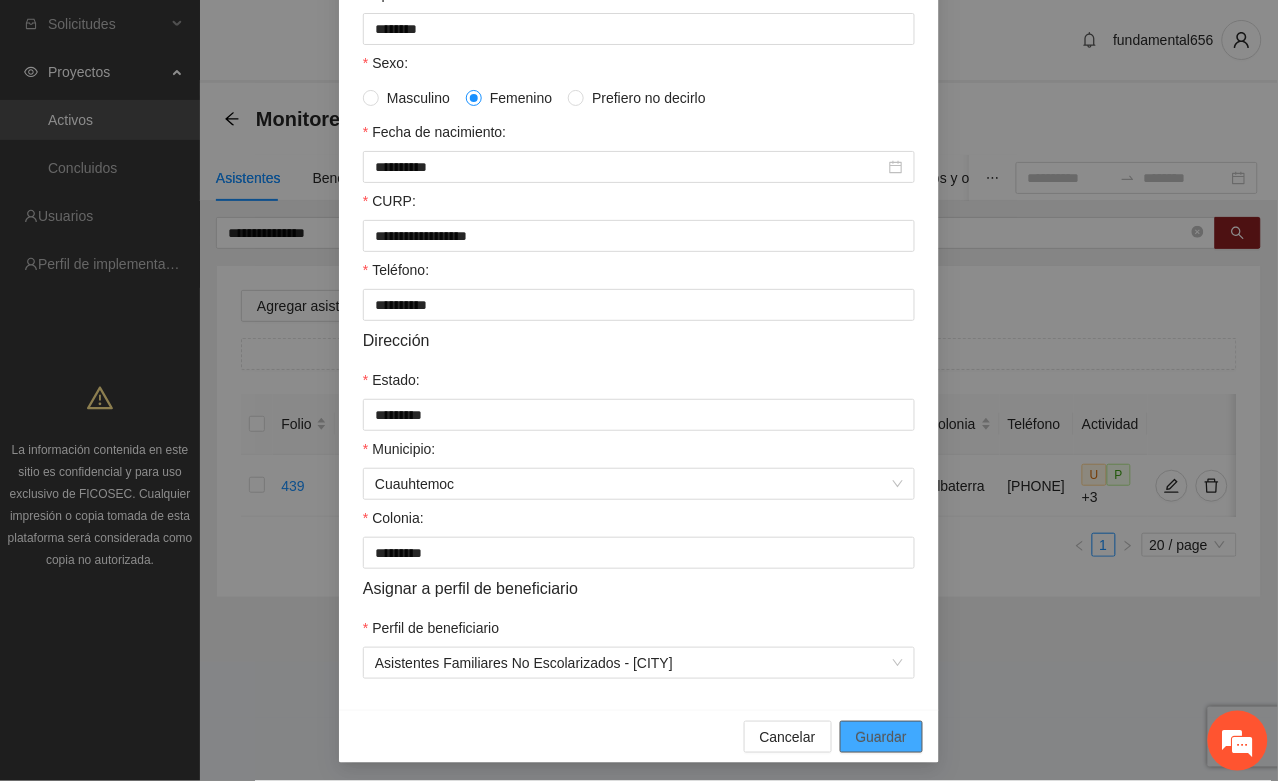 click on "Guardar" at bounding box center [881, 737] 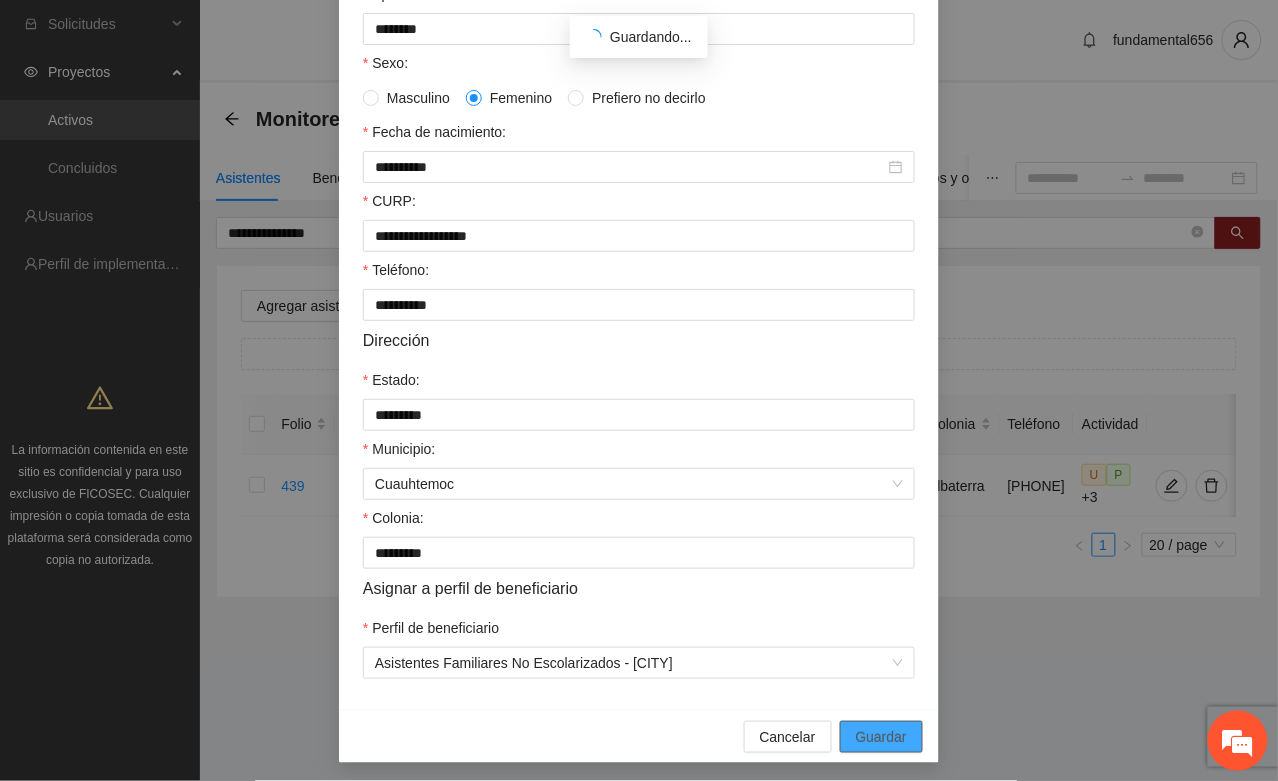 scroll, scrollTop: 296, scrollLeft: 0, axis: vertical 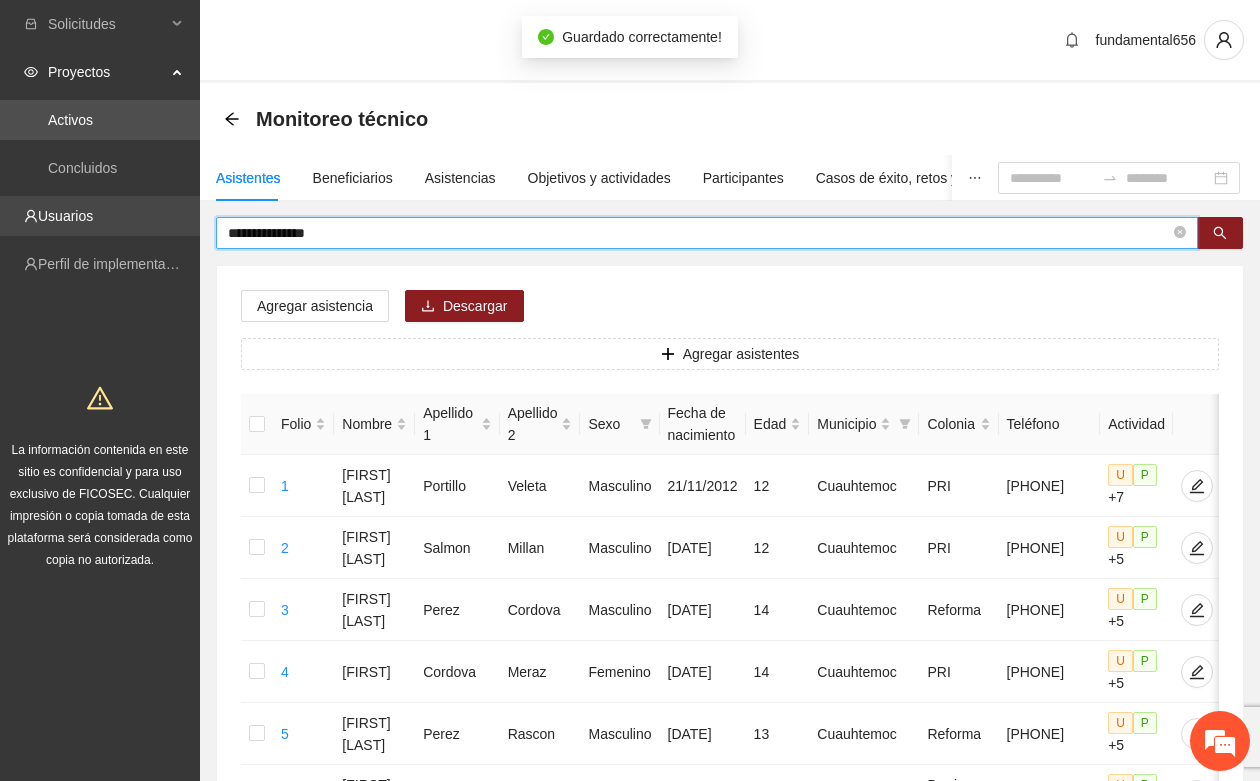 drag, startPoint x: 347, startPoint y: 232, endPoint x: 196, endPoint y: 228, distance: 151.05296 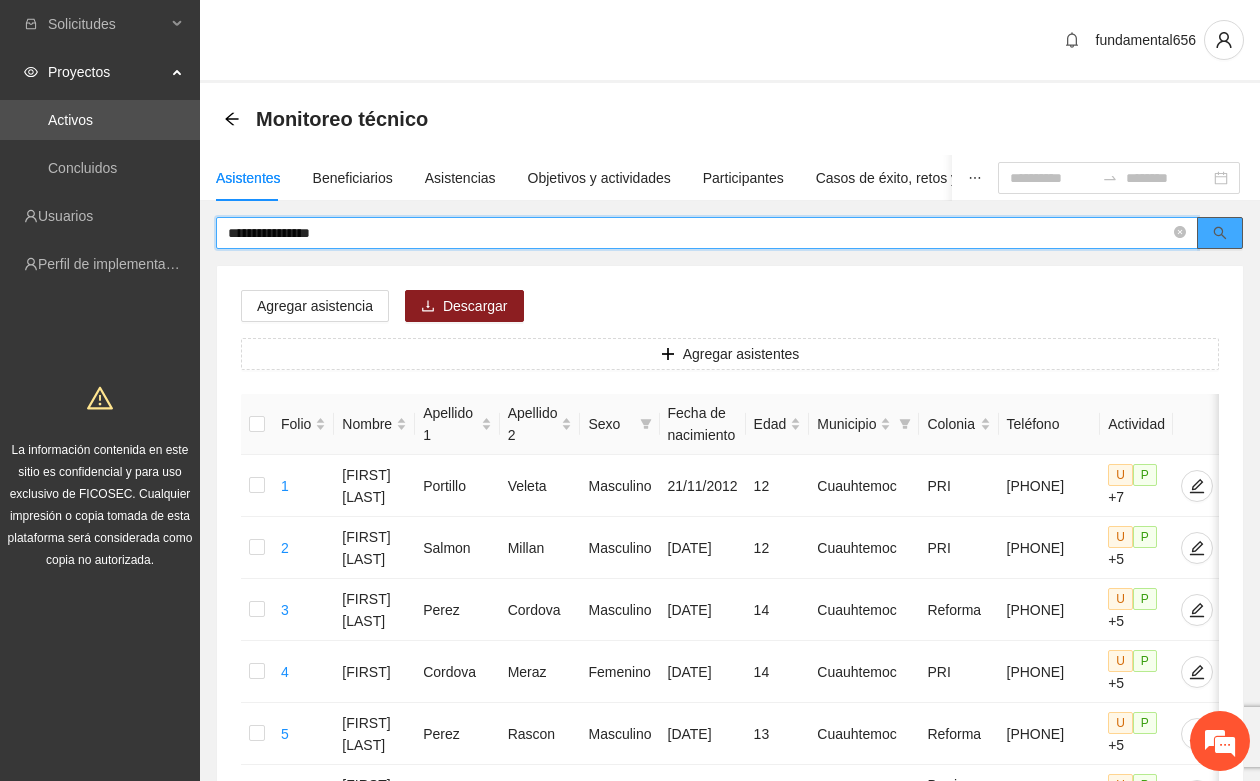 click 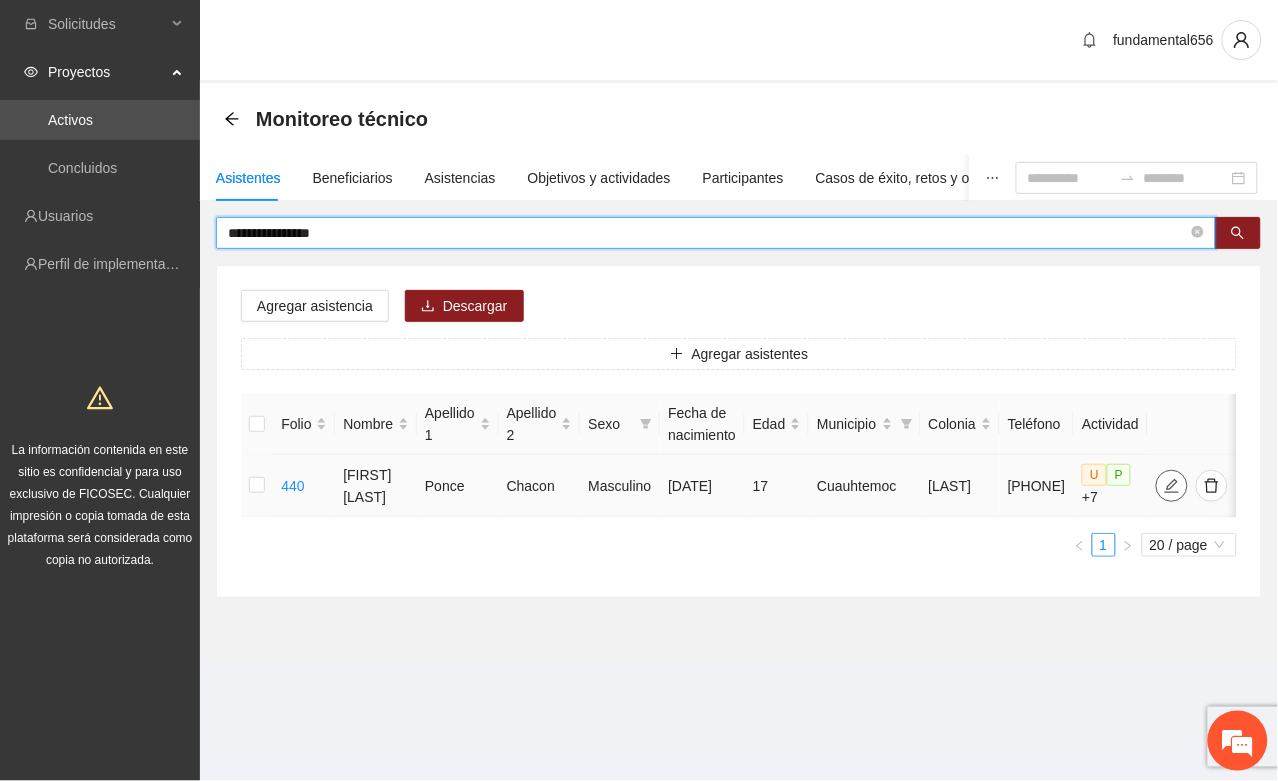 click 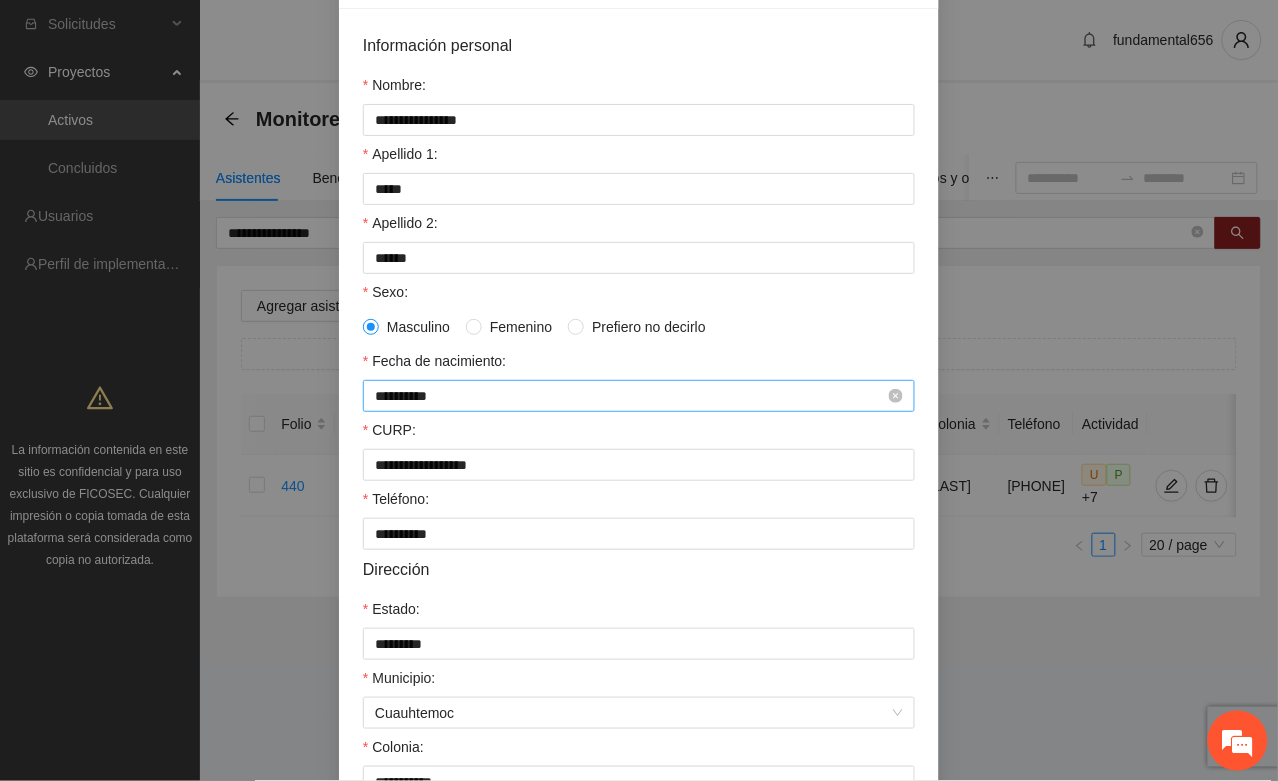 scroll, scrollTop: 396, scrollLeft: 0, axis: vertical 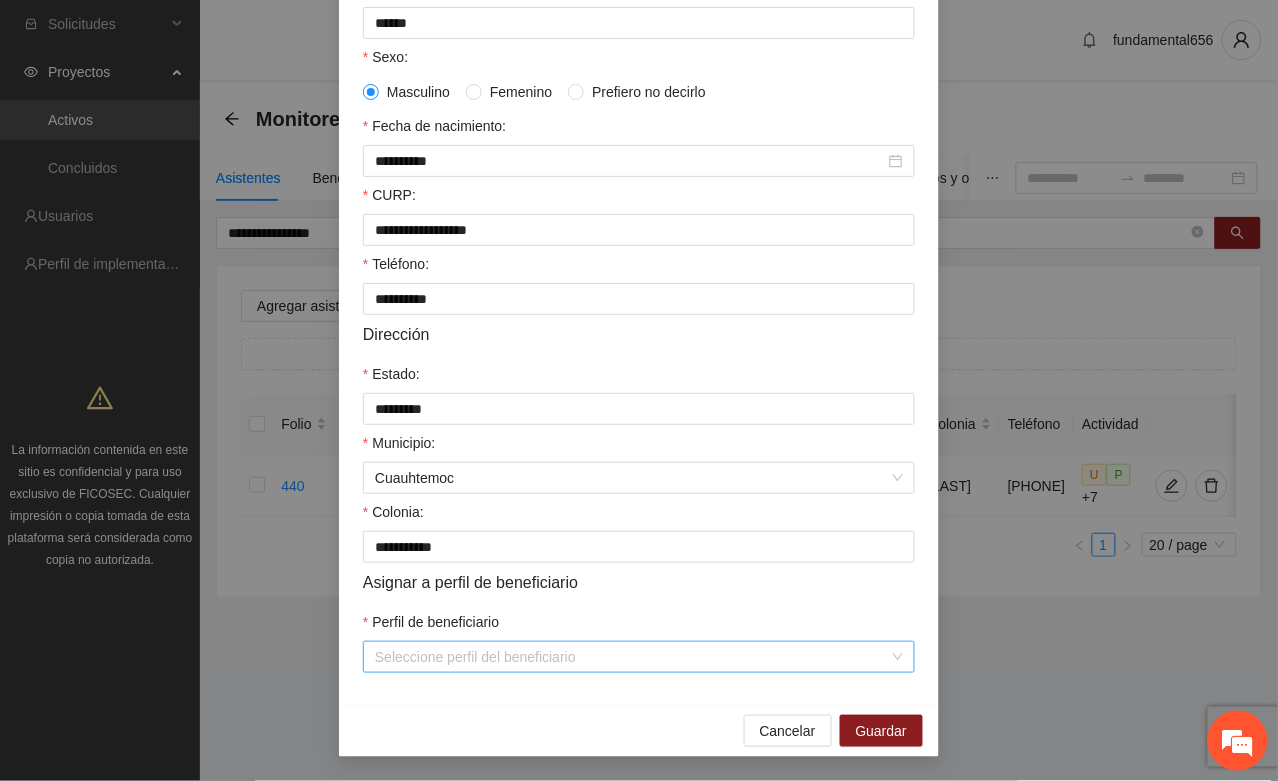 click on "Perfil de beneficiario" at bounding box center [632, 657] 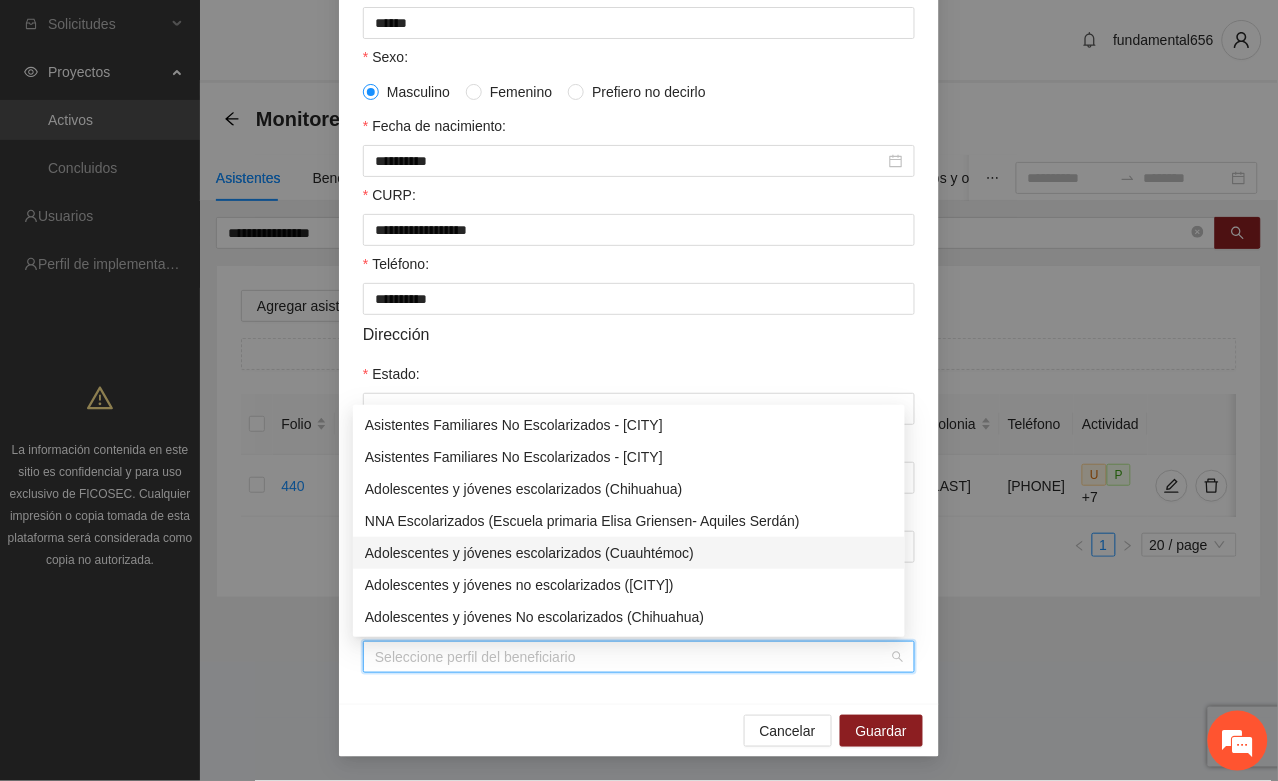 click on "Adolescentes y jóvenes escolarizados (Cuauhtémoc)" at bounding box center (629, 553) 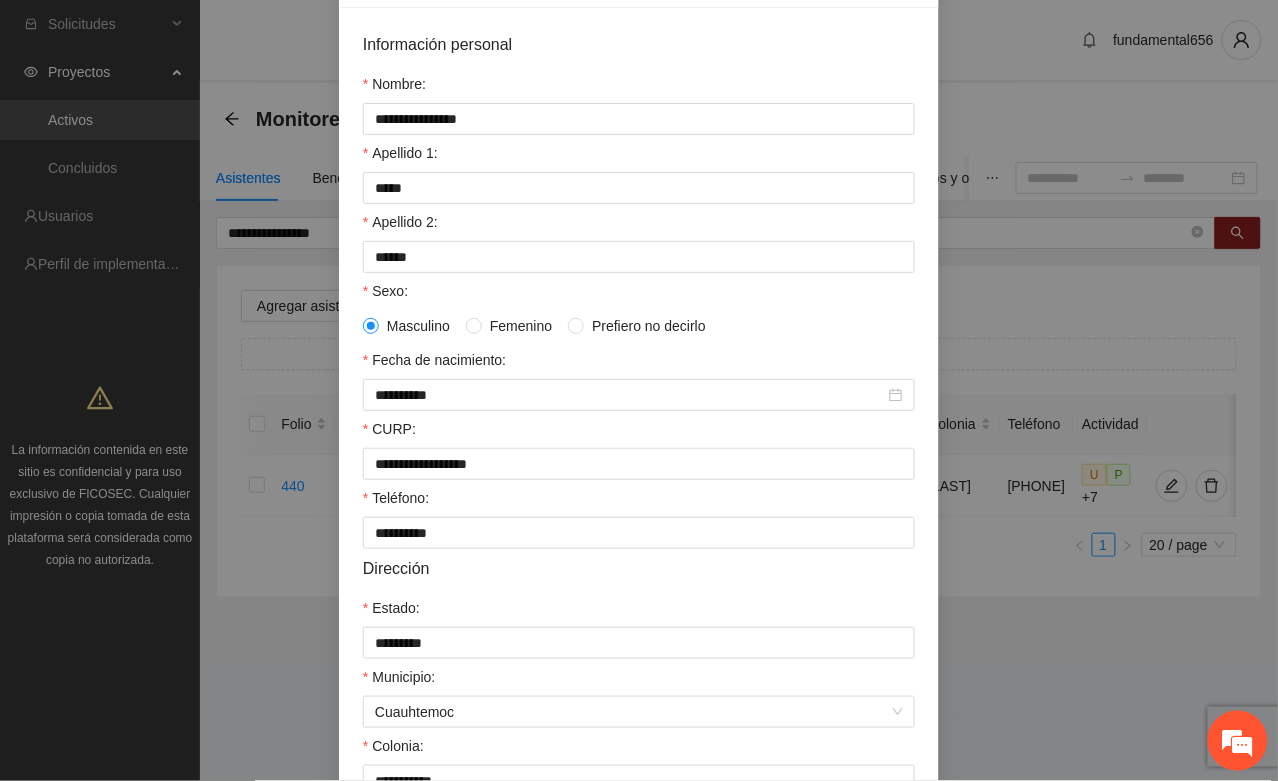 scroll, scrollTop: 146, scrollLeft: 0, axis: vertical 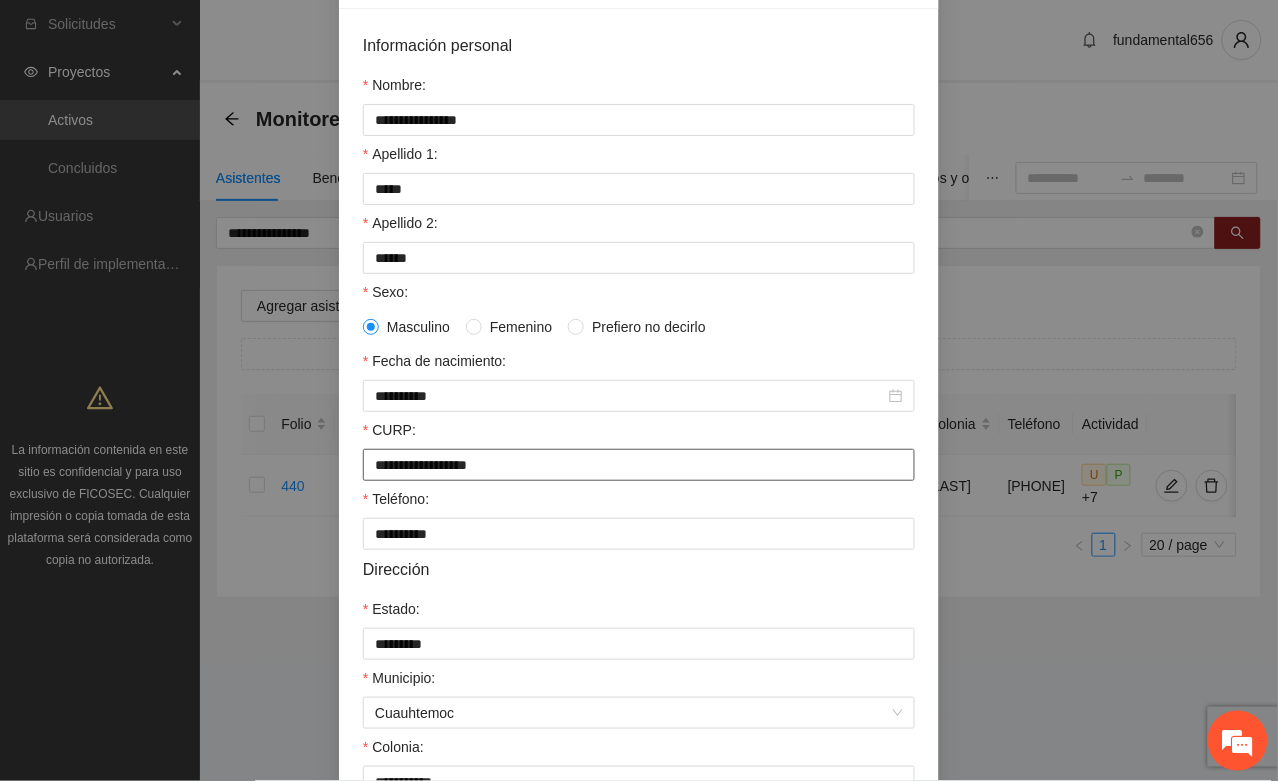 drag, startPoint x: 366, startPoint y: 475, endPoint x: 600, endPoint y: 476, distance: 234.00214 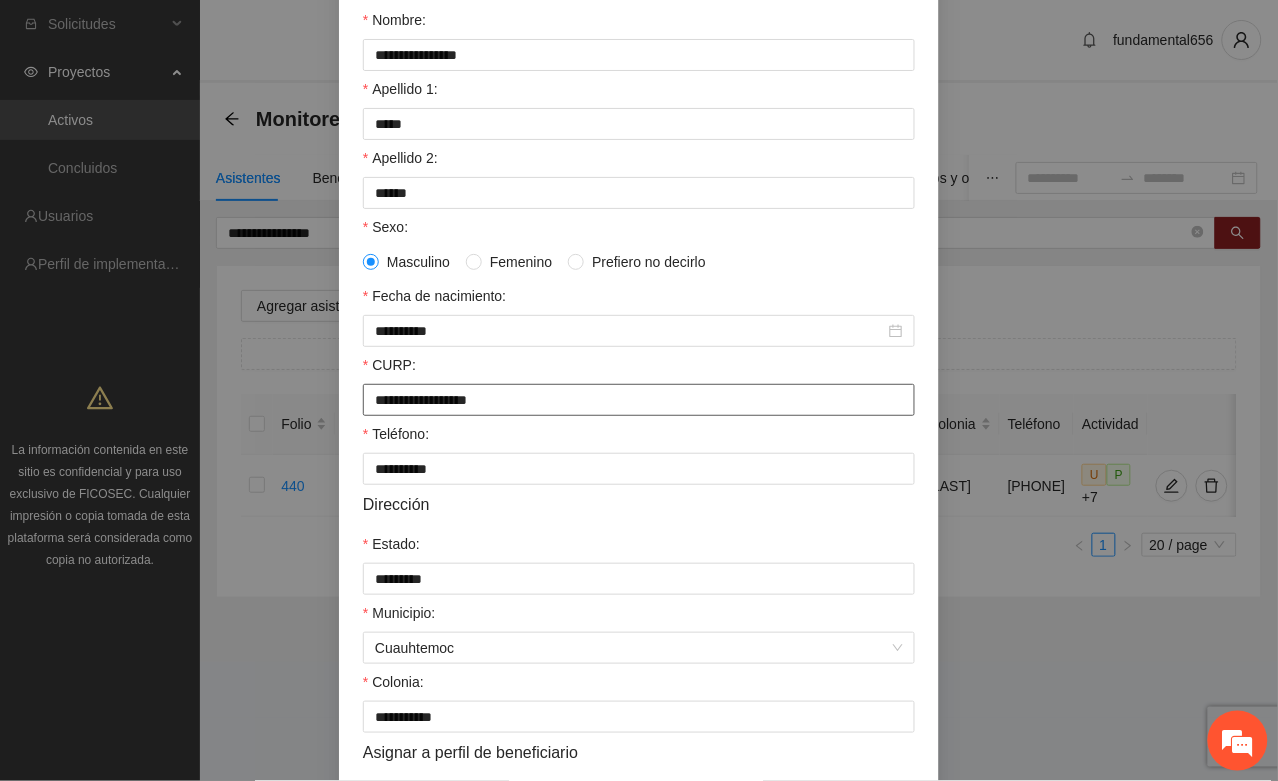 scroll, scrollTop: 396, scrollLeft: 0, axis: vertical 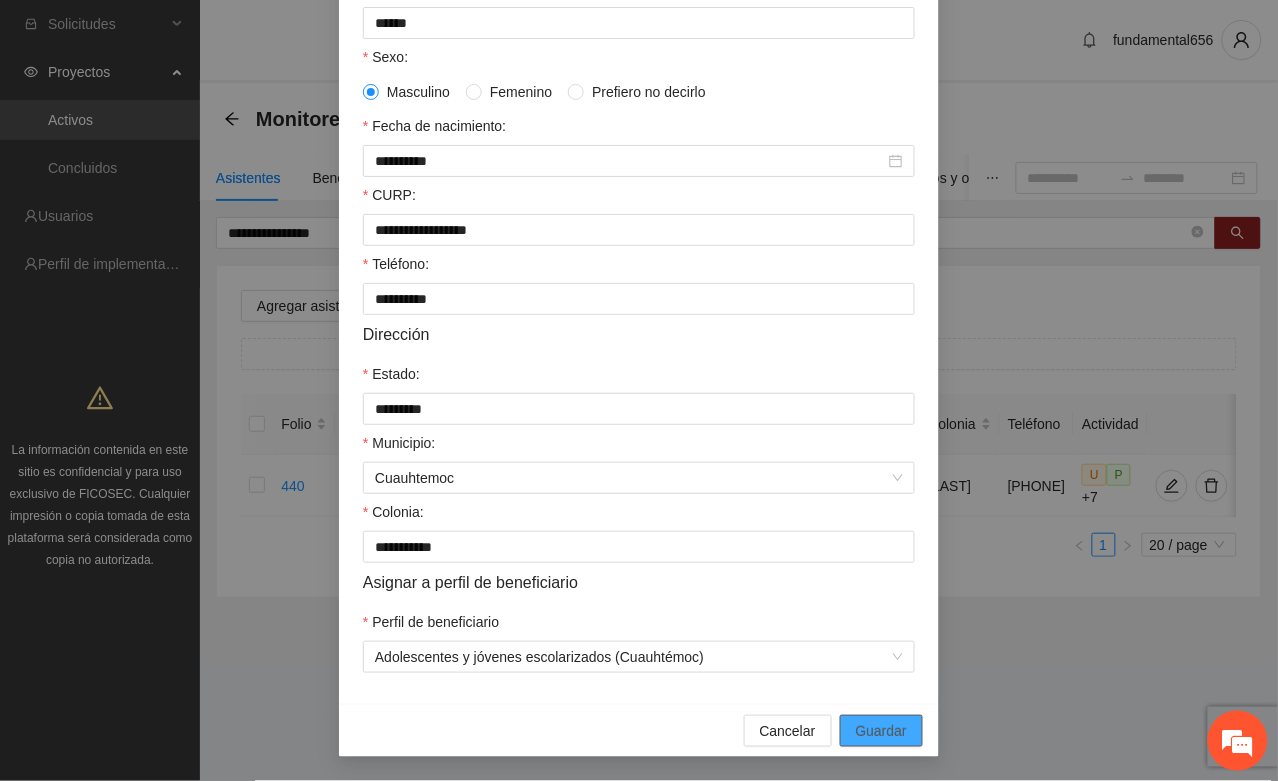 click on "Guardar" at bounding box center [881, 731] 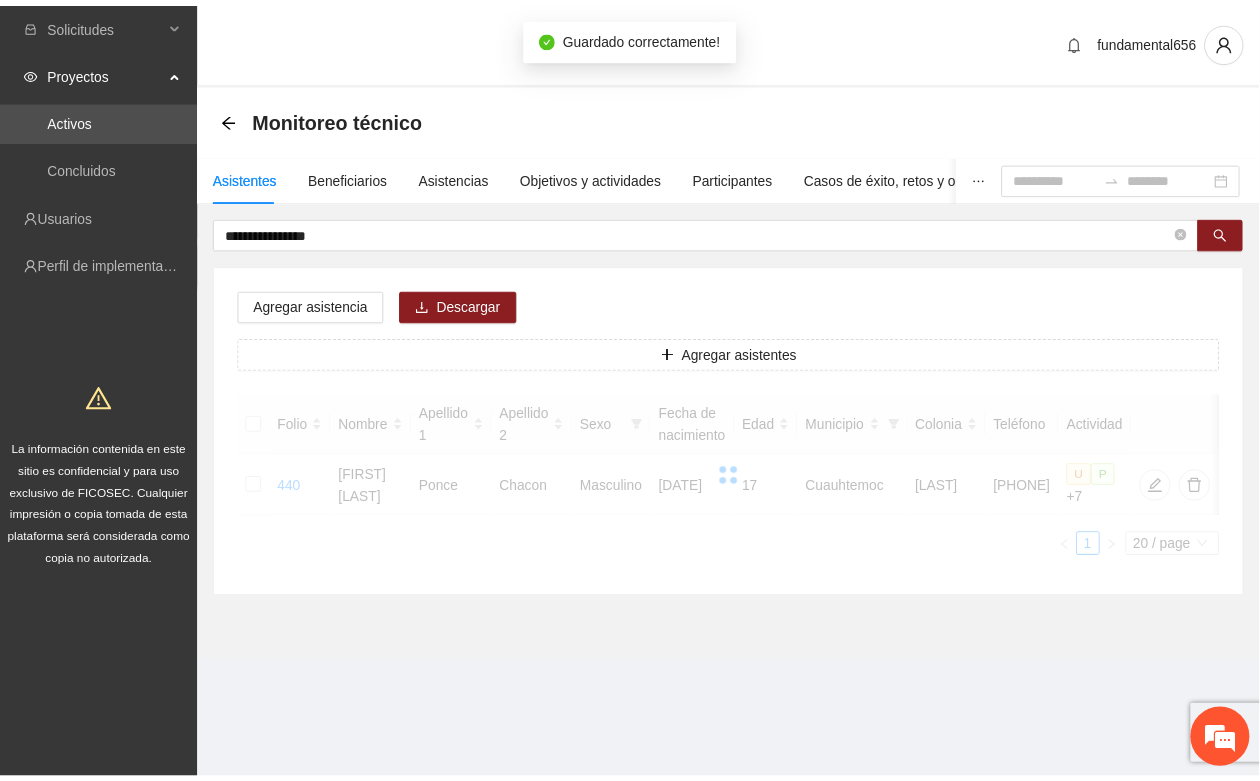 scroll, scrollTop: 296, scrollLeft: 0, axis: vertical 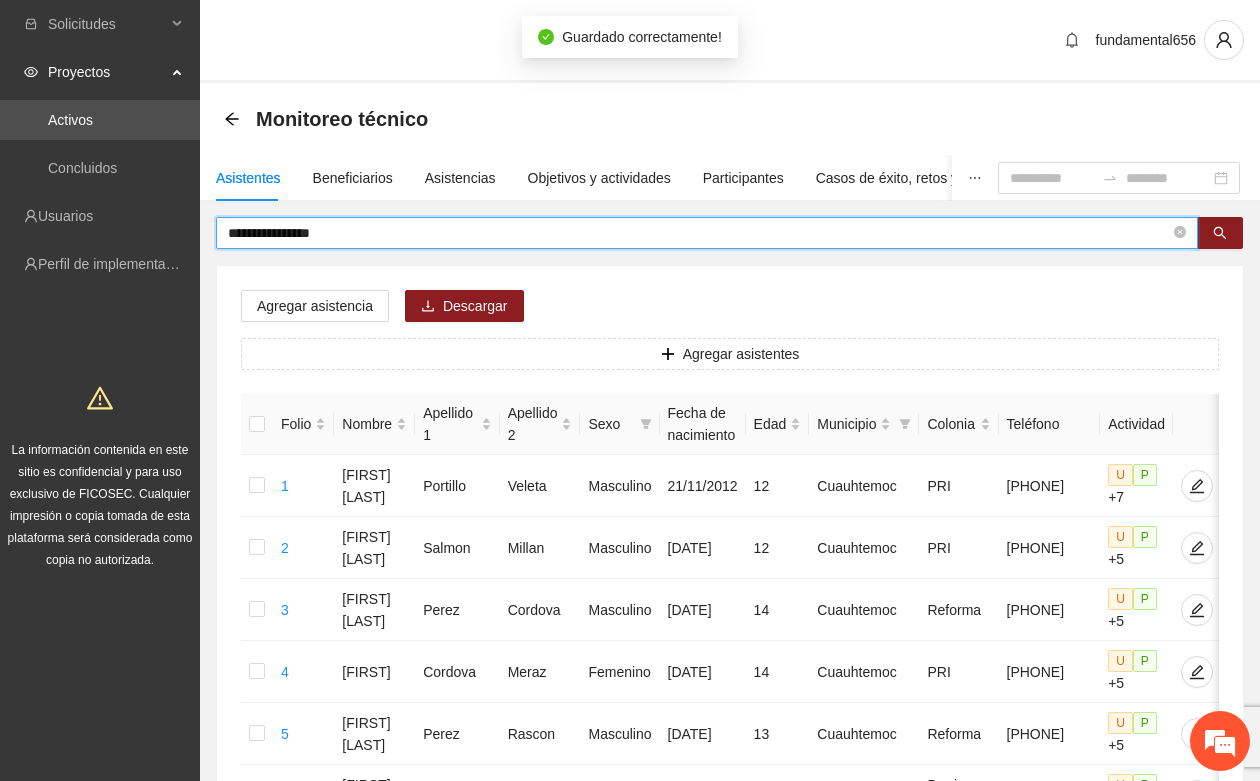 drag, startPoint x: 361, startPoint y: 237, endPoint x: 192, endPoint y: 236, distance: 169.00296 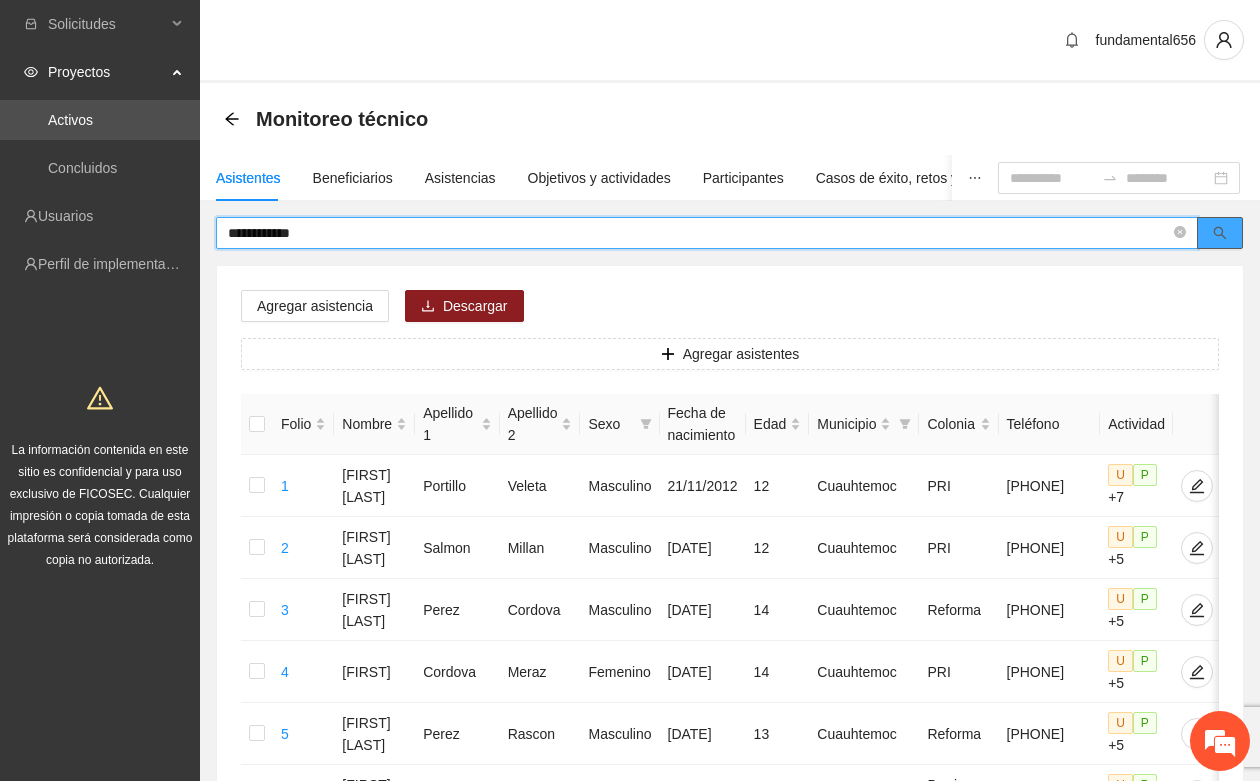 click at bounding box center (1220, 233) 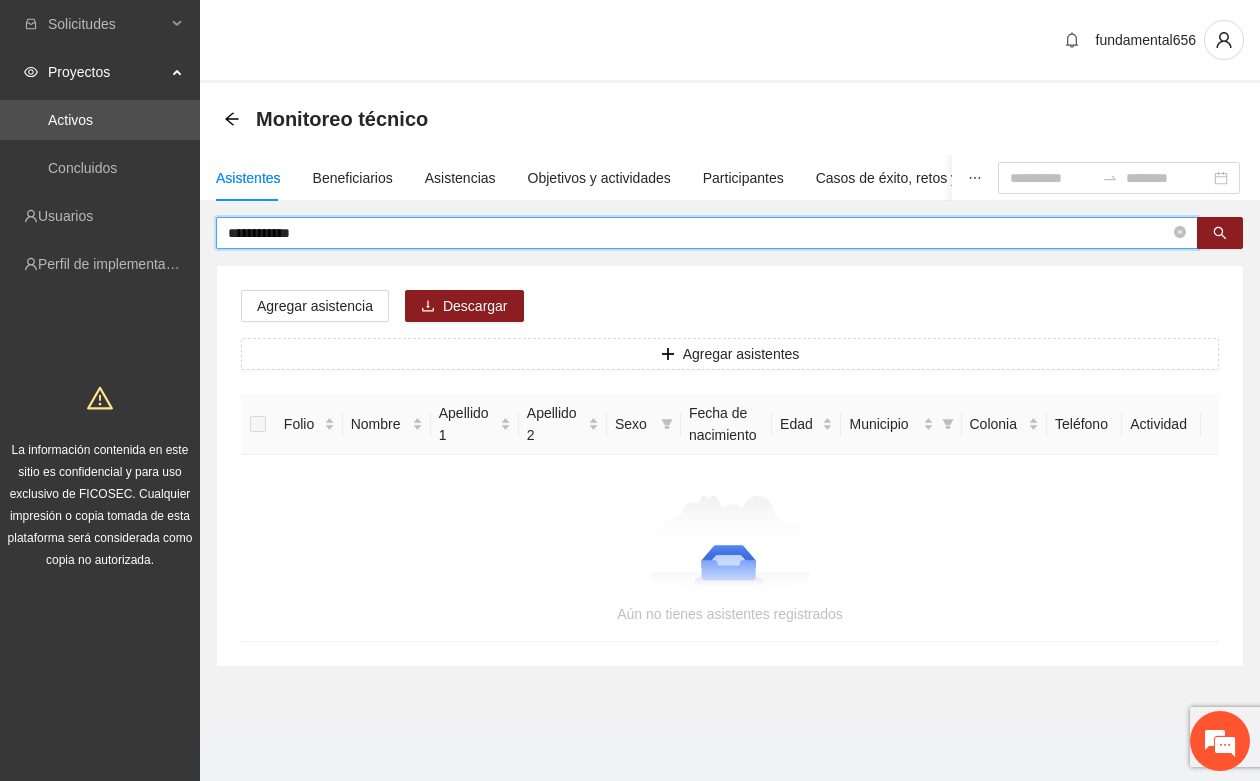 drag, startPoint x: 228, startPoint y: 232, endPoint x: 345, endPoint y: 228, distance: 117.06836 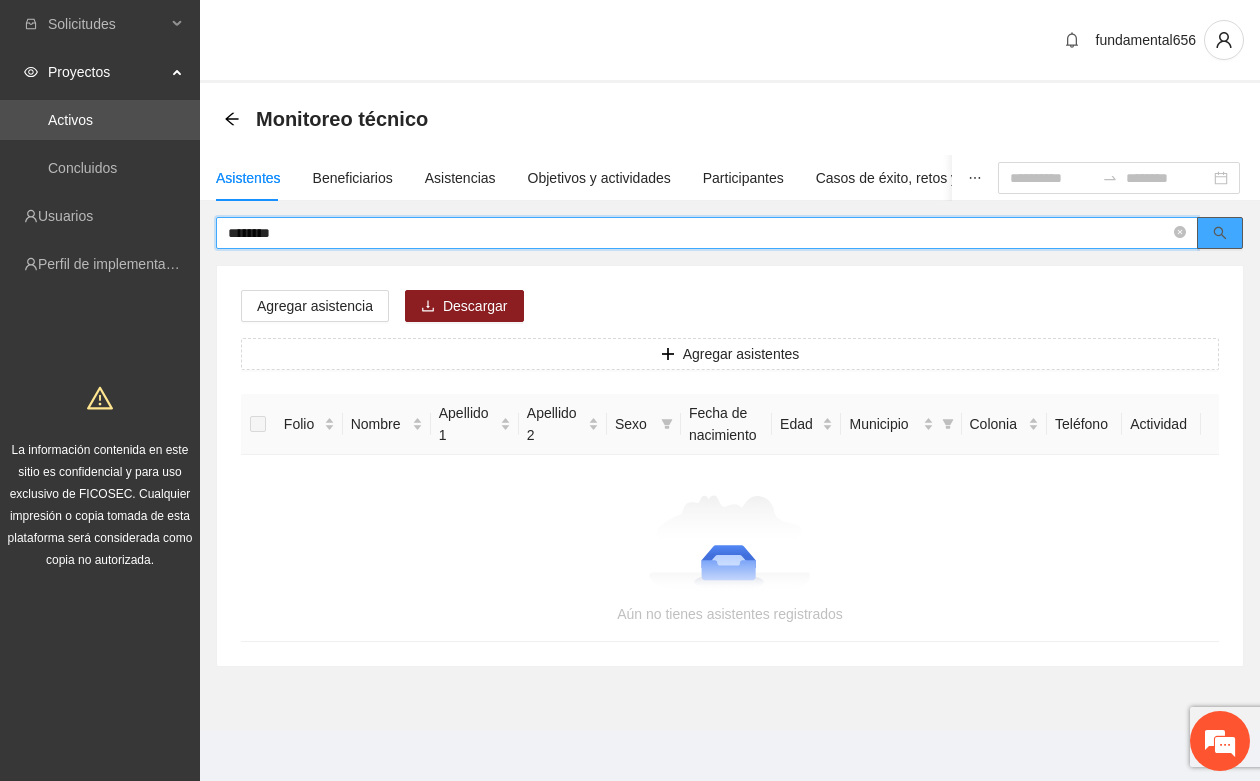click 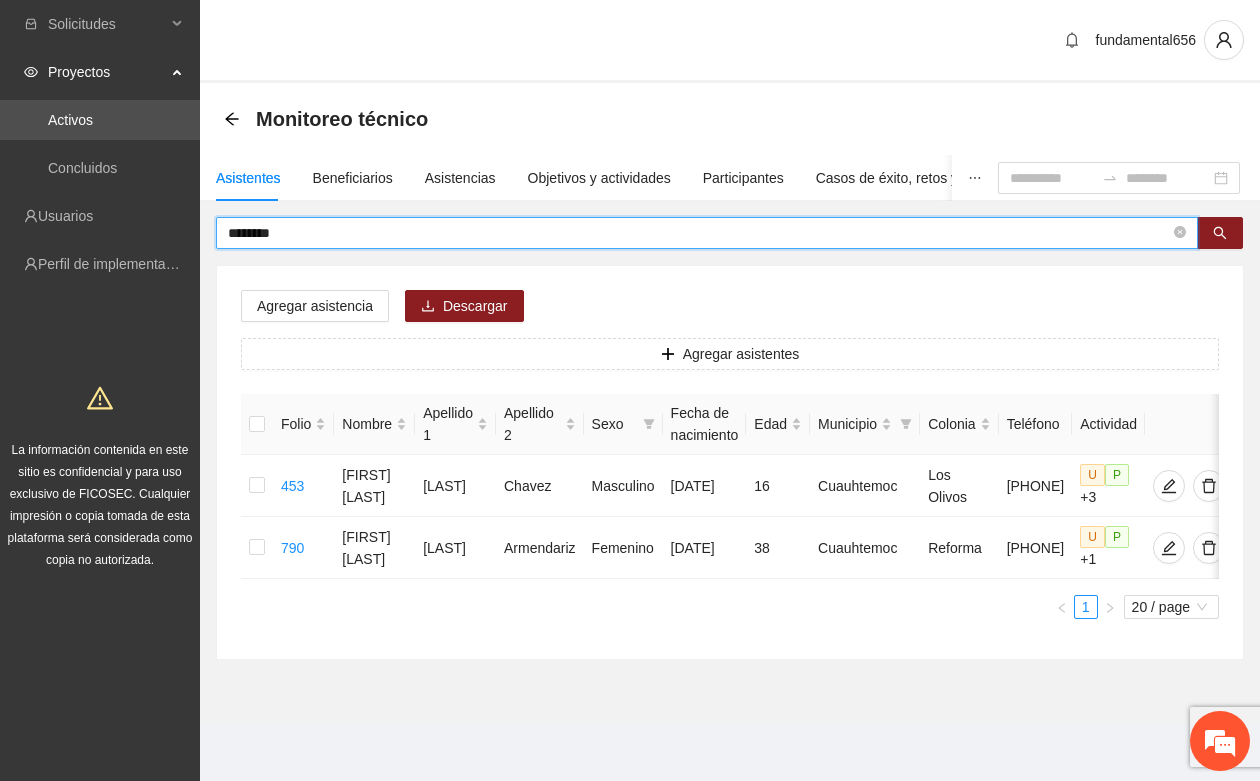 drag, startPoint x: 301, startPoint y: 228, endPoint x: 213, endPoint y: 228, distance: 88 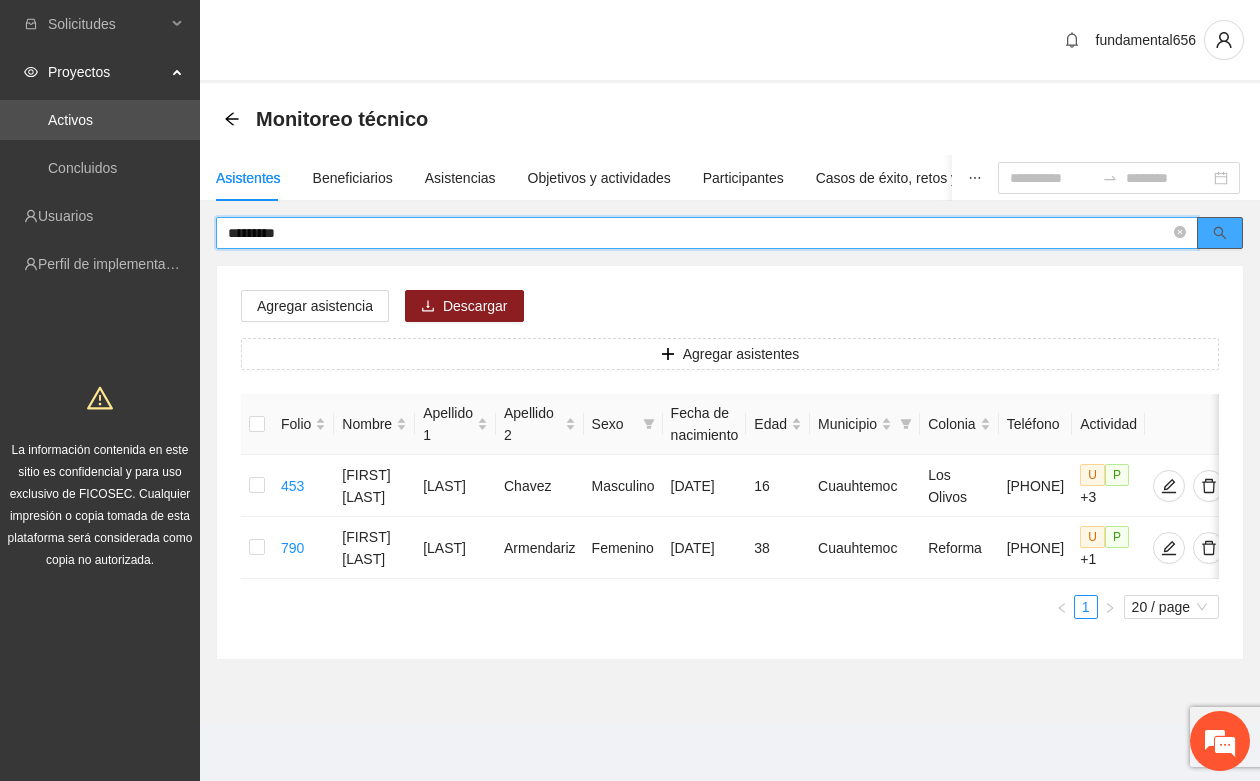 click 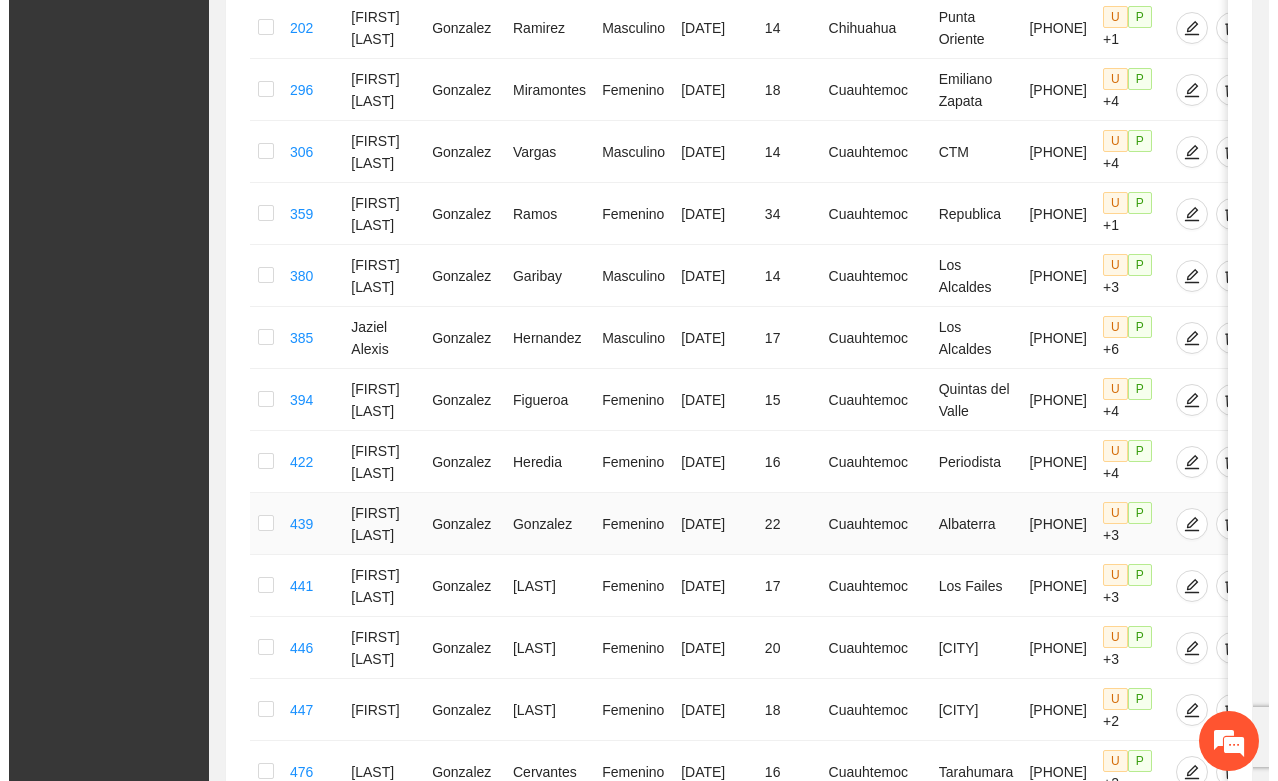 scroll, scrollTop: 875, scrollLeft: 0, axis: vertical 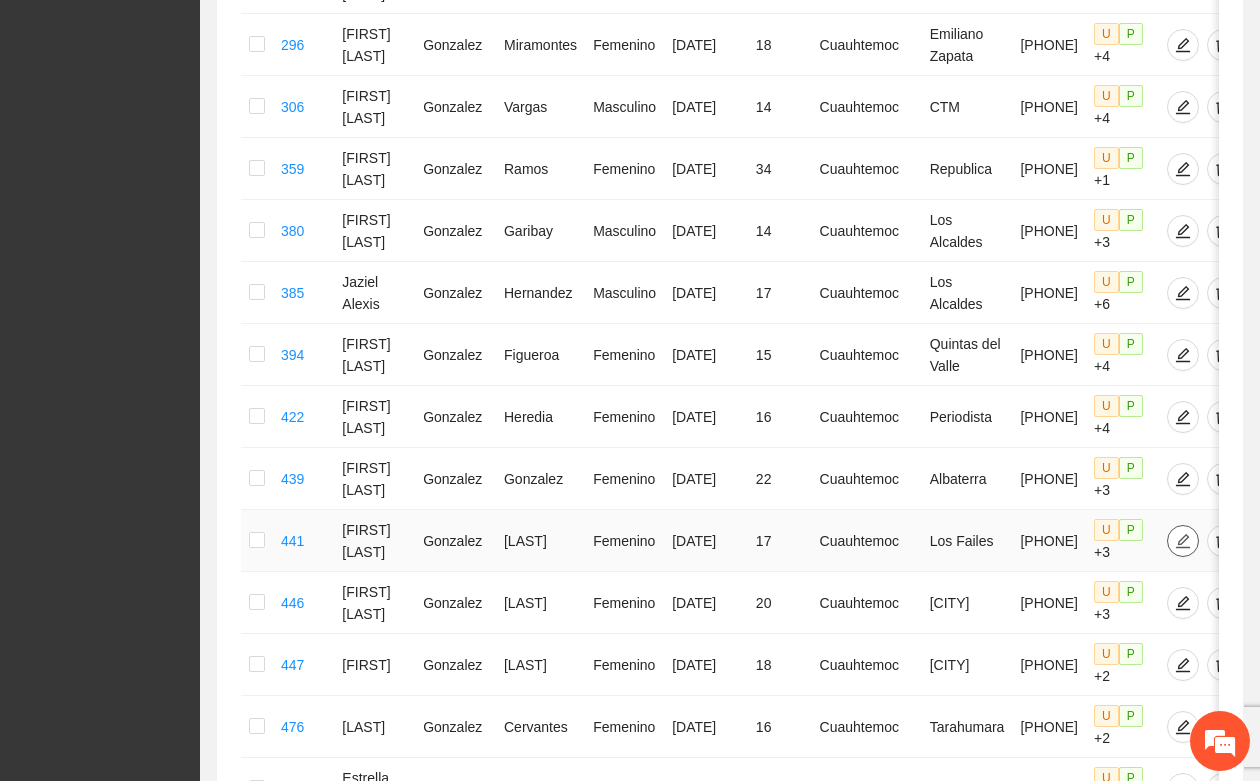 click 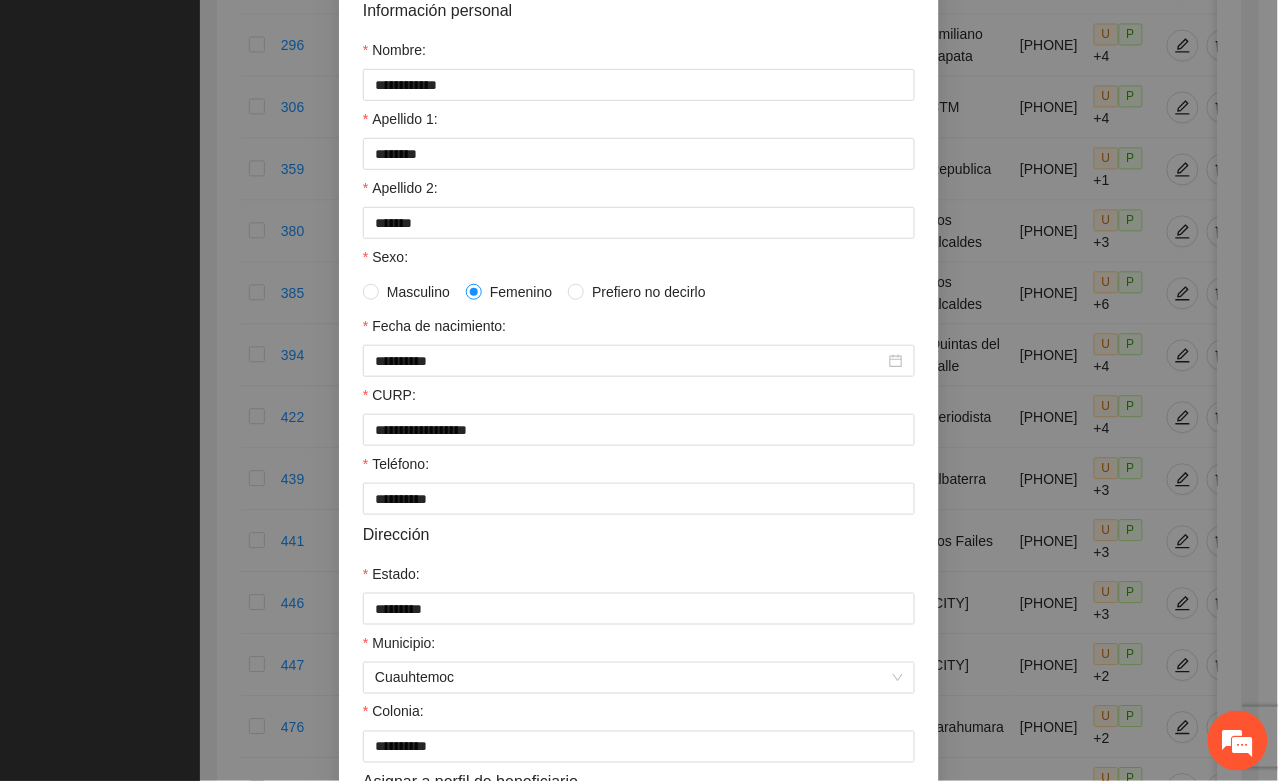 scroll, scrollTop: 396, scrollLeft: 0, axis: vertical 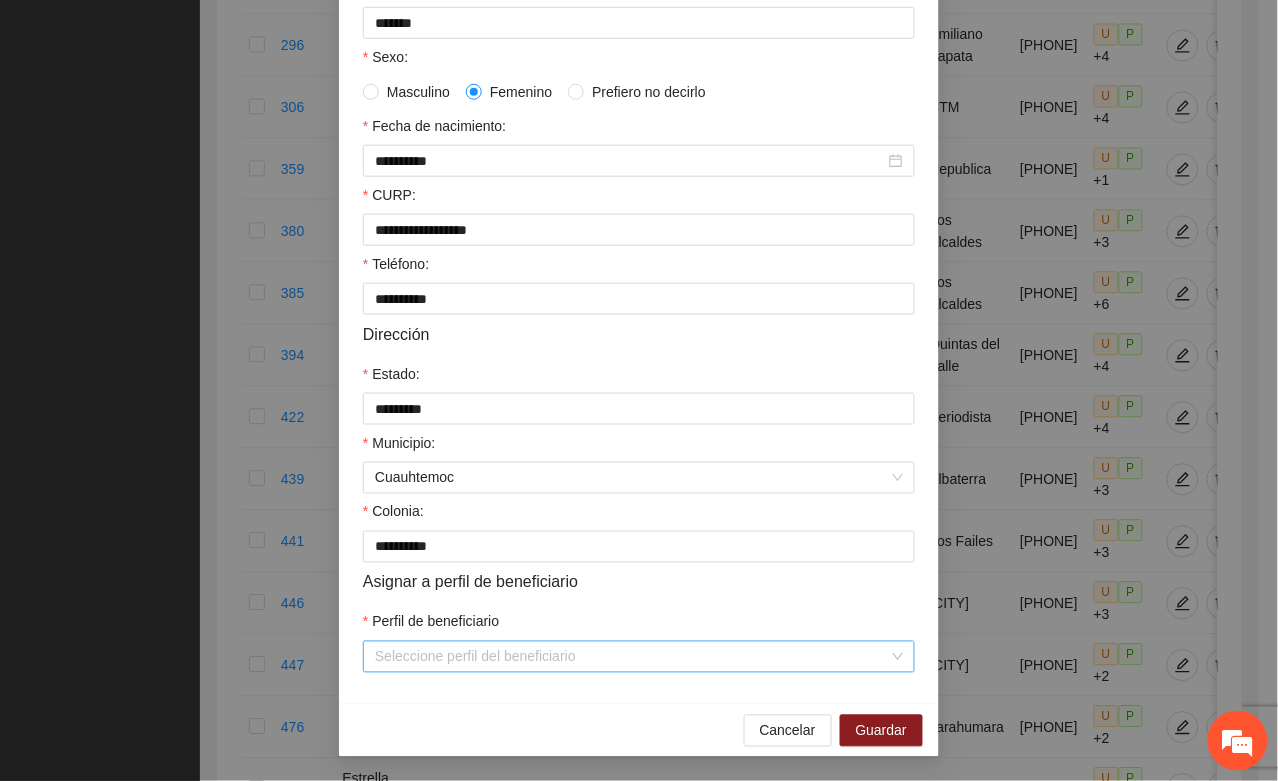 click on "Perfil de beneficiario" at bounding box center (632, 657) 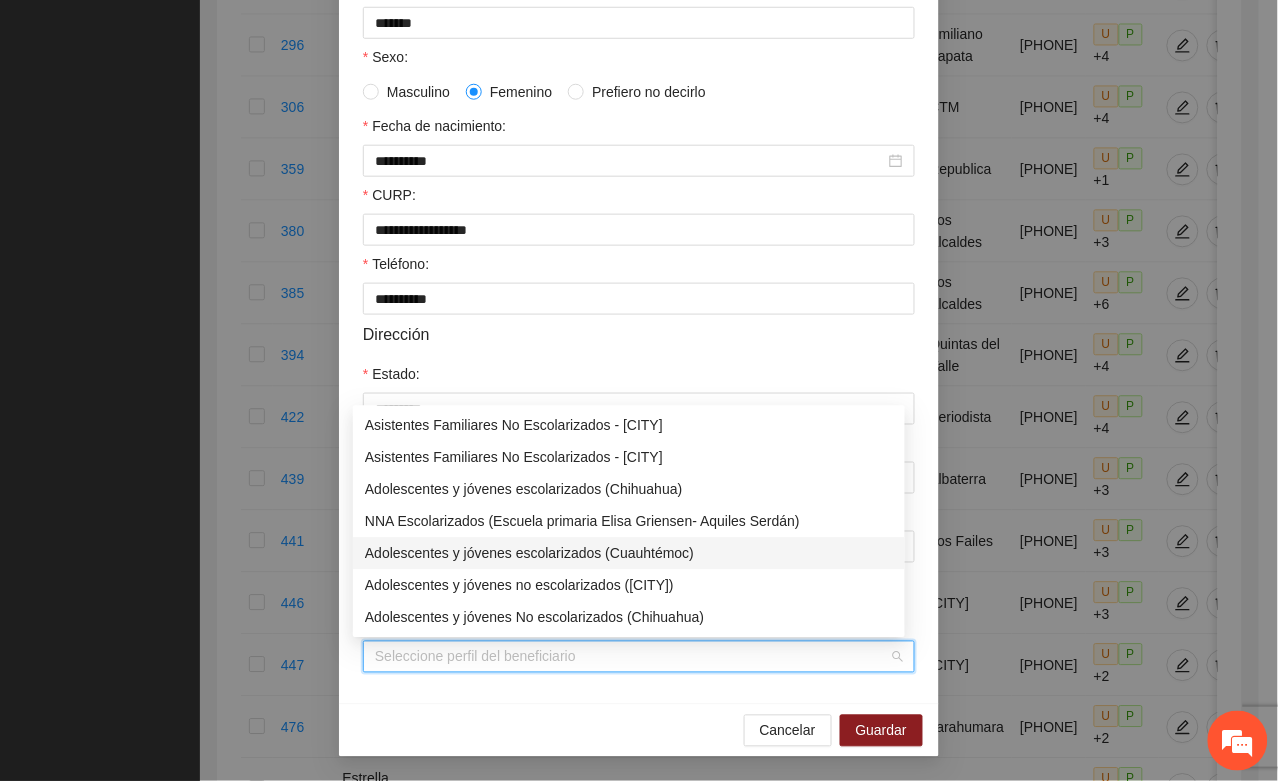 click on "Adolescentes y jóvenes escolarizados (Cuauhtémoc)" at bounding box center (629, 553) 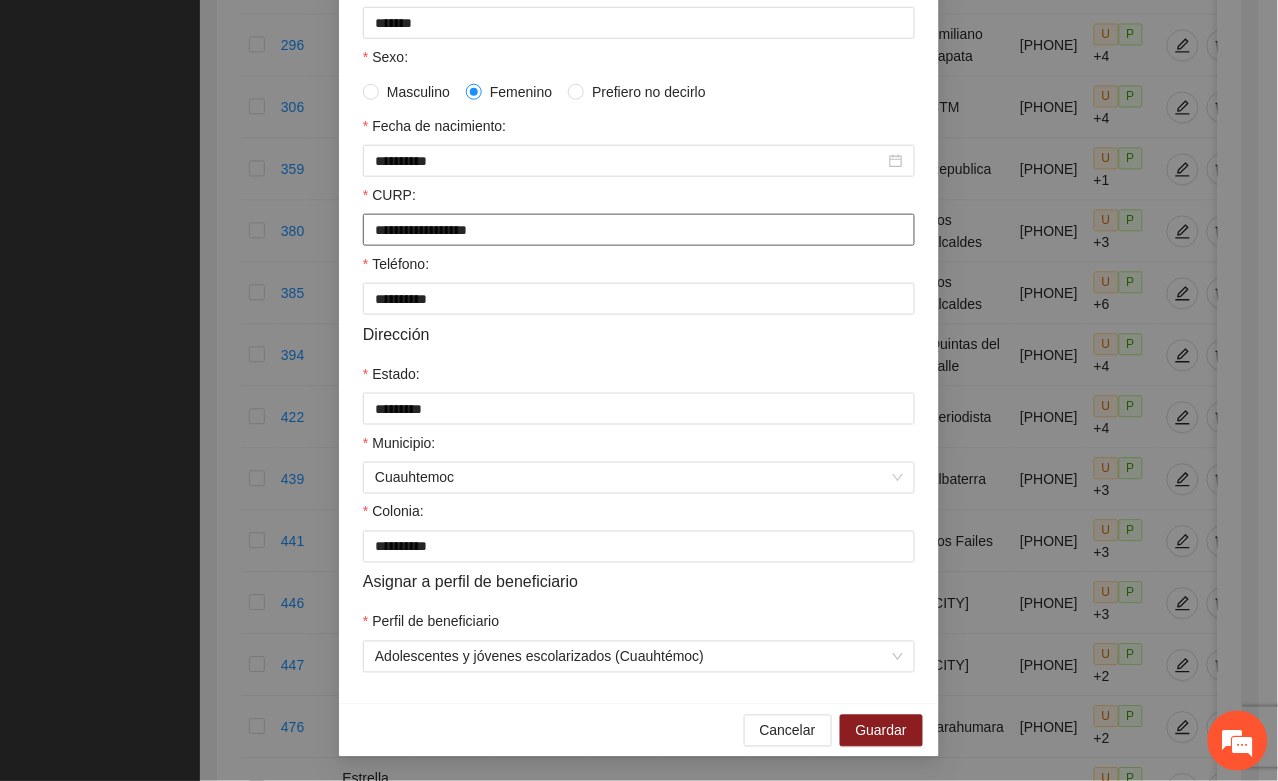 drag, startPoint x: 362, startPoint y: 227, endPoint x: 561, endPoint y: 228, distance: 199.00252 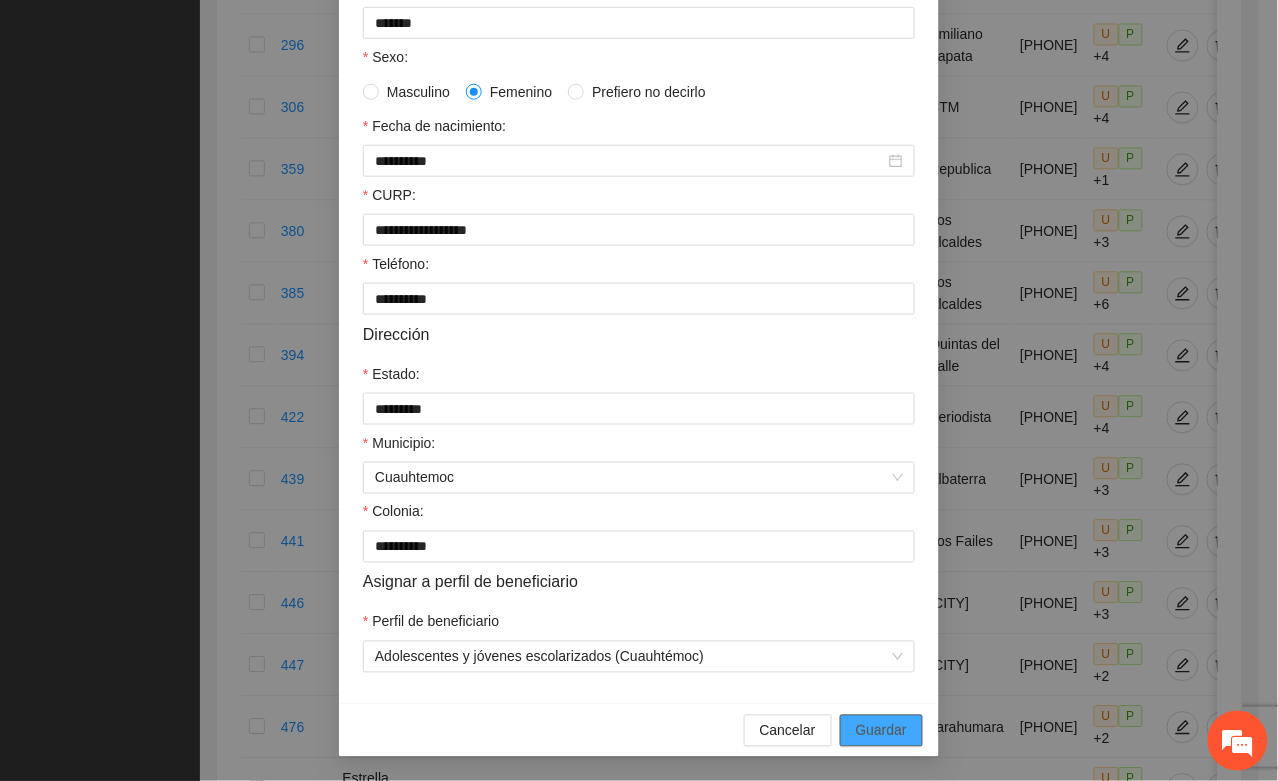 click on "Guardar" at bounding box center [881, 731] 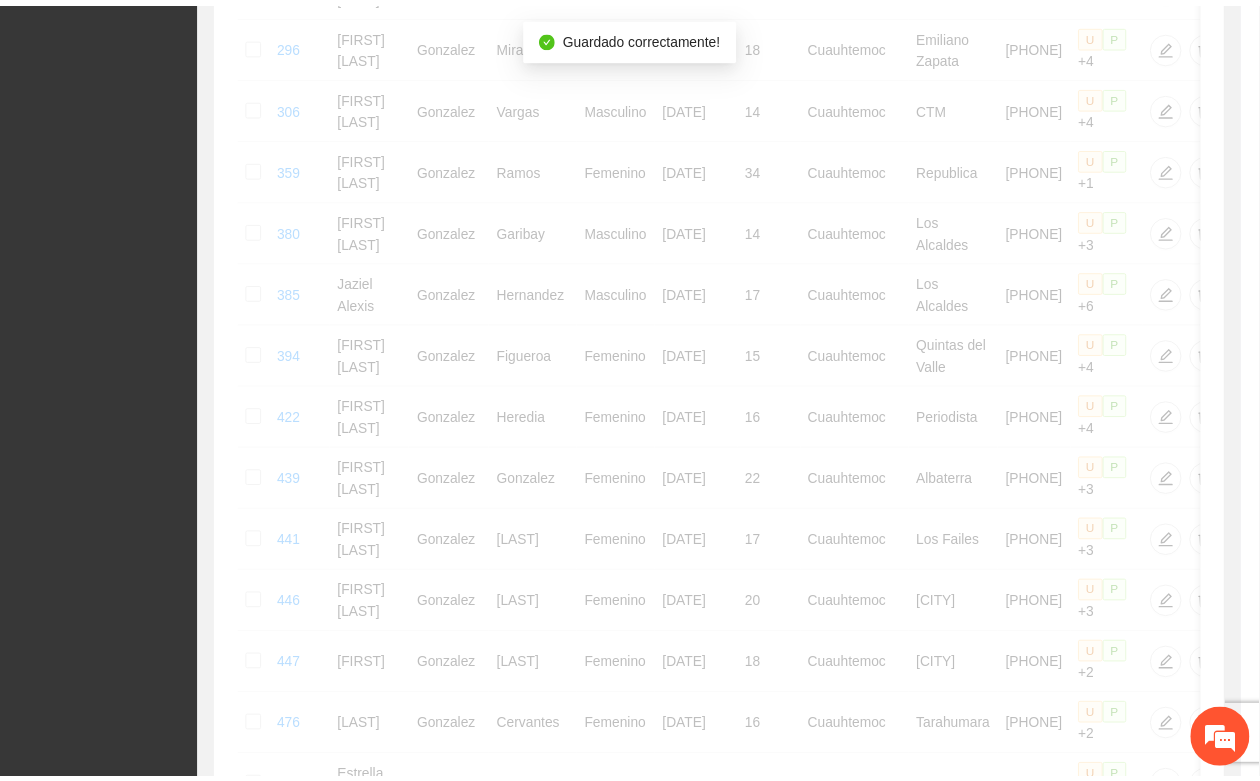 scroll, scrollTop: 296, scrollLeft: 0, axis: vertical 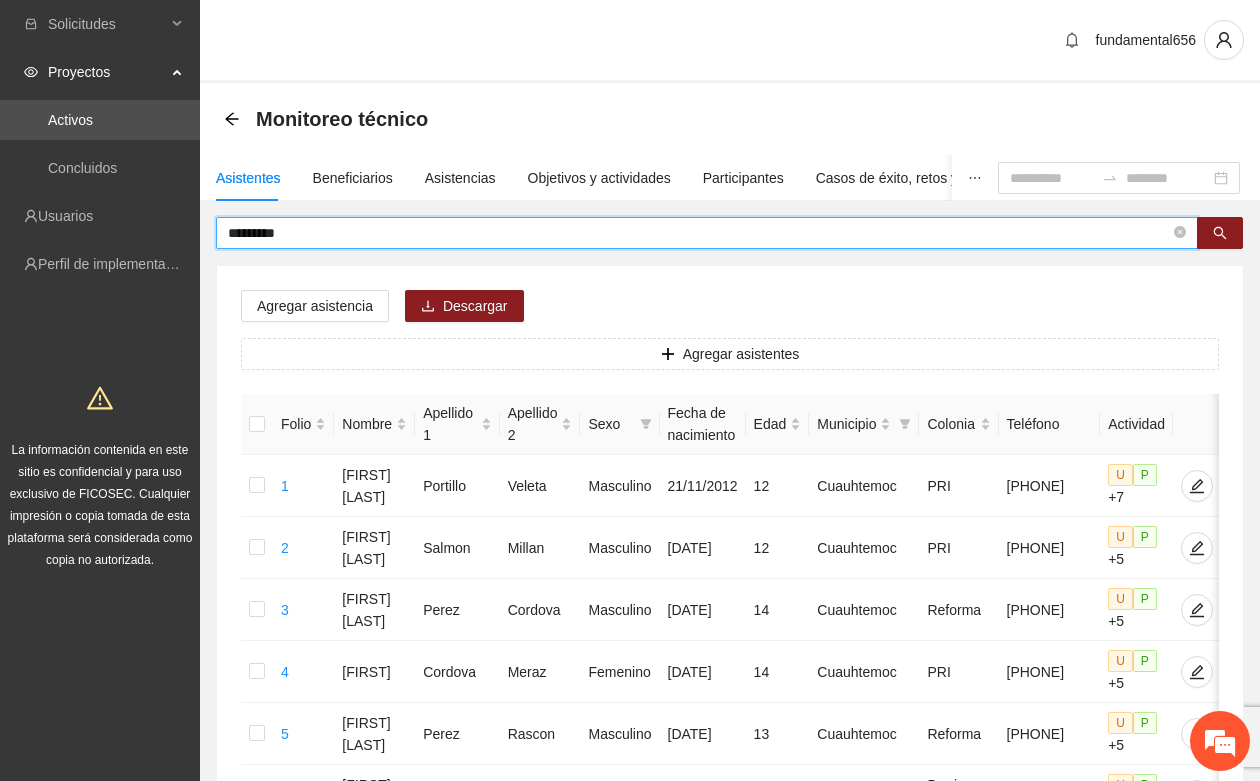 drag, startPoint x: 303, startPoint y: 230, endPoint x: 223, endPoint y: 233, distance: 80.05623 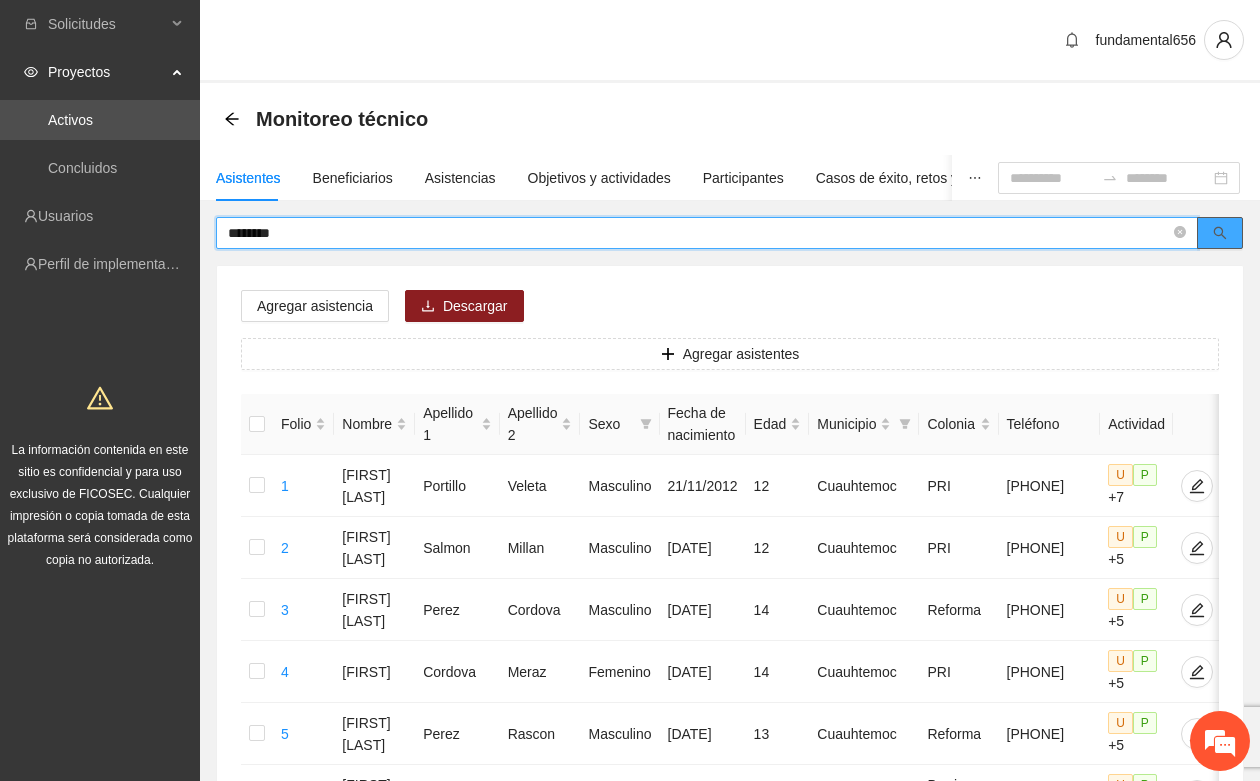 click 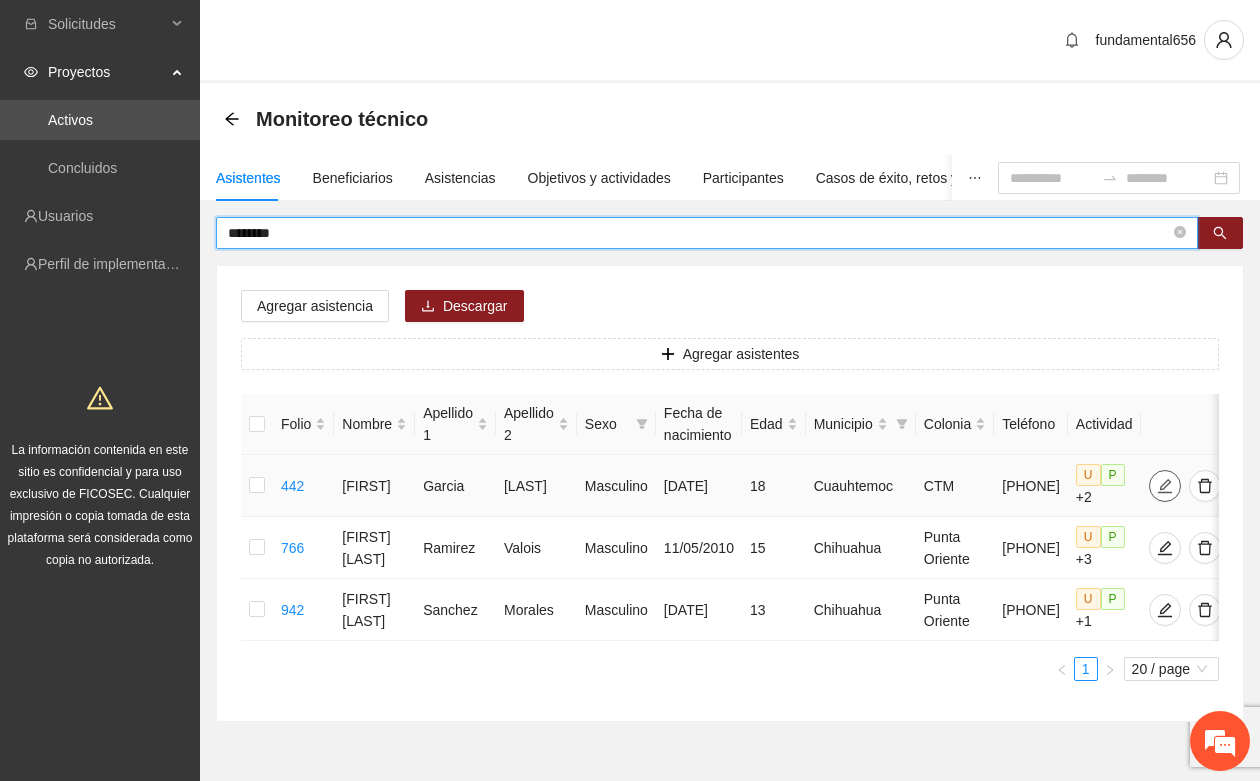 click 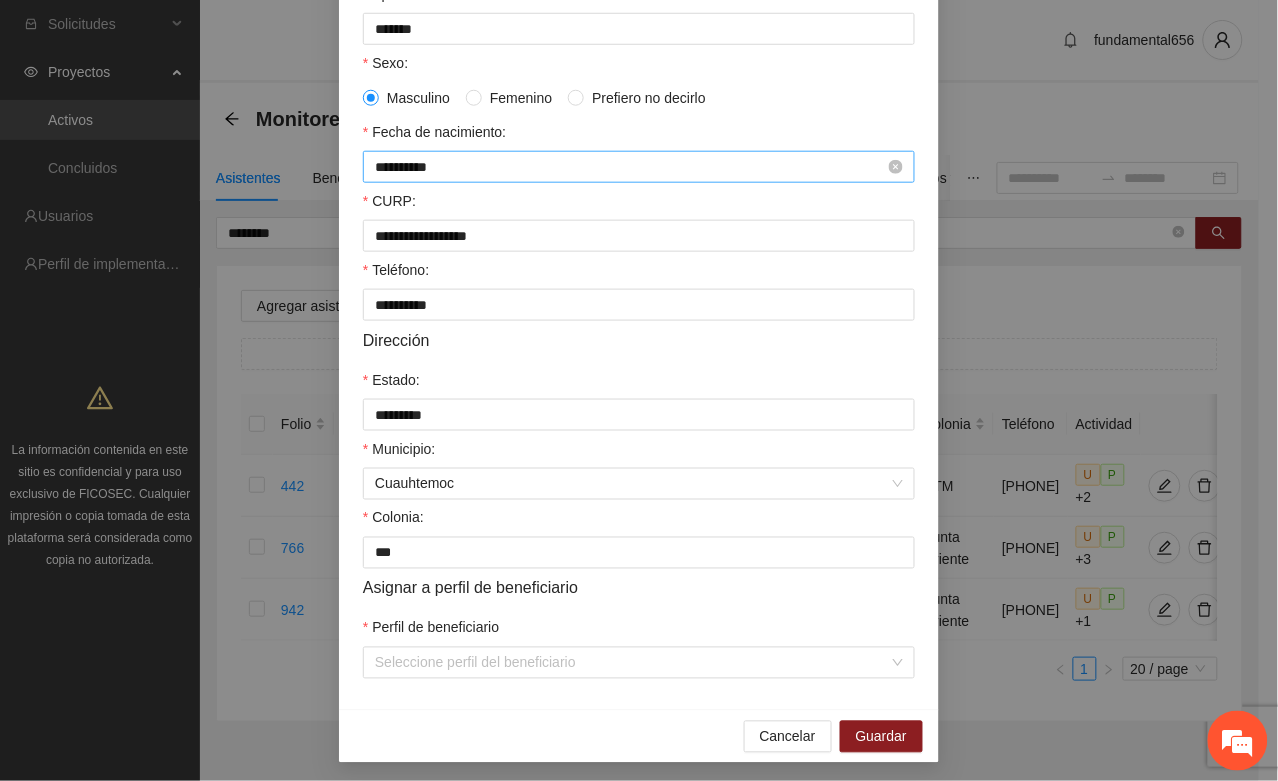scroll, scrollTop: 396, scrollLeft: 0, axis: vertical 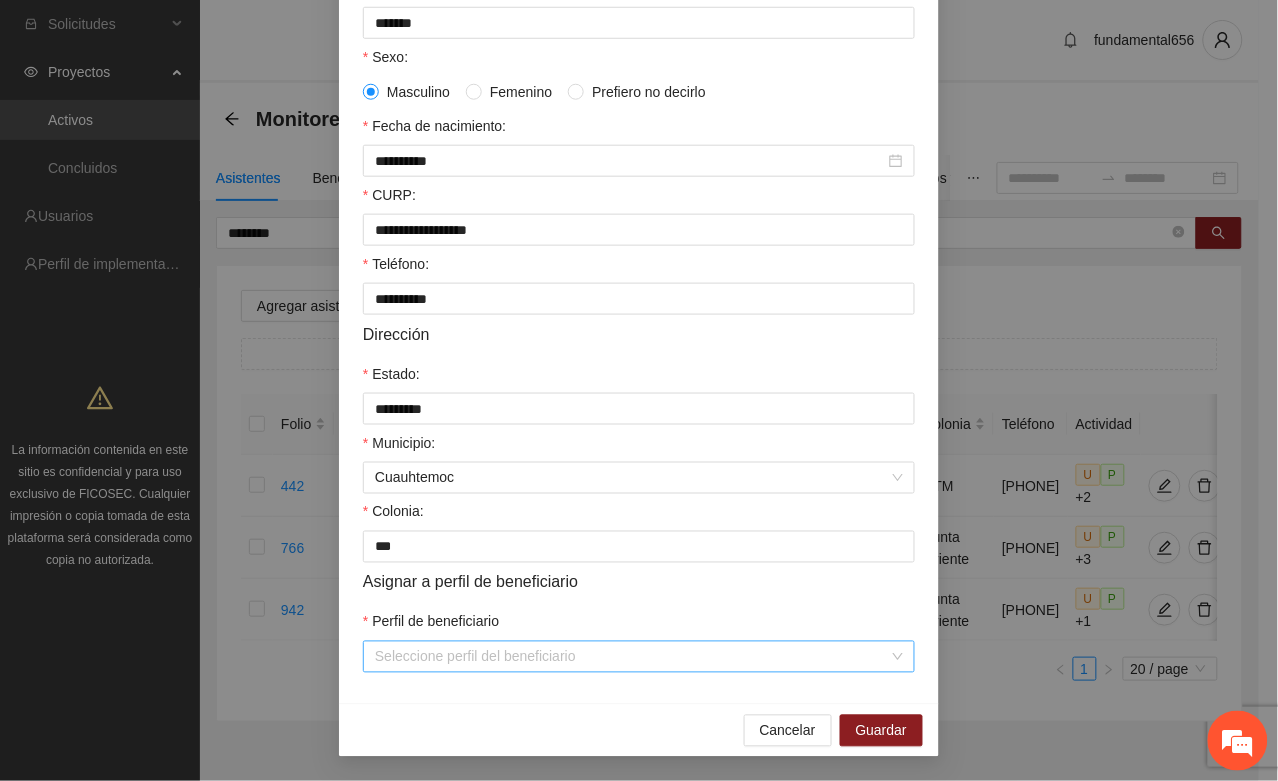 click on "Perfil de beneficiario" at bounding box center (632, 657) 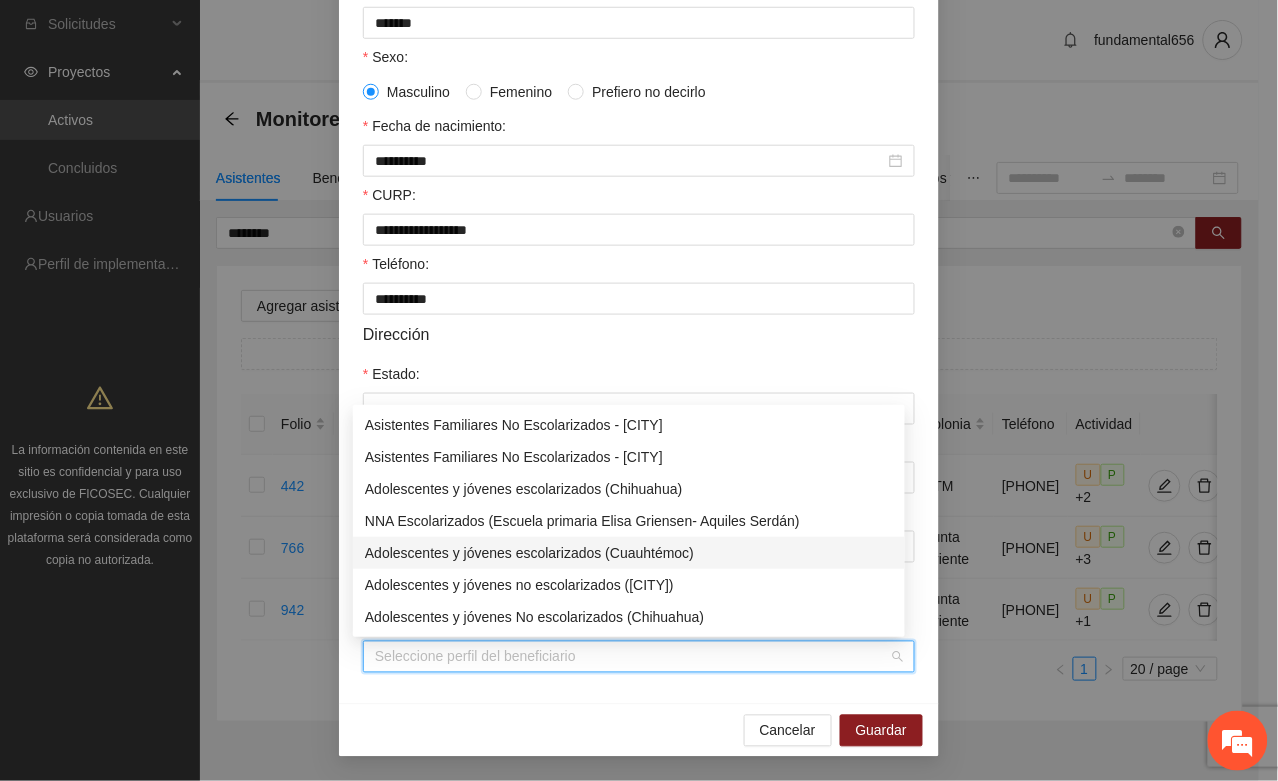 click on "Adolescentes y jóvenes escolarizados (Cuauhtémoc)" at bounding box center (629, 553) 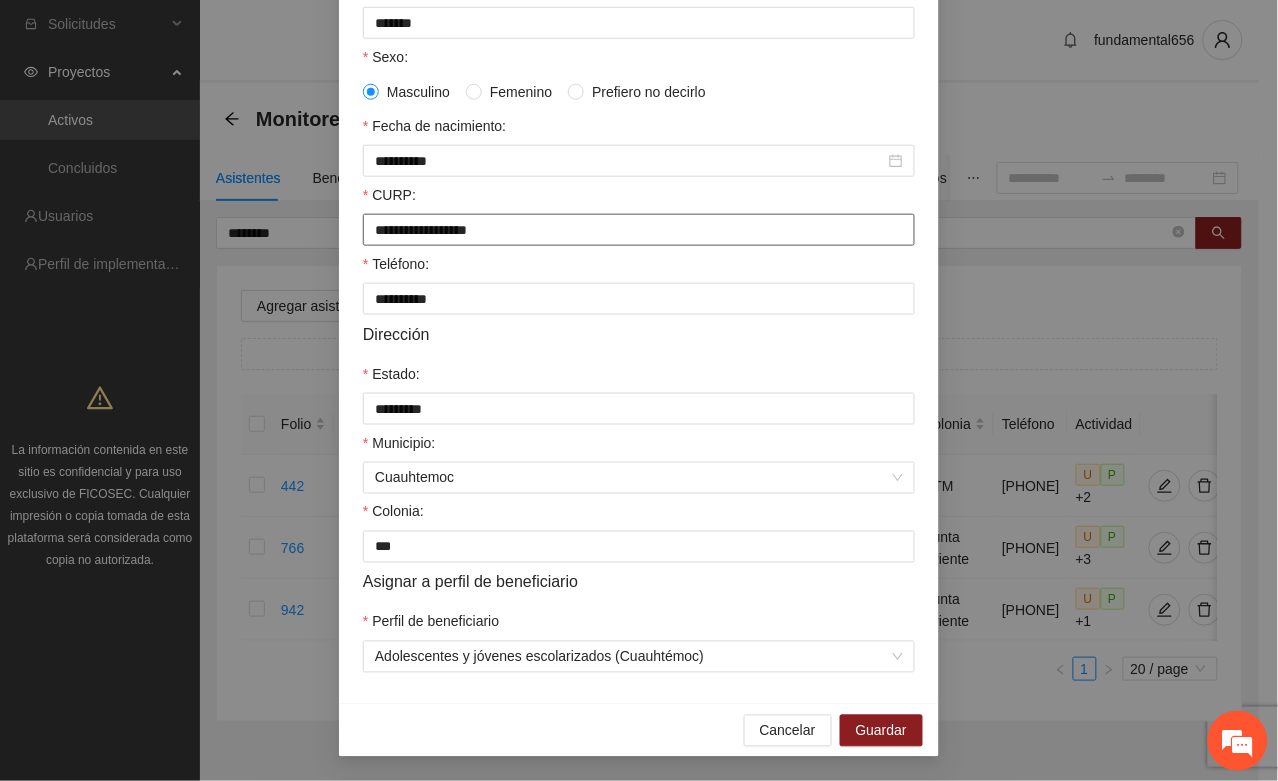 drag, startPoint x: 363, startPoint y: 220, endPoint x: 557, endPoint y: 220, distance: 194 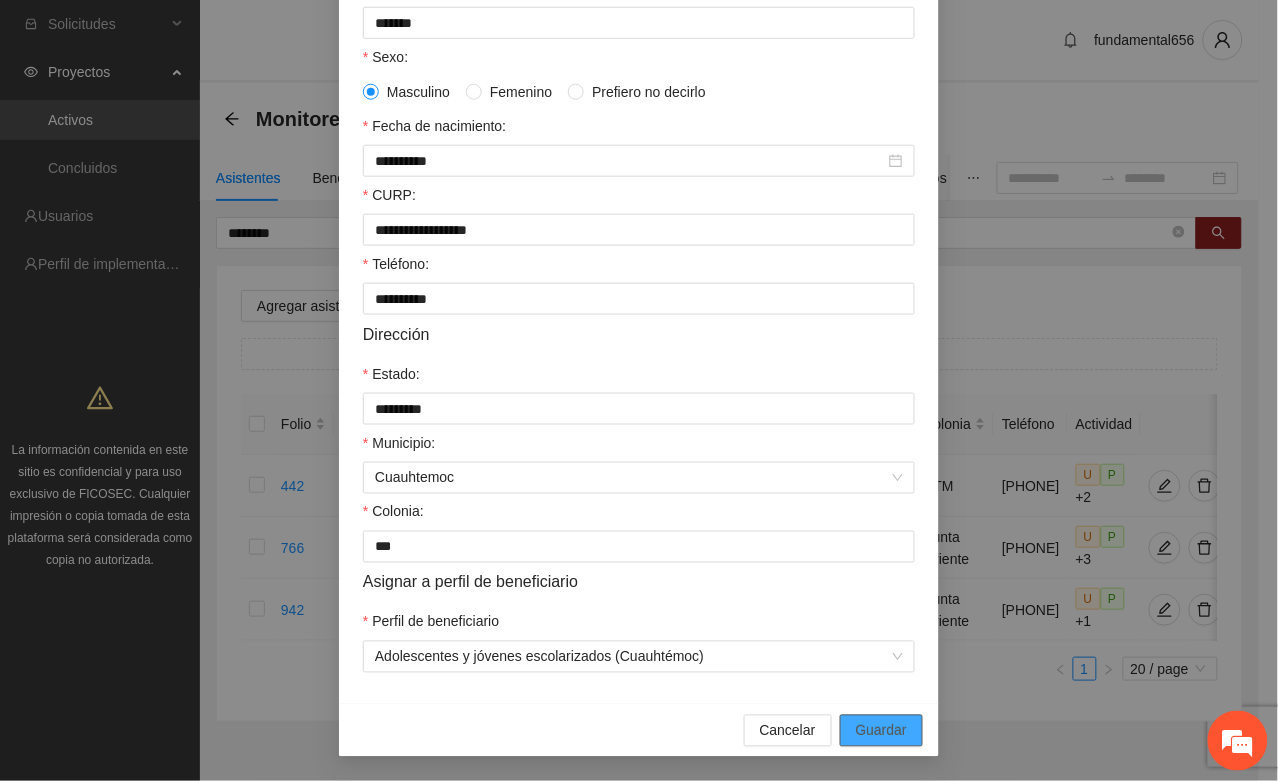 click on "Guardar" at bounding box center [881, 731] 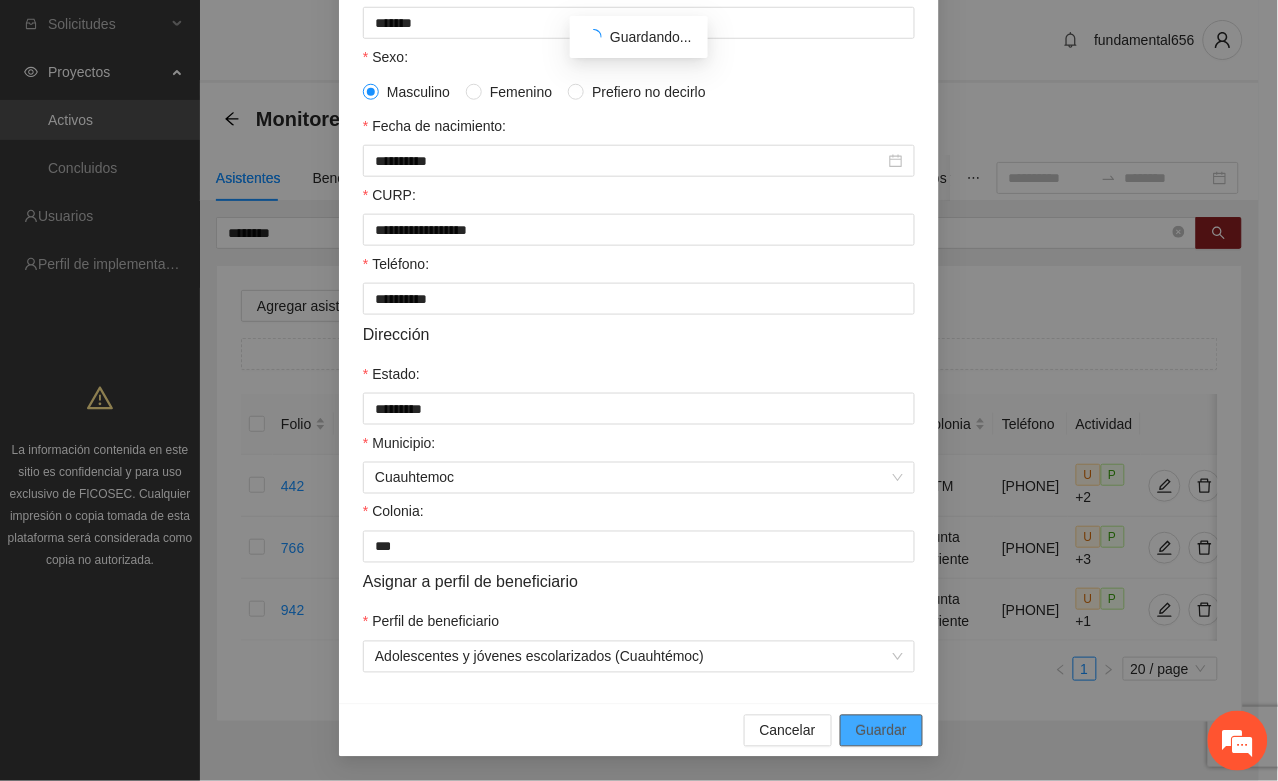 scroll, scrollTop: 296, scrollLeft: 0, axis: vertical 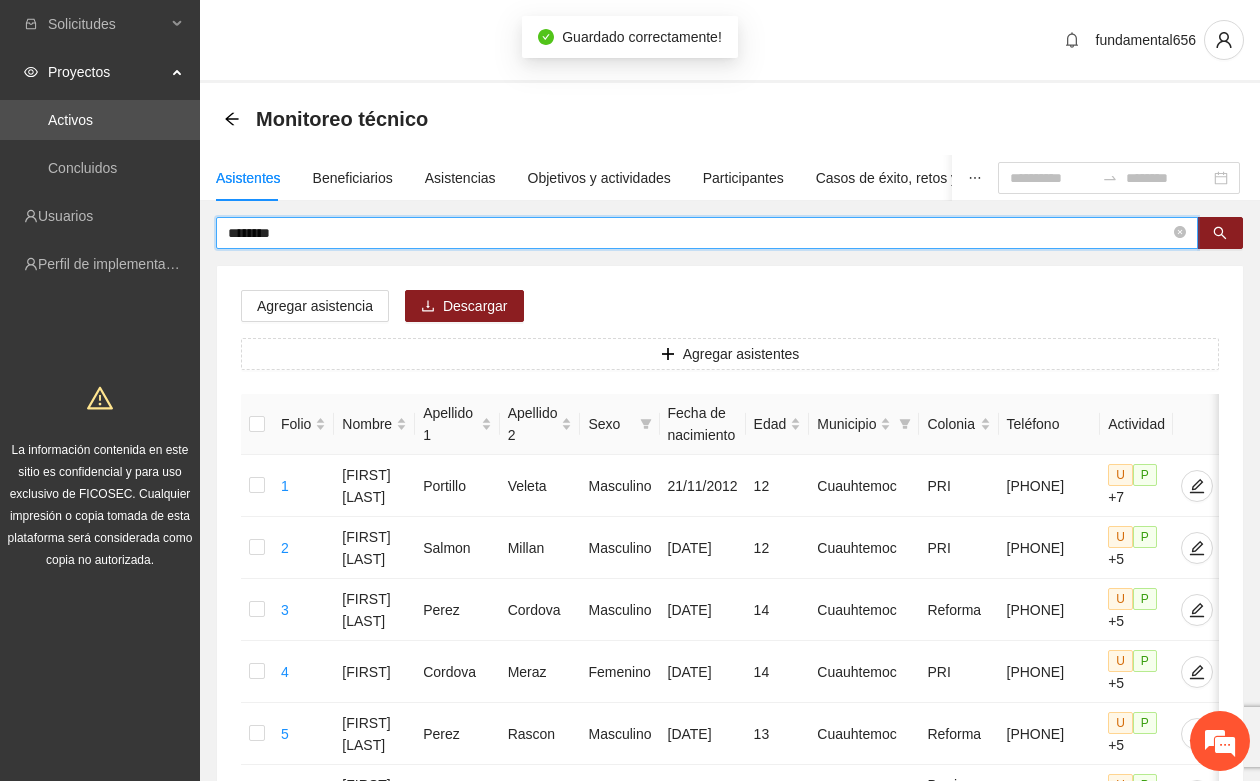 drag, startPoint x: 332, startPoint y: 236, endPoint x: 213, endPoint y: 236, distance: 119 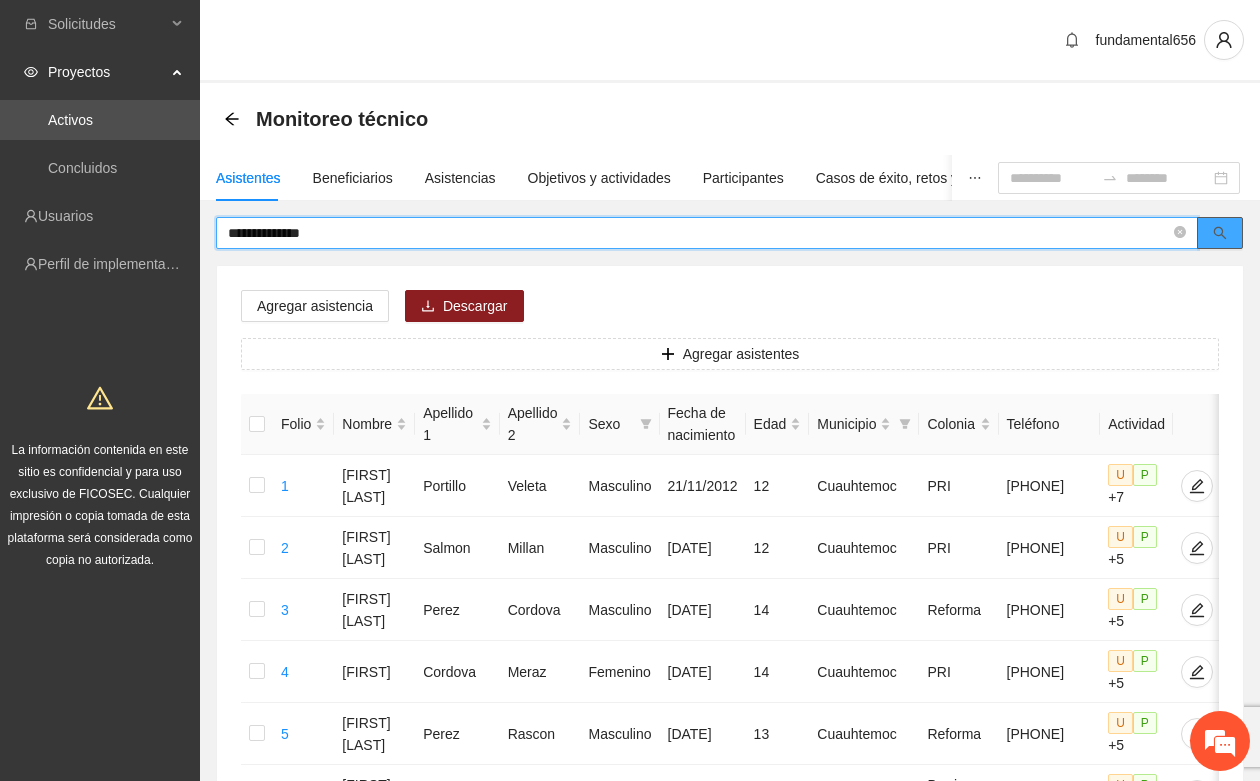 click 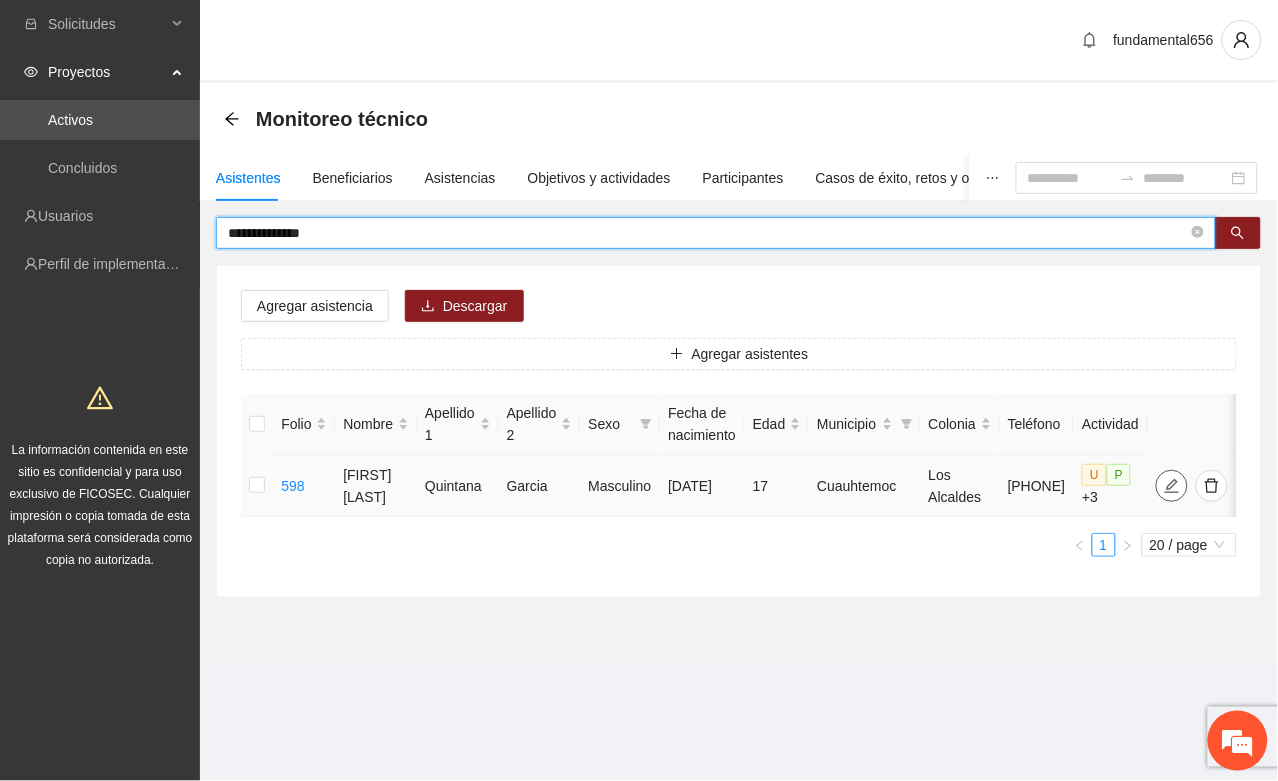 type on "**********" 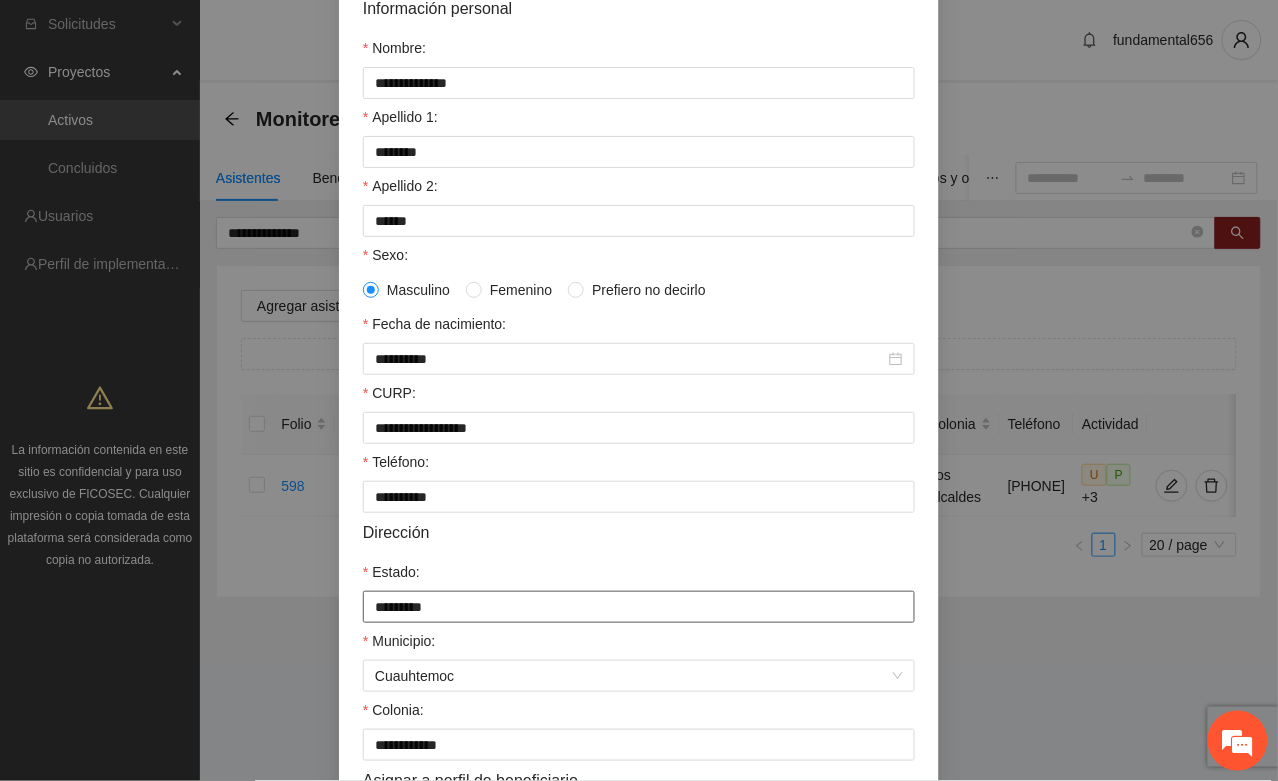 scroll, scrollTop: 375, scrollLeft: 0, axis: vertical 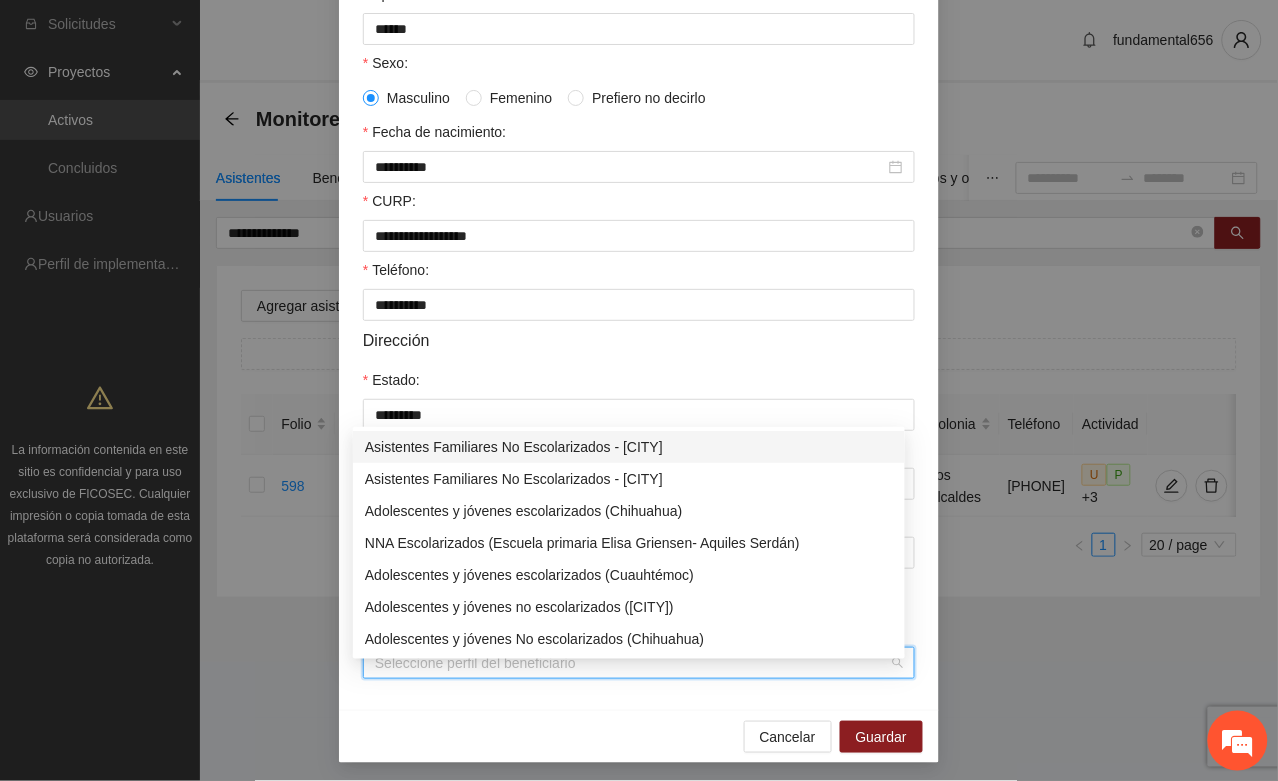 click on "Perfil de beneficiario" at bounding box center (632, 663) 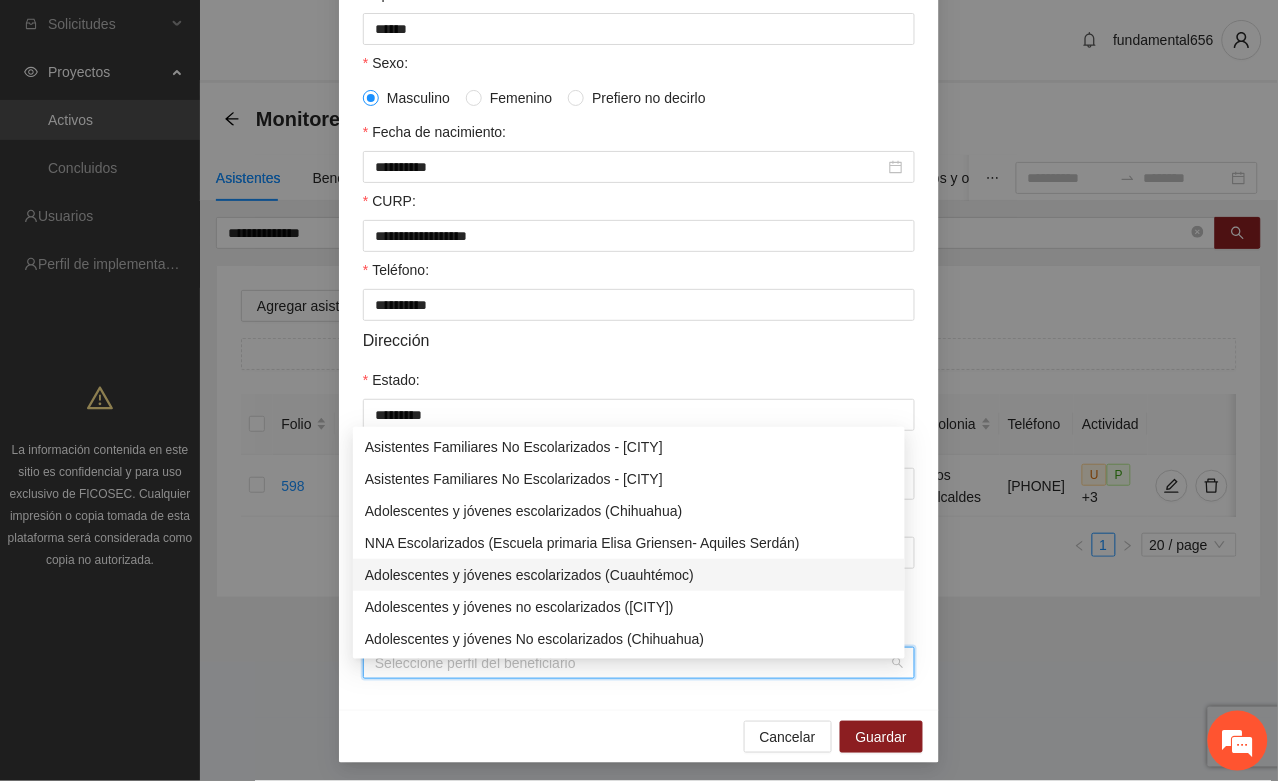 click on "Adolescentes y jóvenes escolarizados (Cuauhtémoc)" at bounding box center (629, 575) 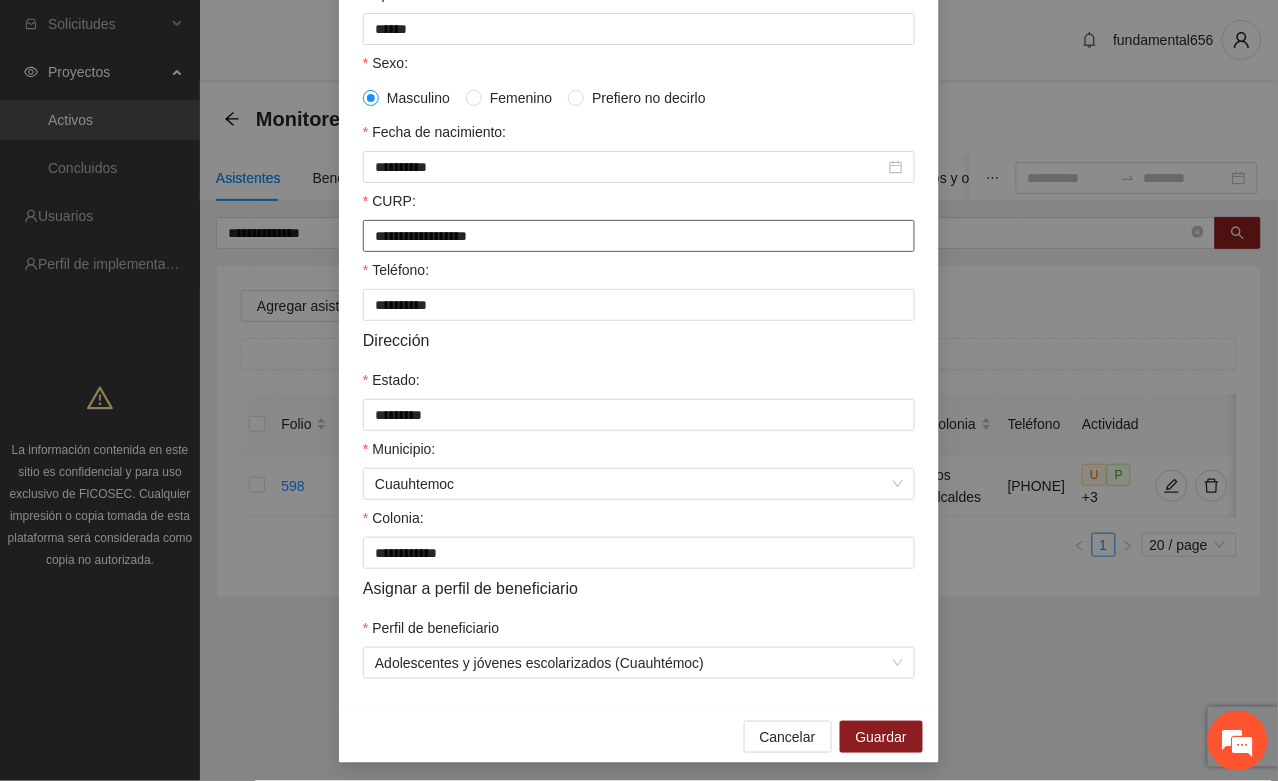 drag, startPoint x: 362, startPoint y: 243, endPoint x: 558, endPoint y: 243, distance: 196 